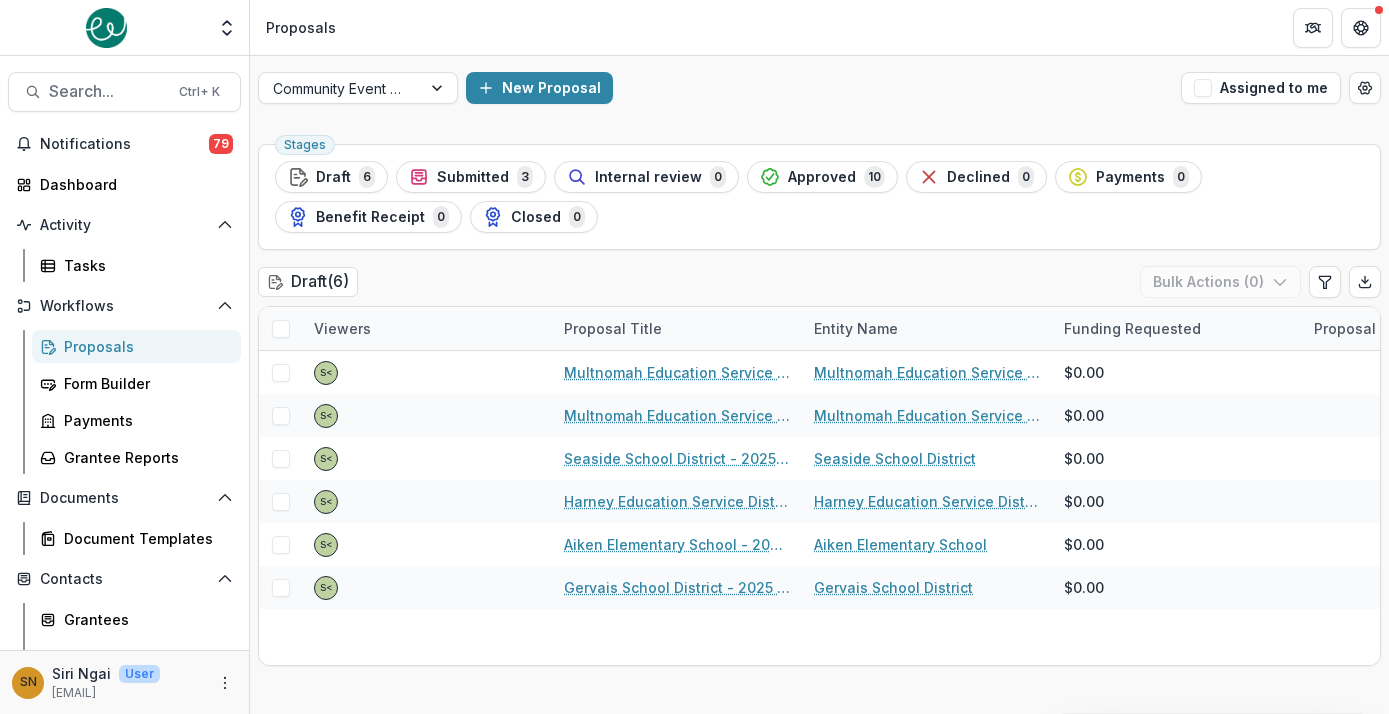 scroll, scrollTop: 0, scrollLeft: 0, axis: both 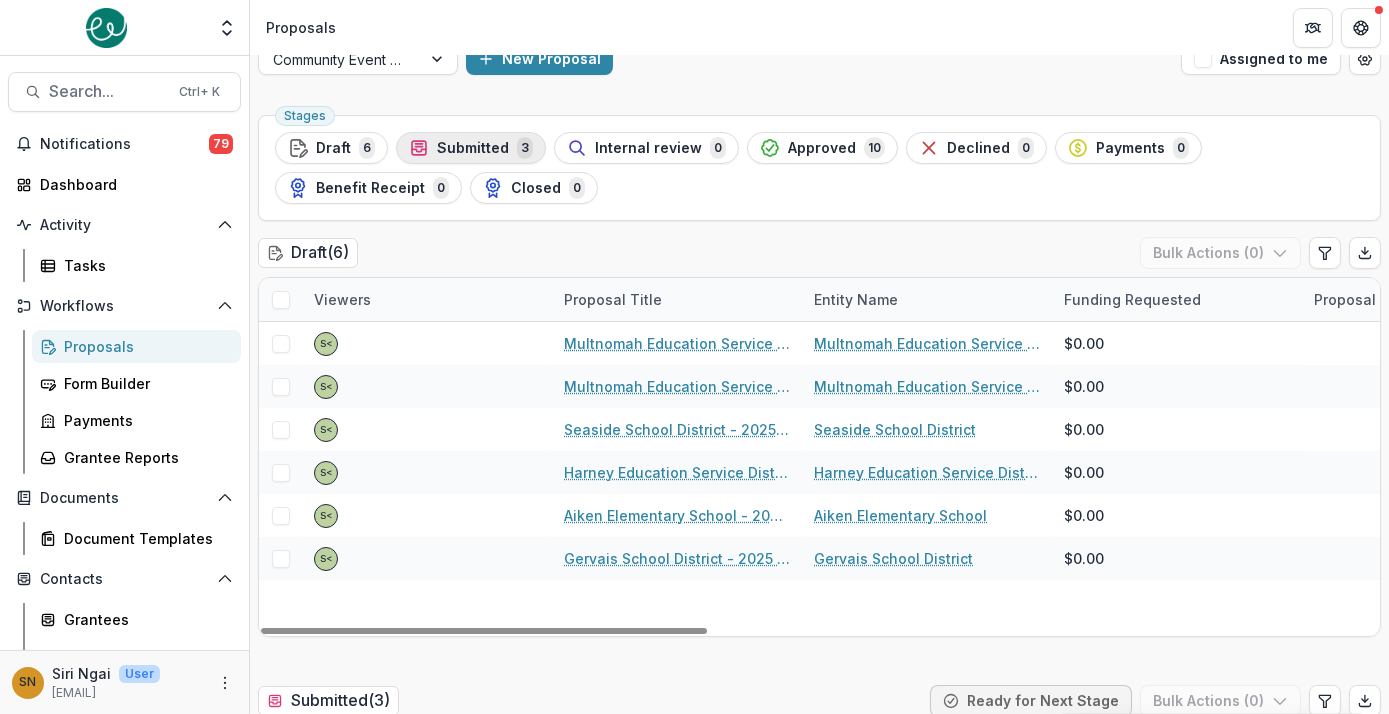 click on "Submitted" at bounding box center (473, 148) 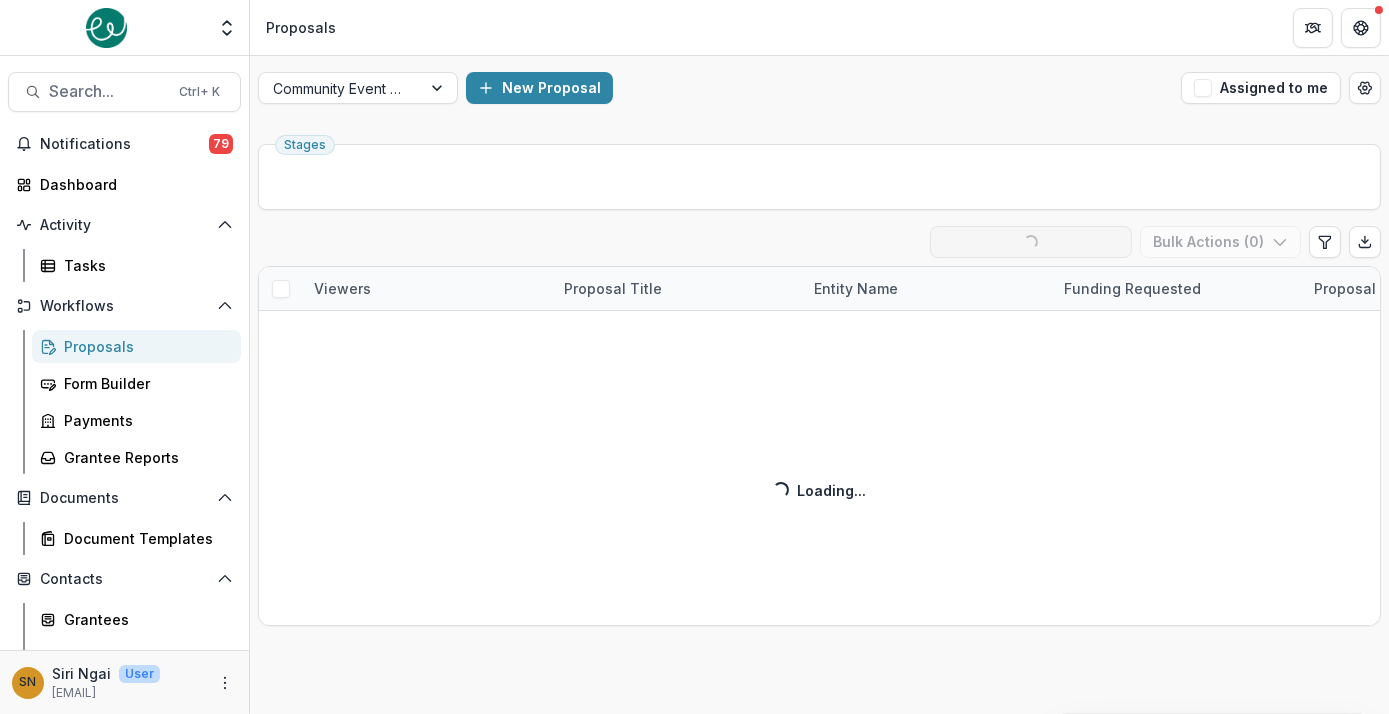 scroll, scrollTop: 0, scrollLeft: 0, axis: both 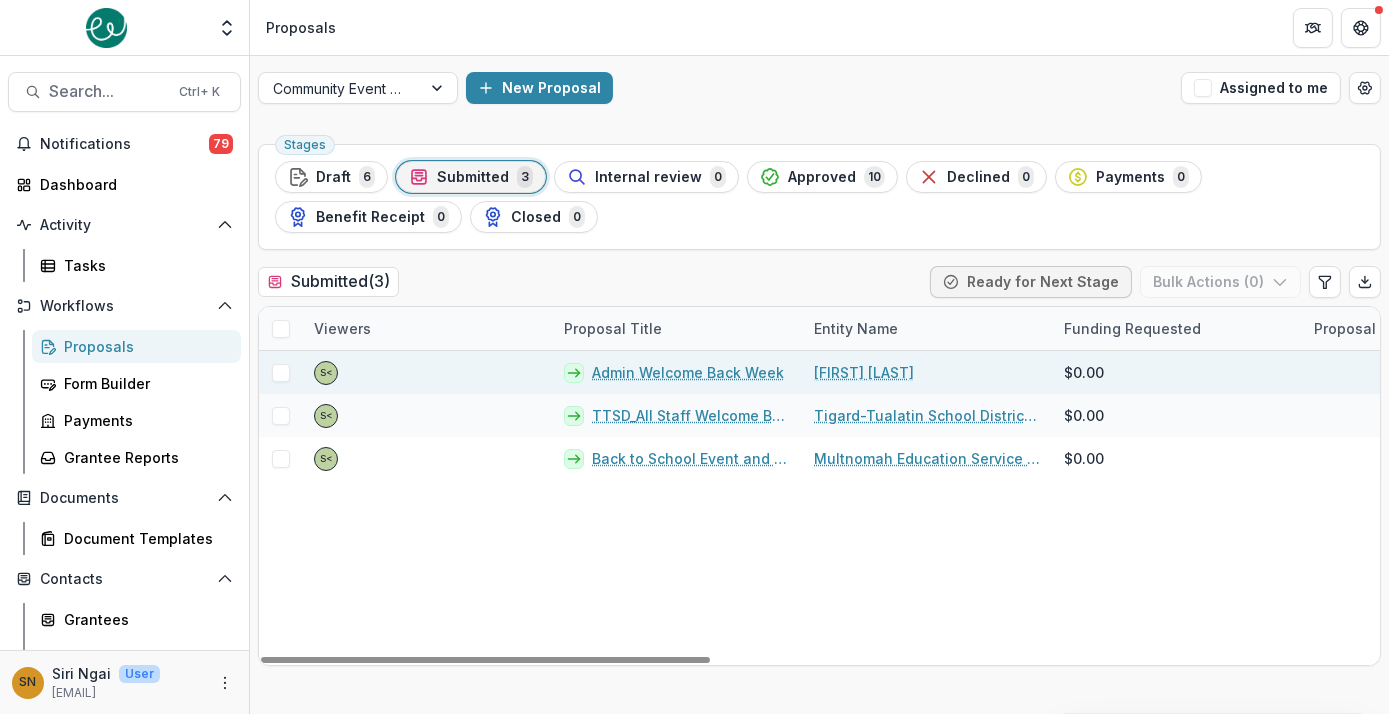 click on "Admin Welcome Back Week" at bounding box center [688, 372] 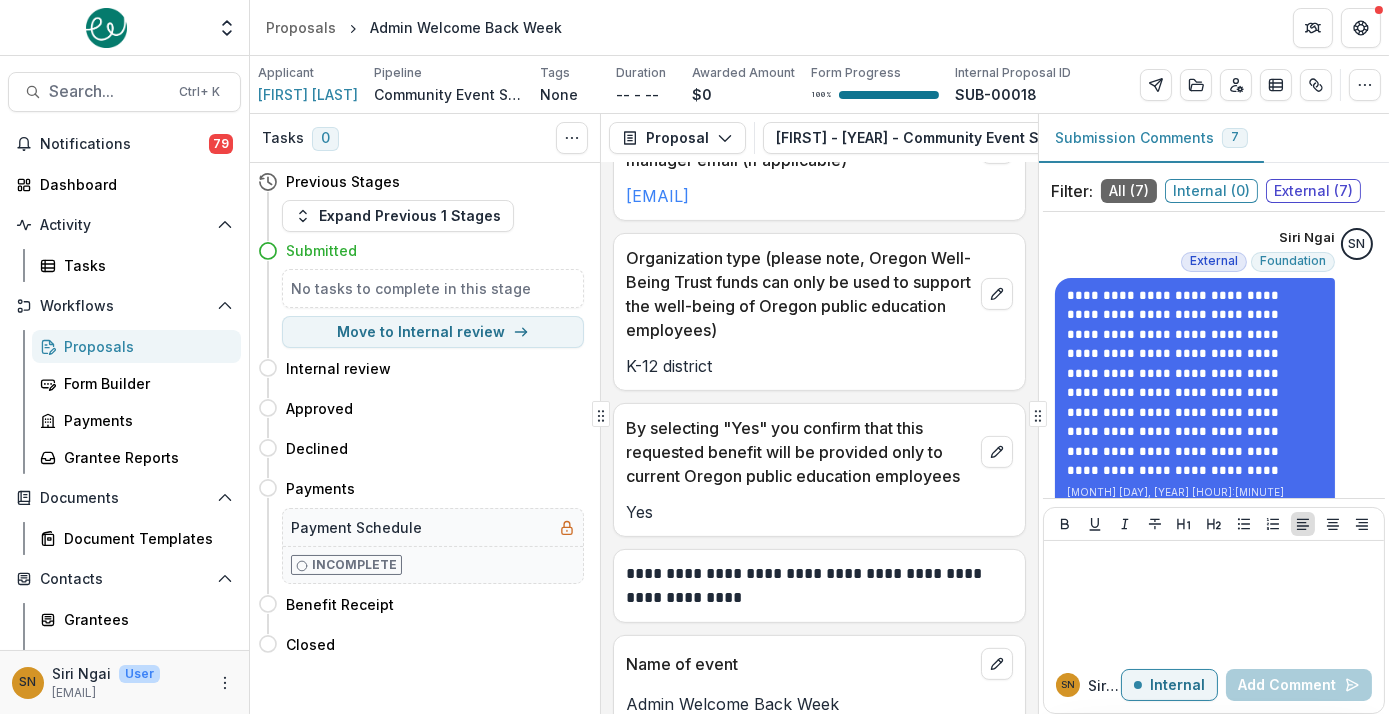 scroll, scrollTop: 1868, scrollLeft: 0, axis: vertical 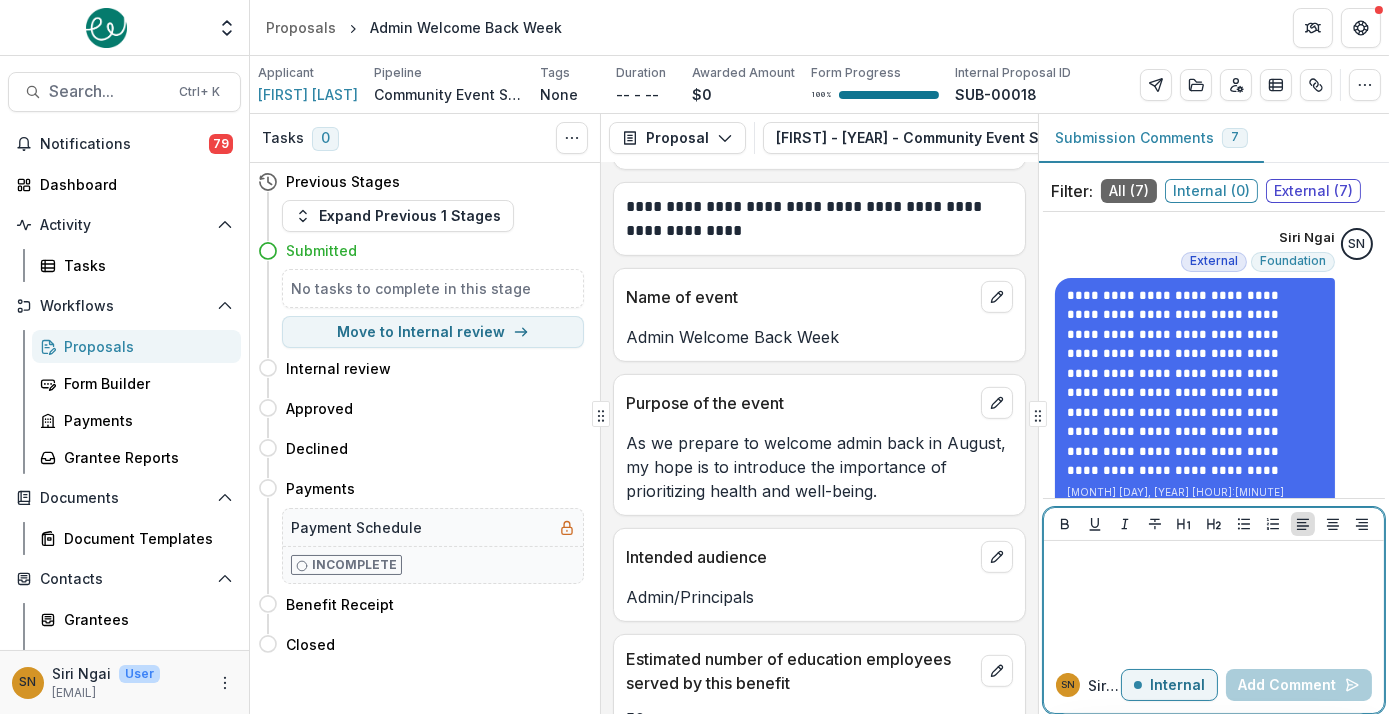 click at bounding box center [1214, 599] 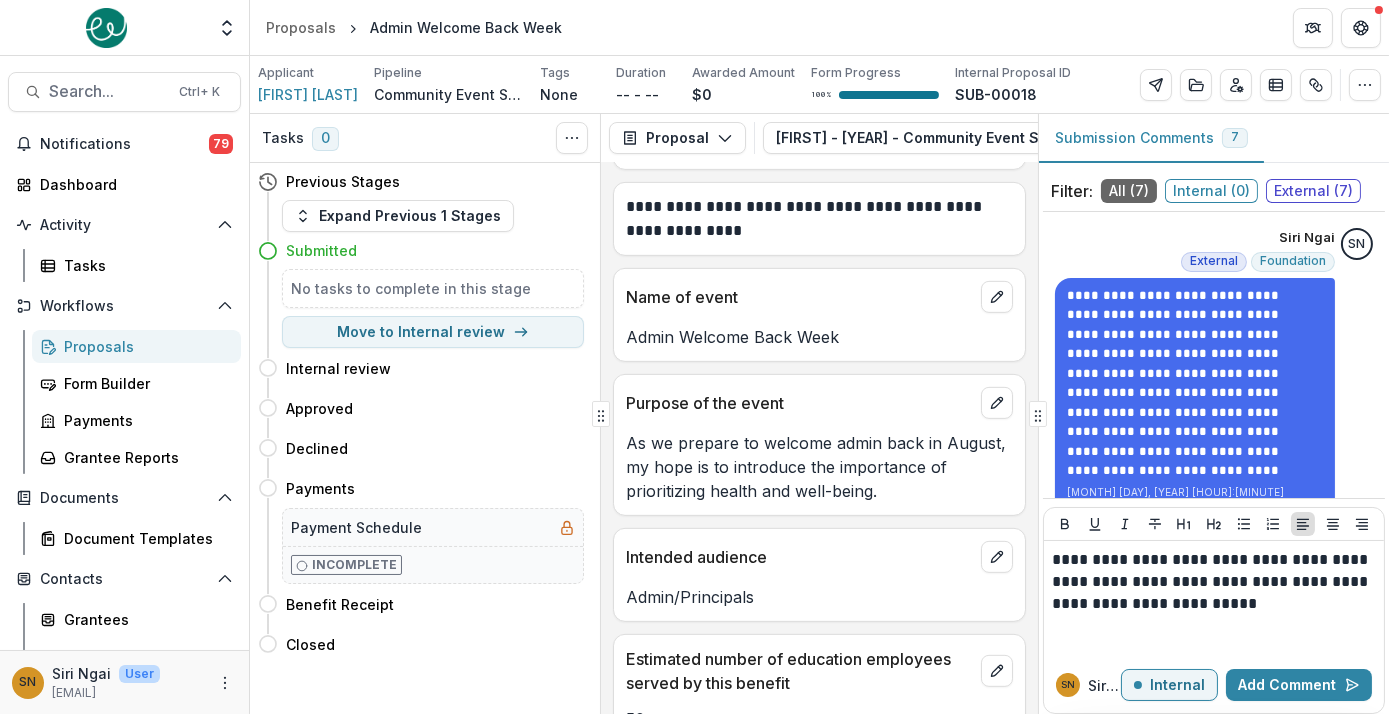 click on "**********" at bounding box center (1214, 599) 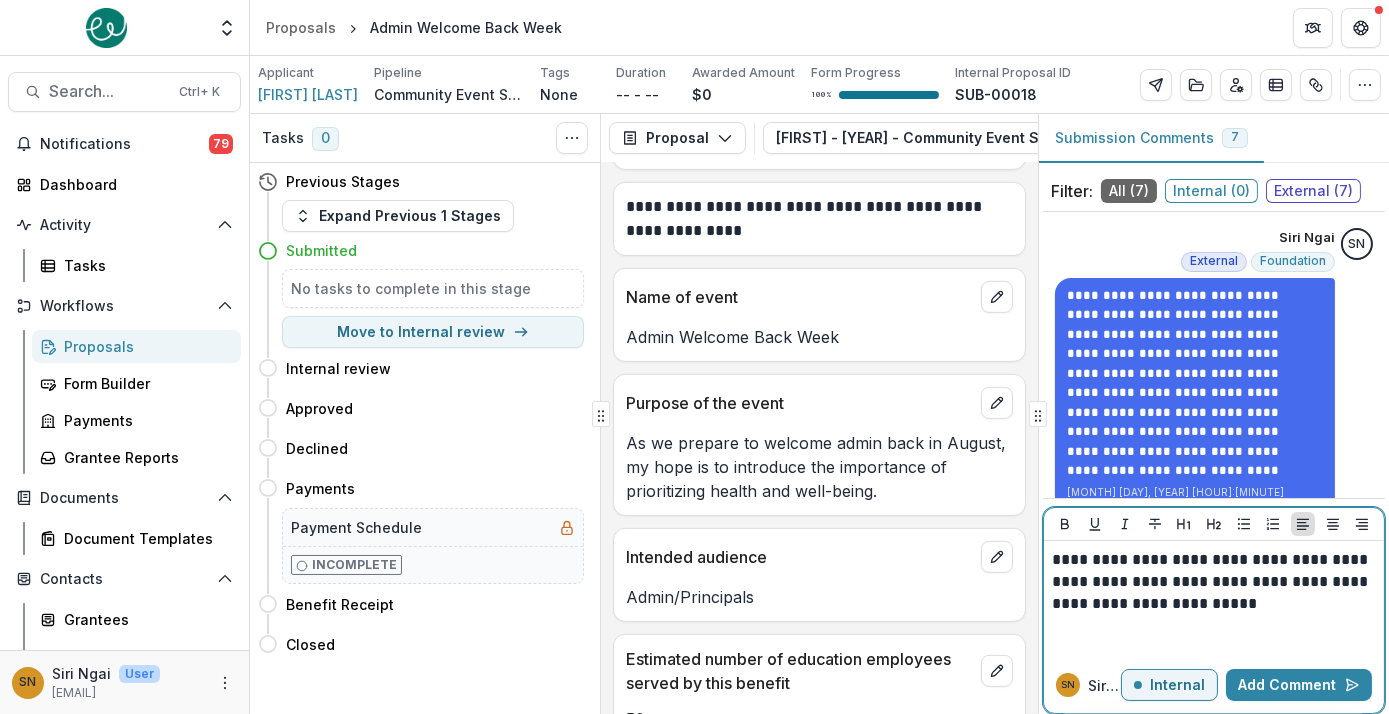 click on "**********" at bounding box center [1214, 582] 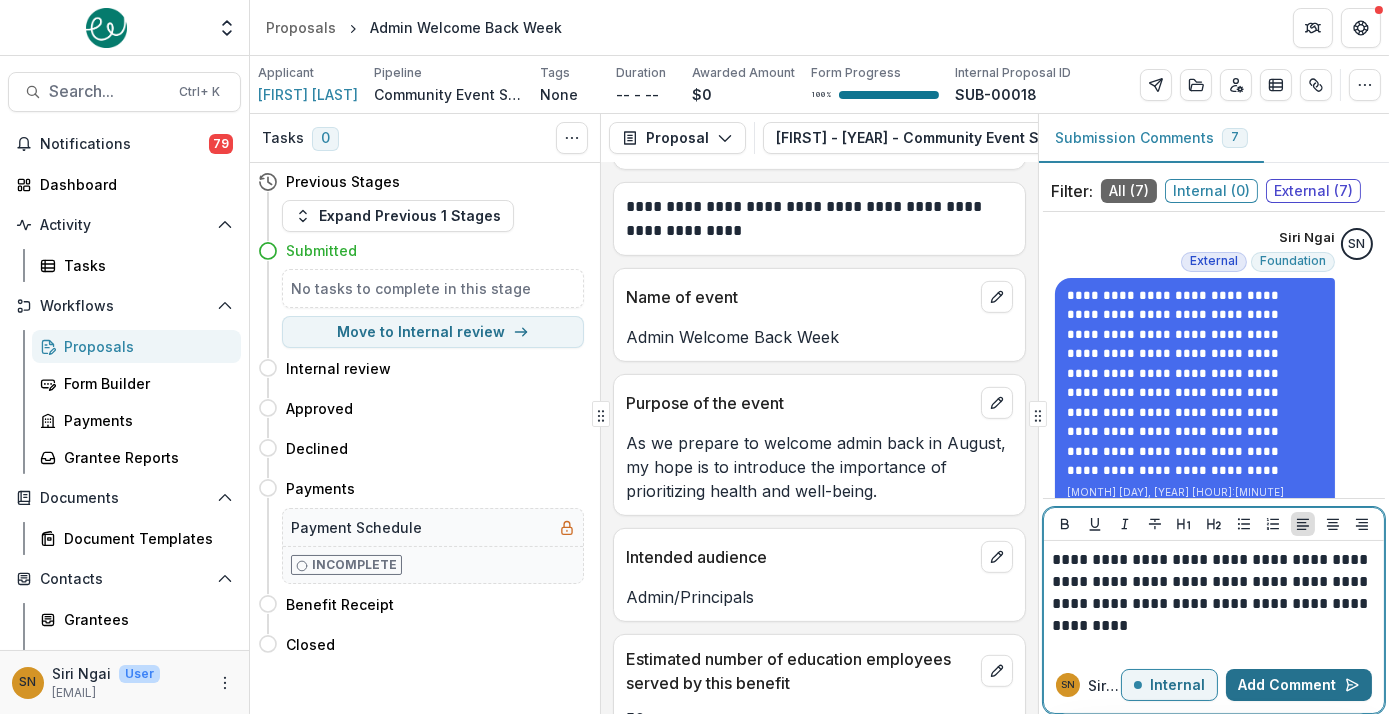 click on "Add Comment" at bounding box center [1299, 685] 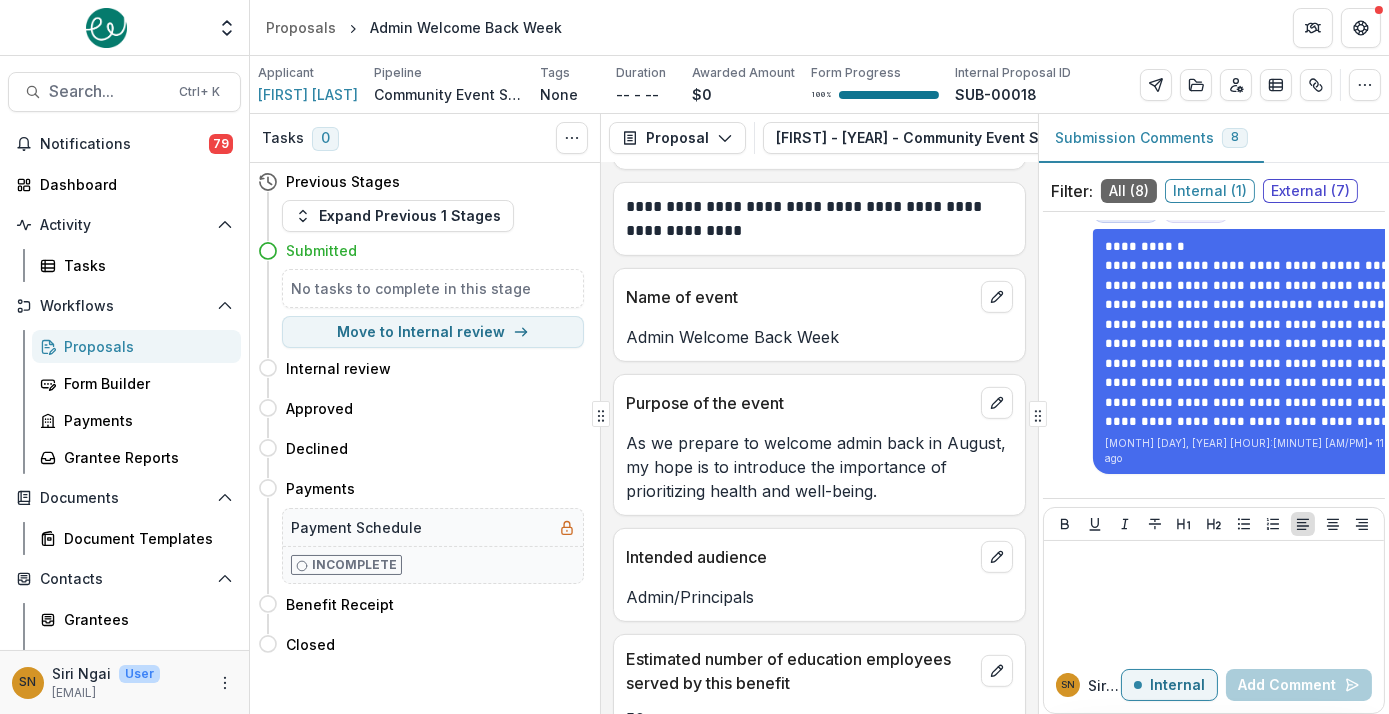 scroll, scrollTop: 1599, scrollLeft: 0, axis: vertical 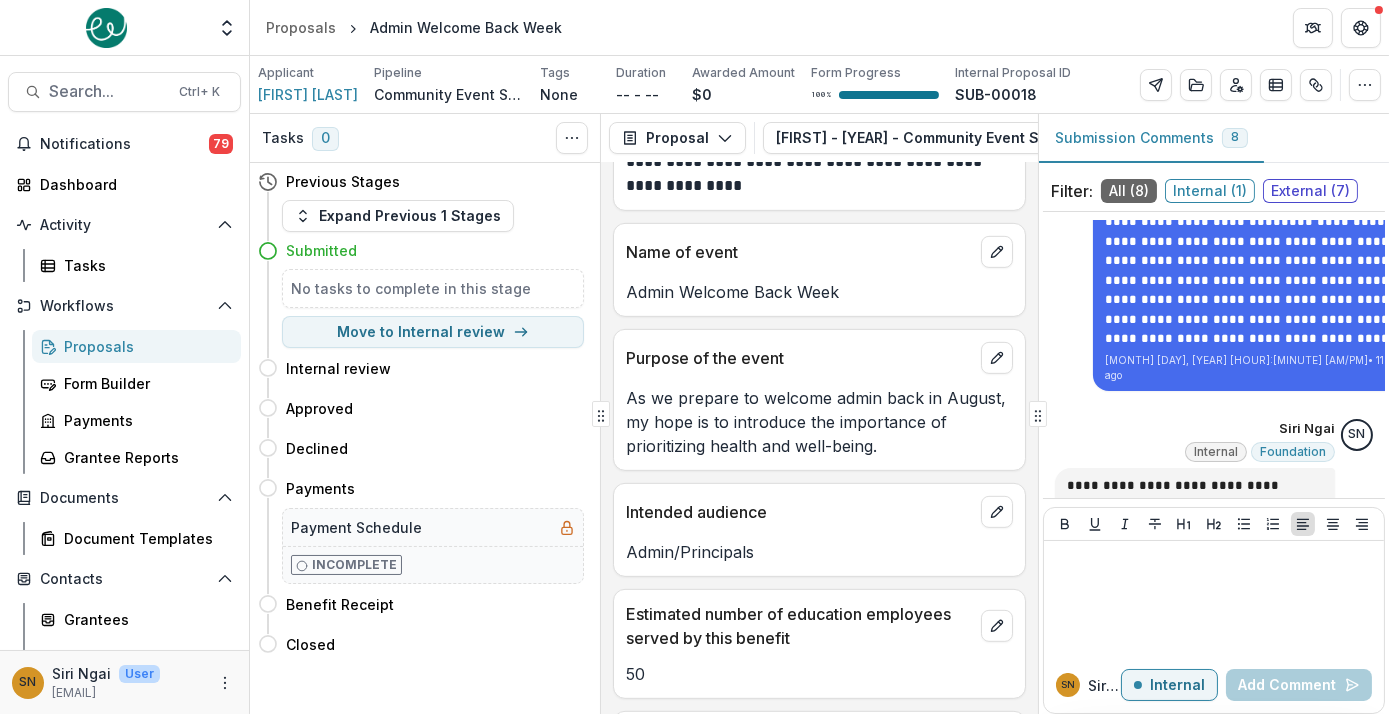 click on "Purpose of the event" at bounding box center [819, 352] 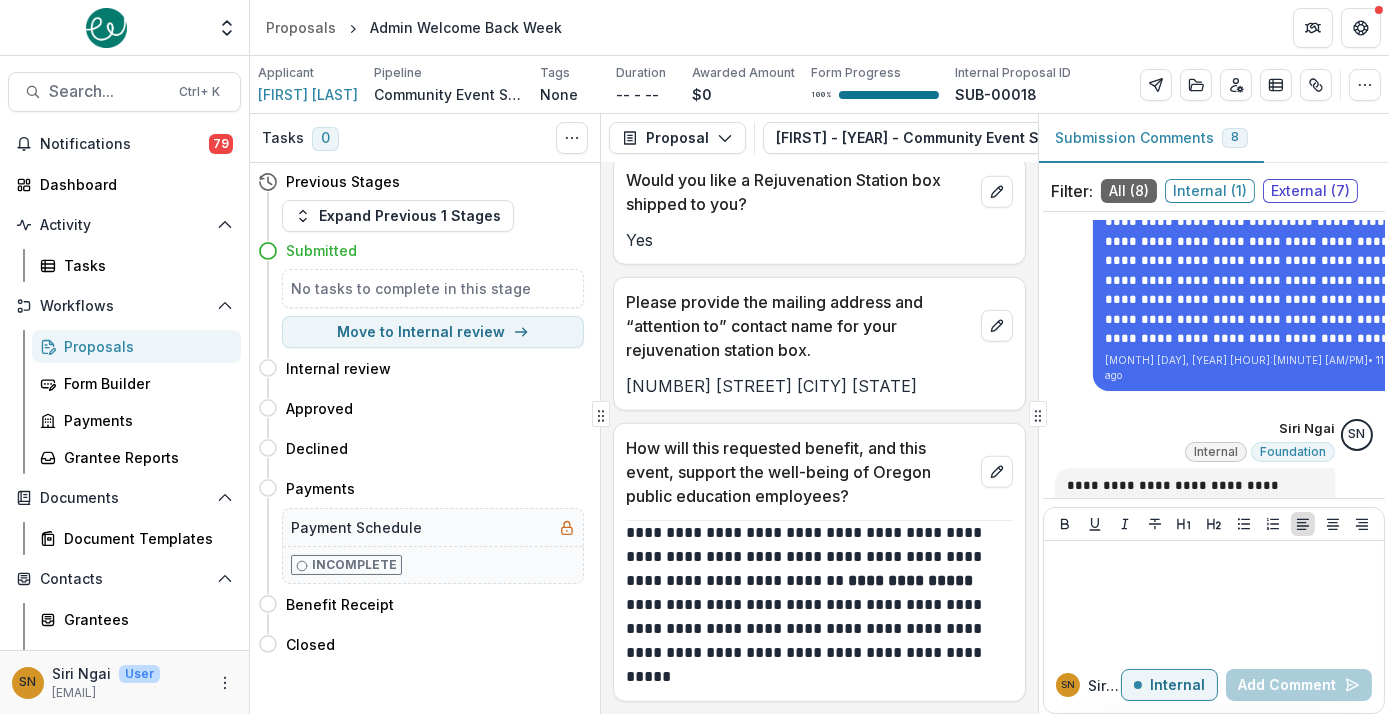scroll, scrollTop: 3548, scrollLeft: 0, axis: vertical 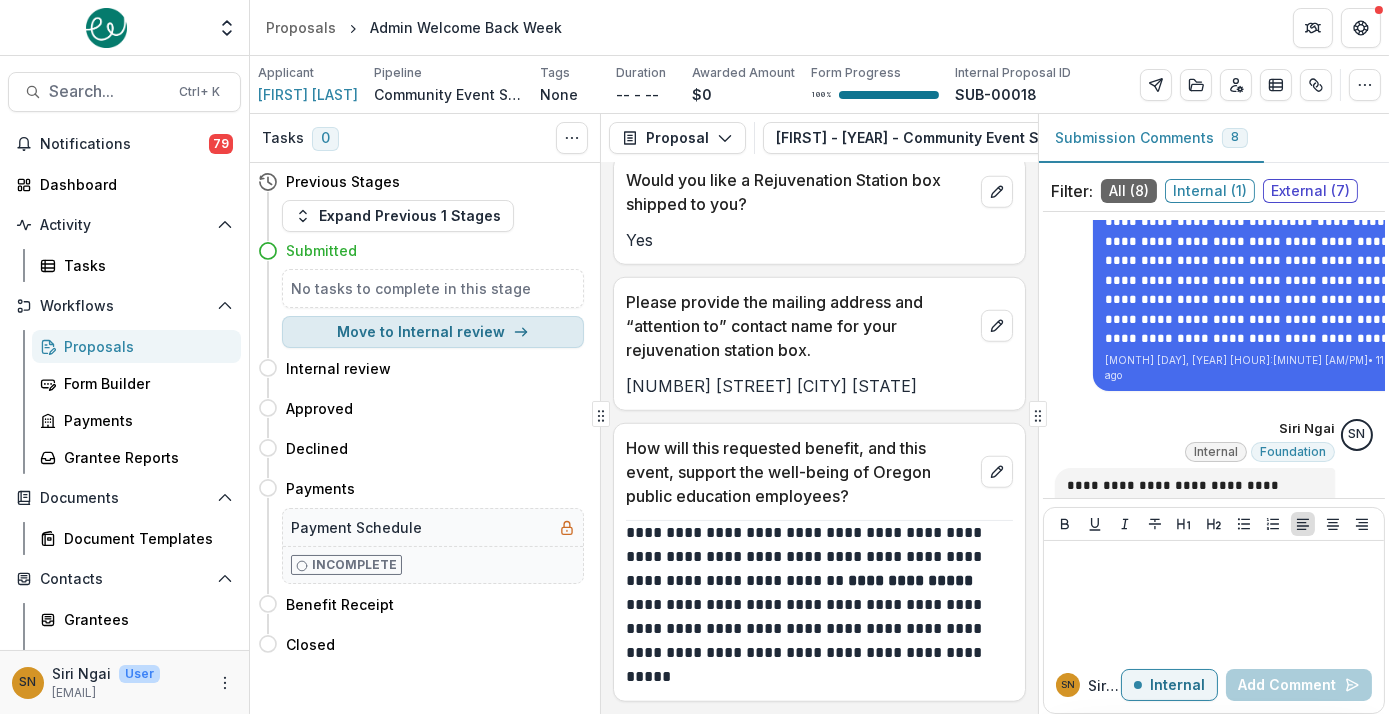 click on "Move to Internal review" at bounding box center [433, 332] 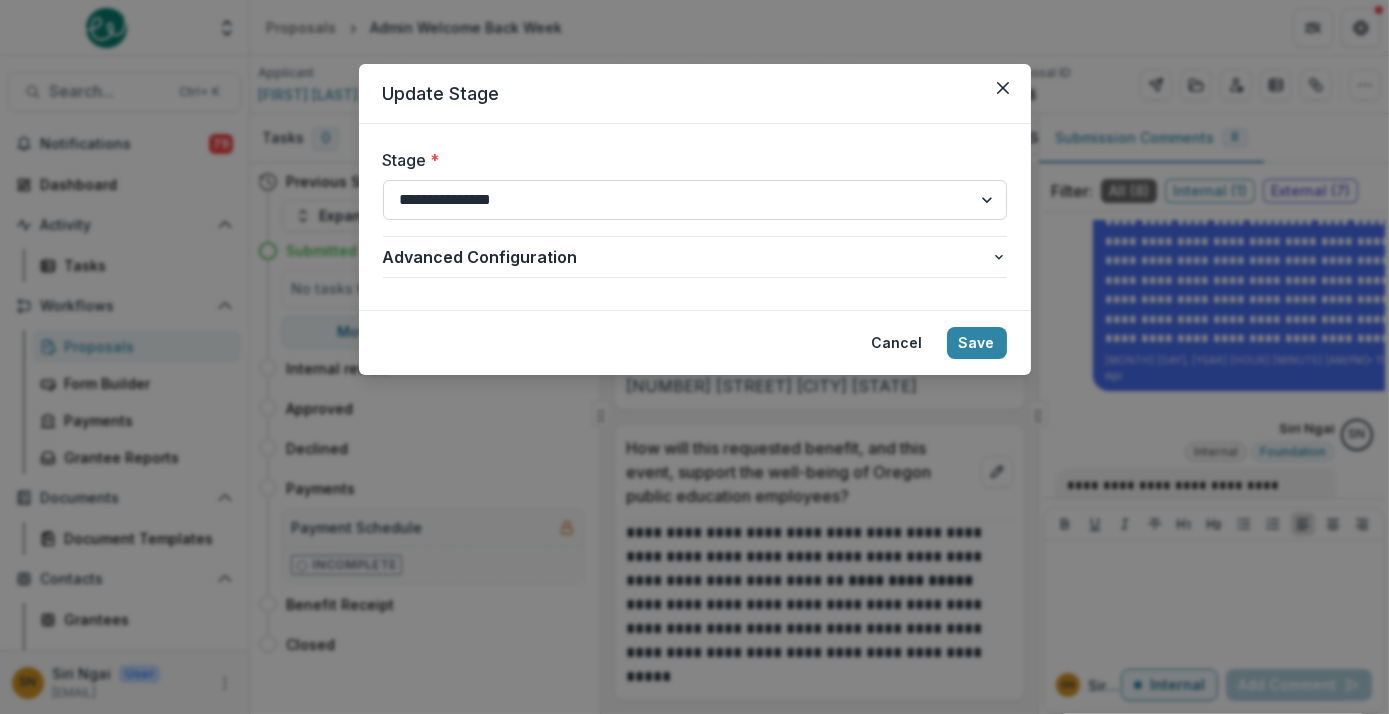 click on "**********" at bounding box center [695, 200] 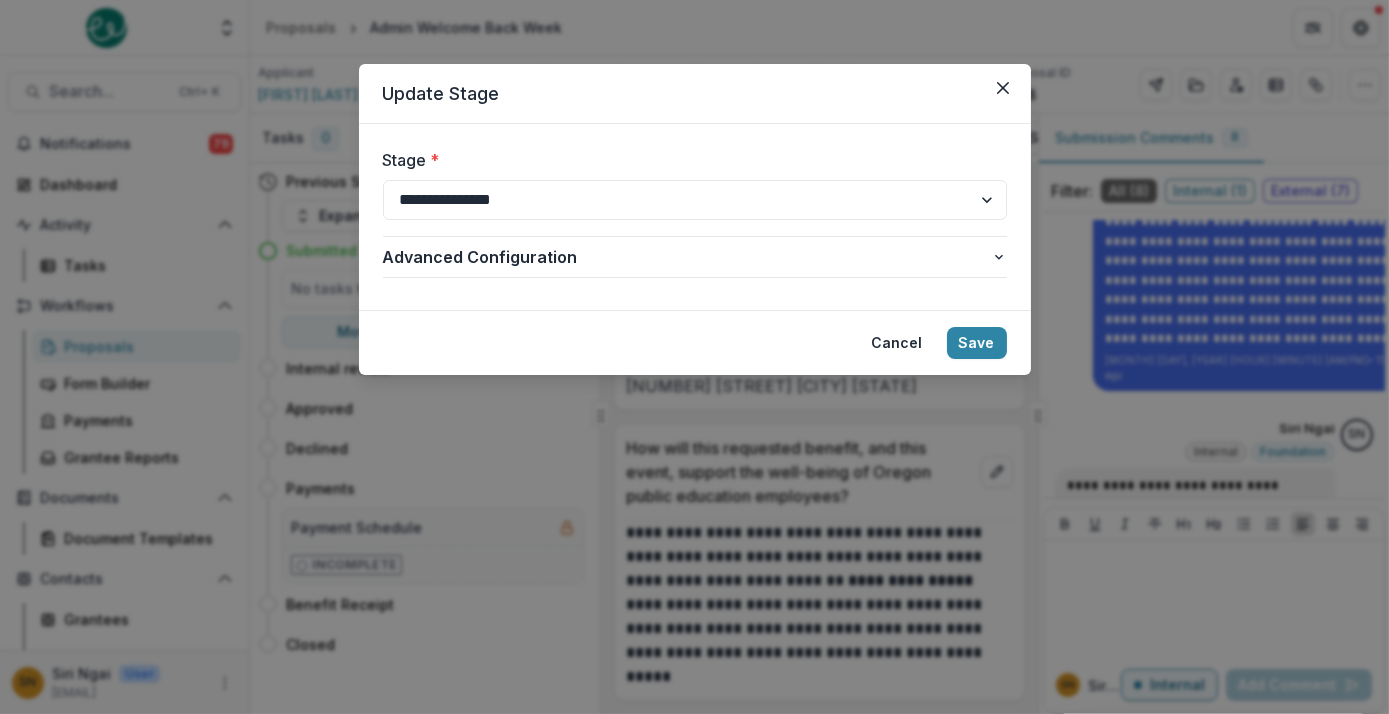 select on "********" 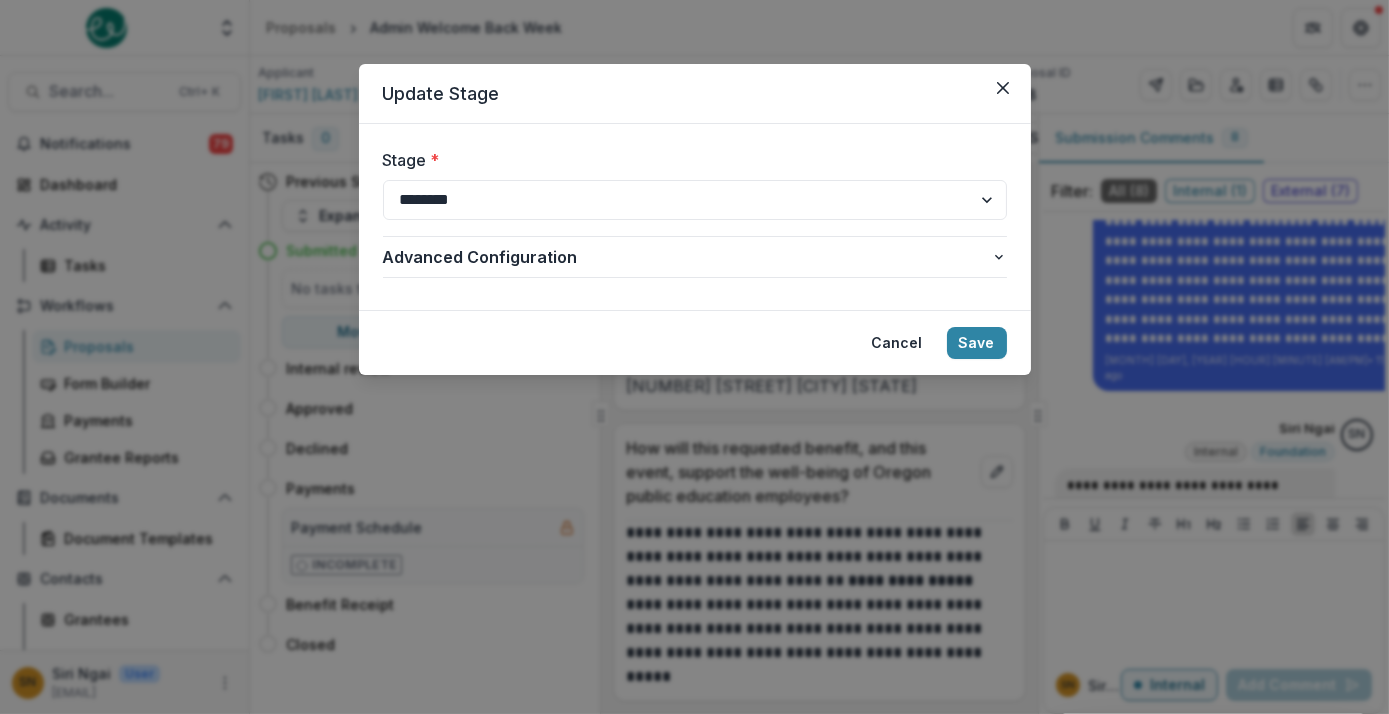 click on "**********" at bounding box center [695, 200] 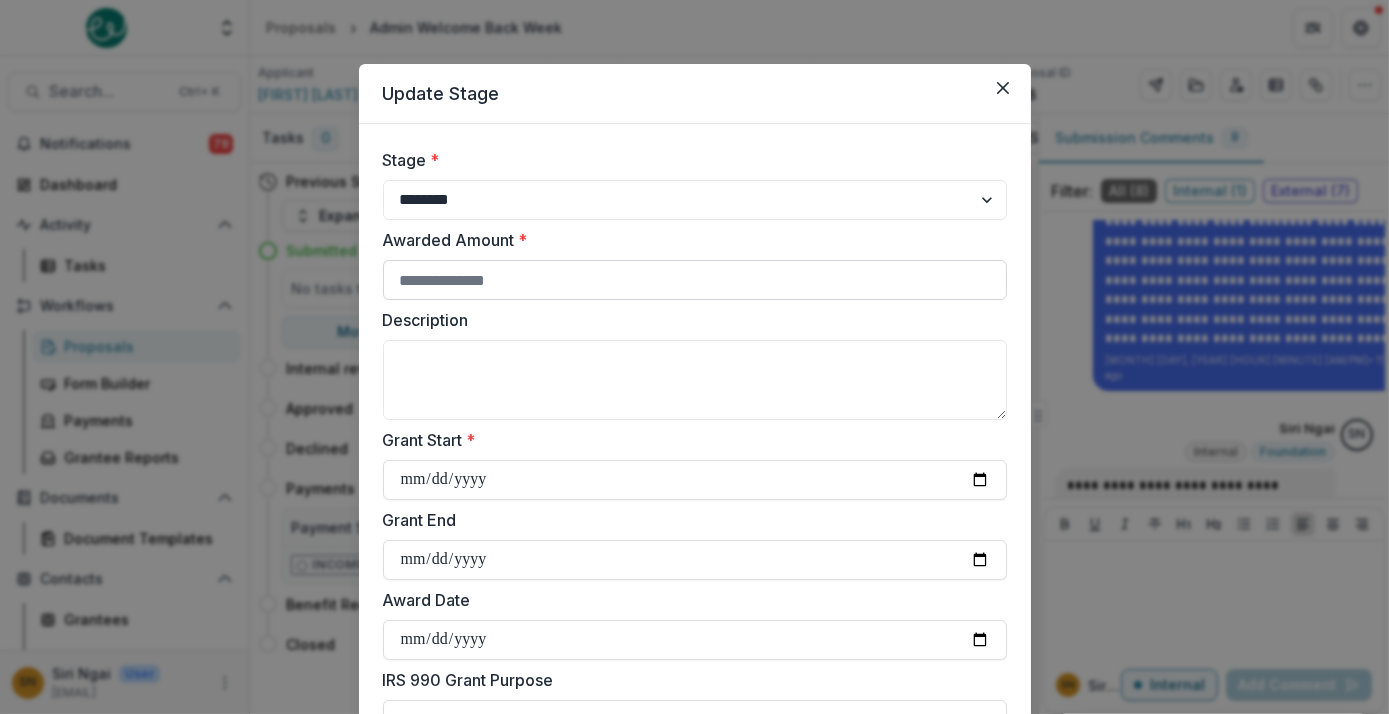 click on "Awarded Amount *" at bounding box center [695, 280] 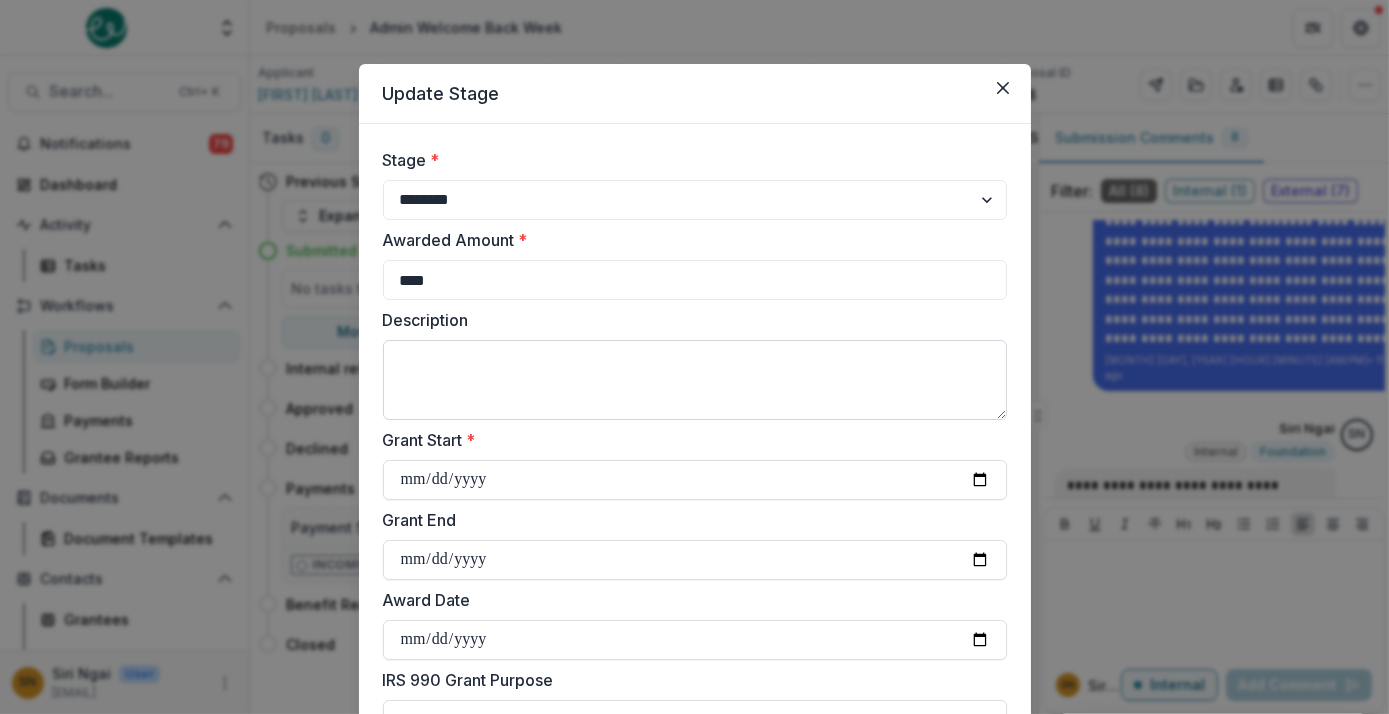 type on "****" 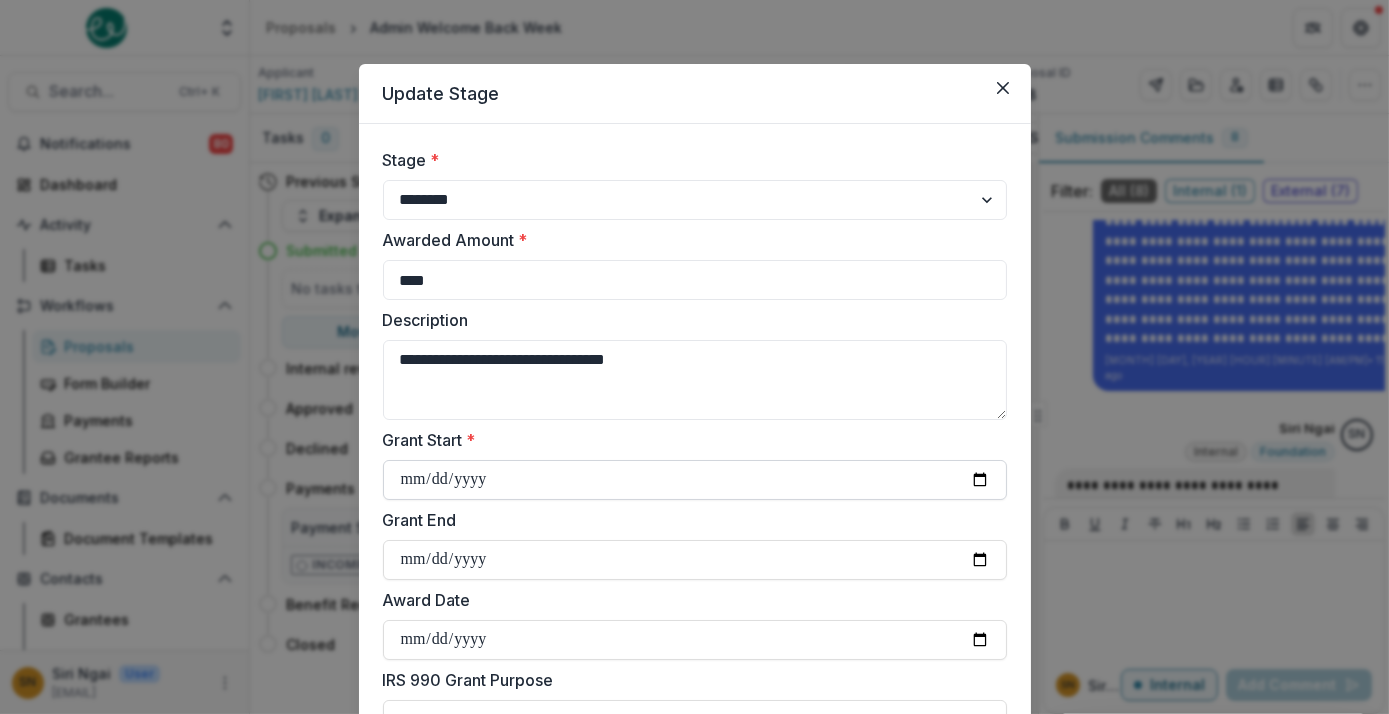 type on "**********" 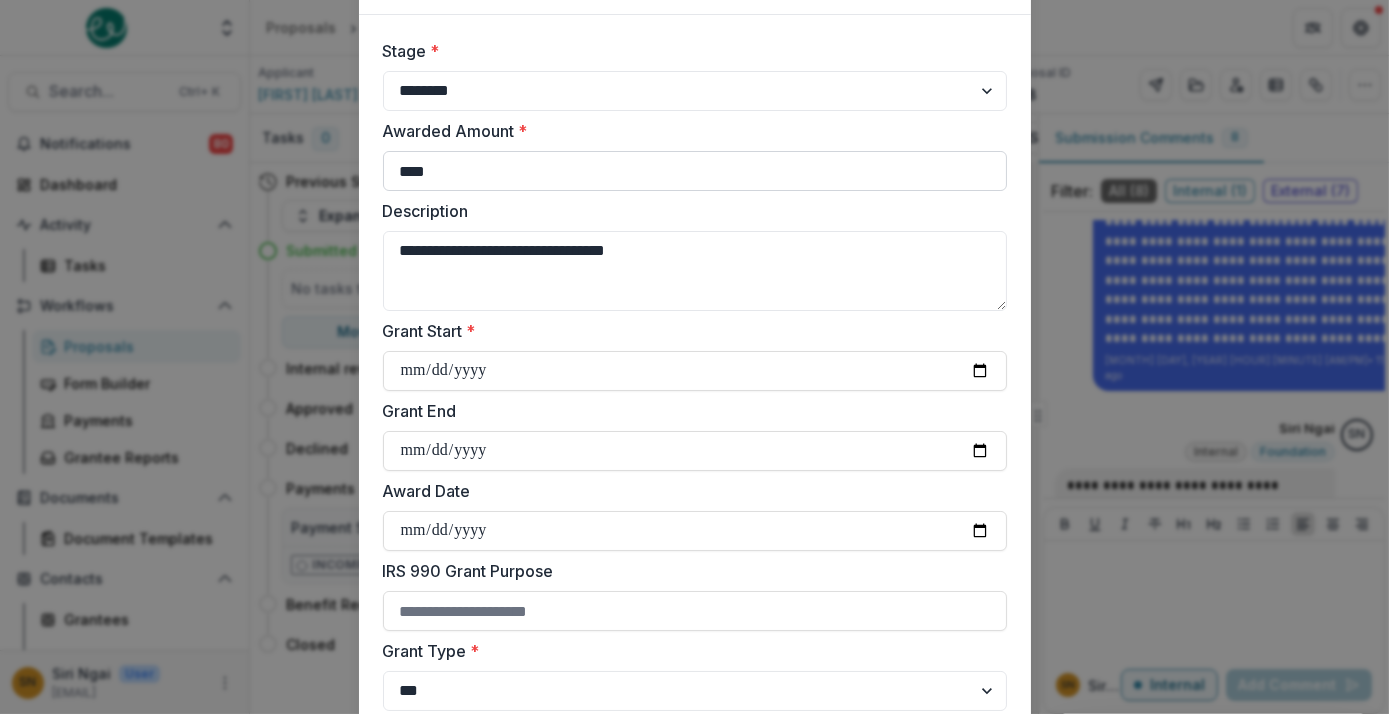 scroll, scrollTop: 122, scrollLeft: 0, axis: vertical 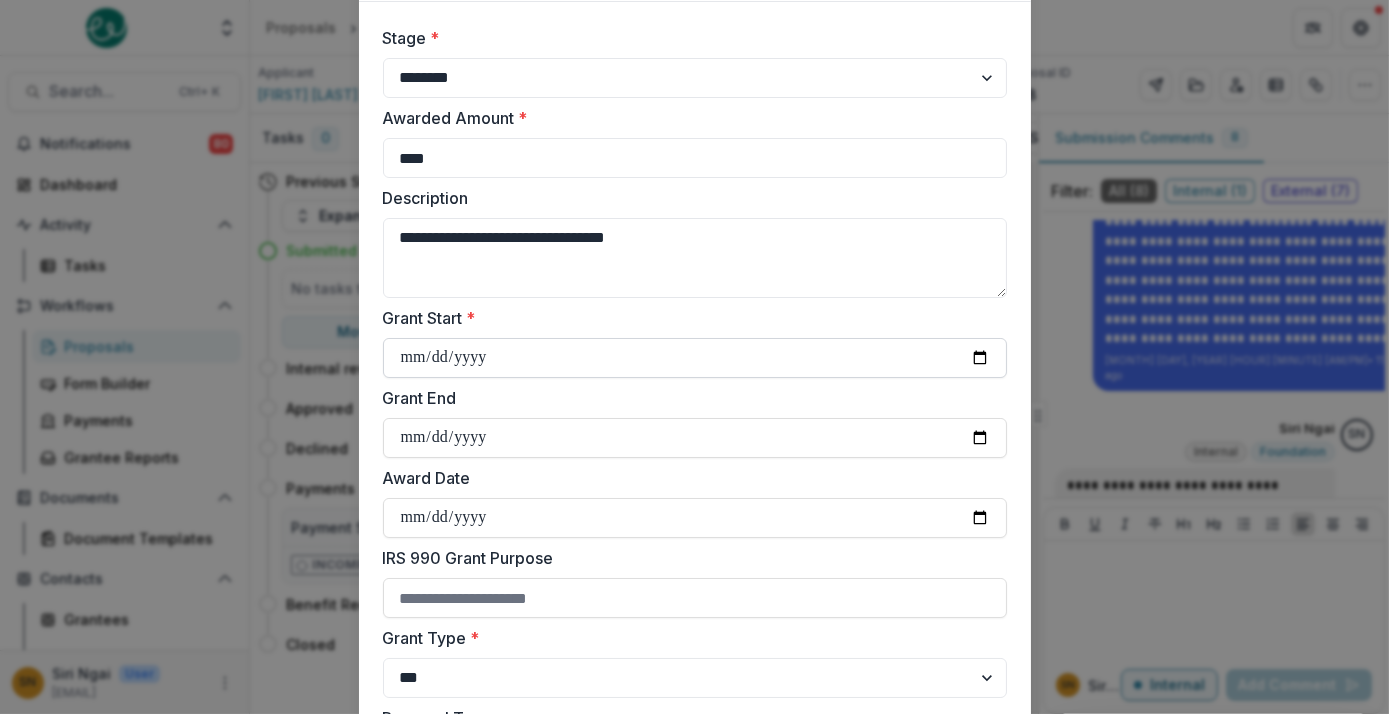 click on "**********" at bounding box center [695, 358] 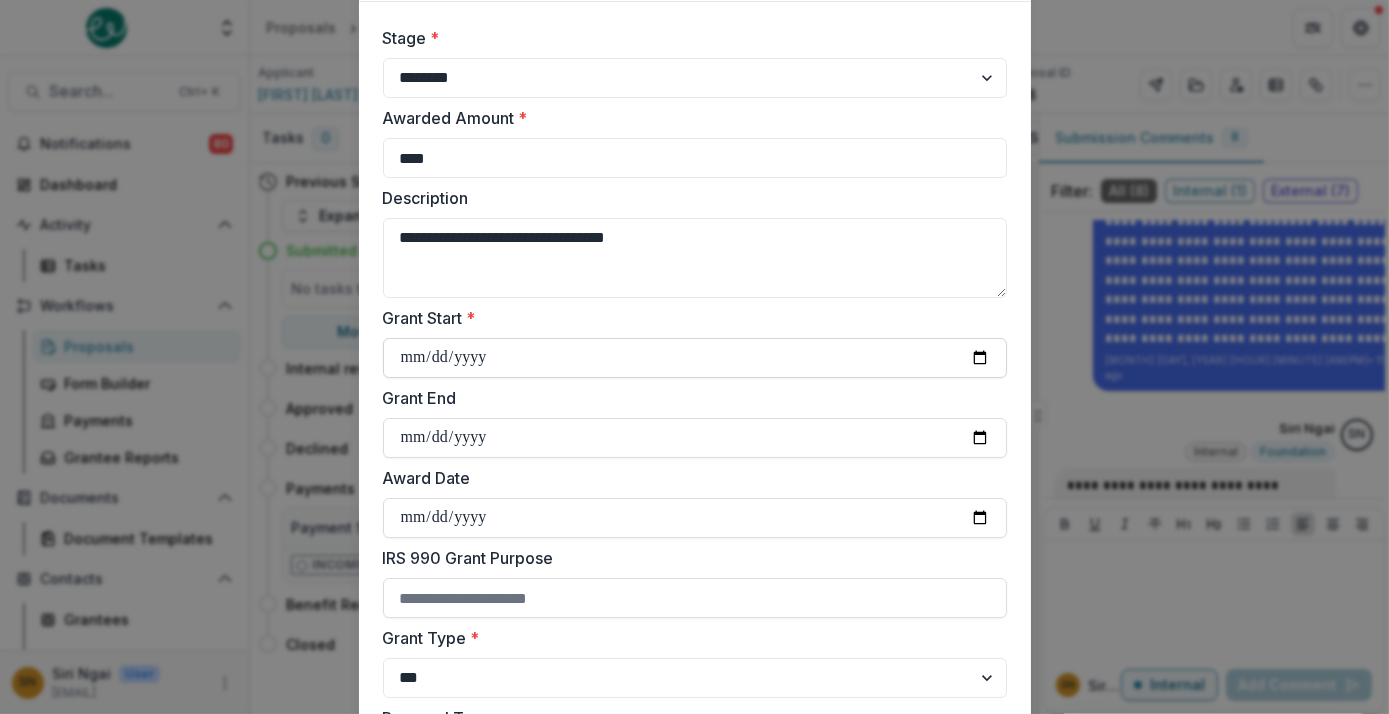click on "**********" at bounding box center (695, 358) 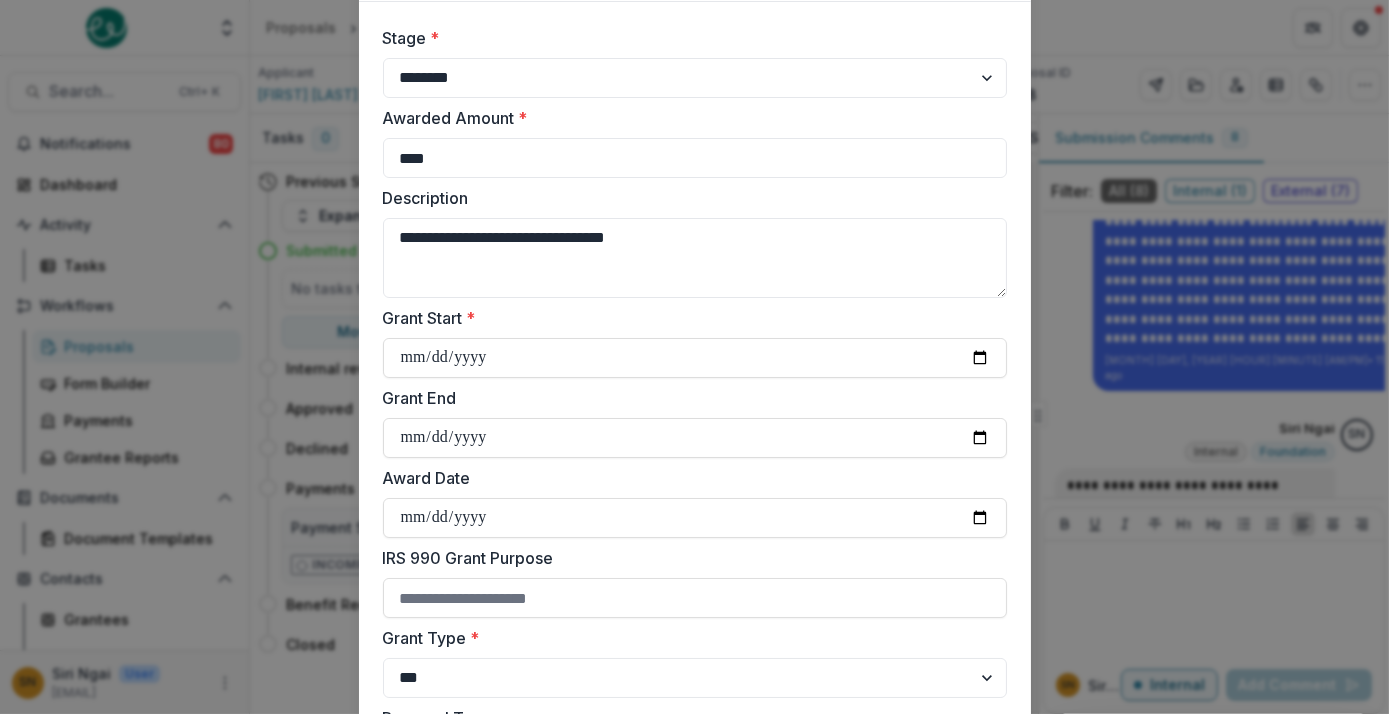 type on "**********" 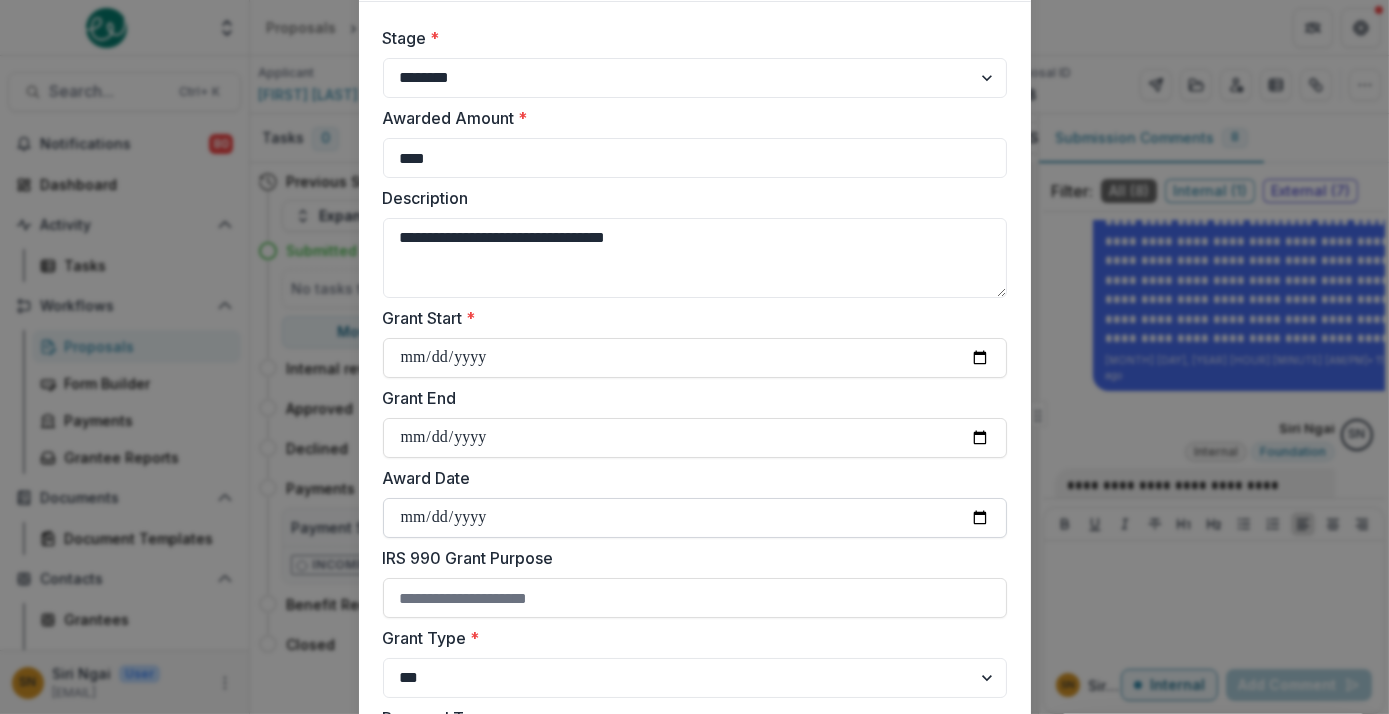 scroll, scrollTop: 189, scrollLeft: 0, axis: vertical 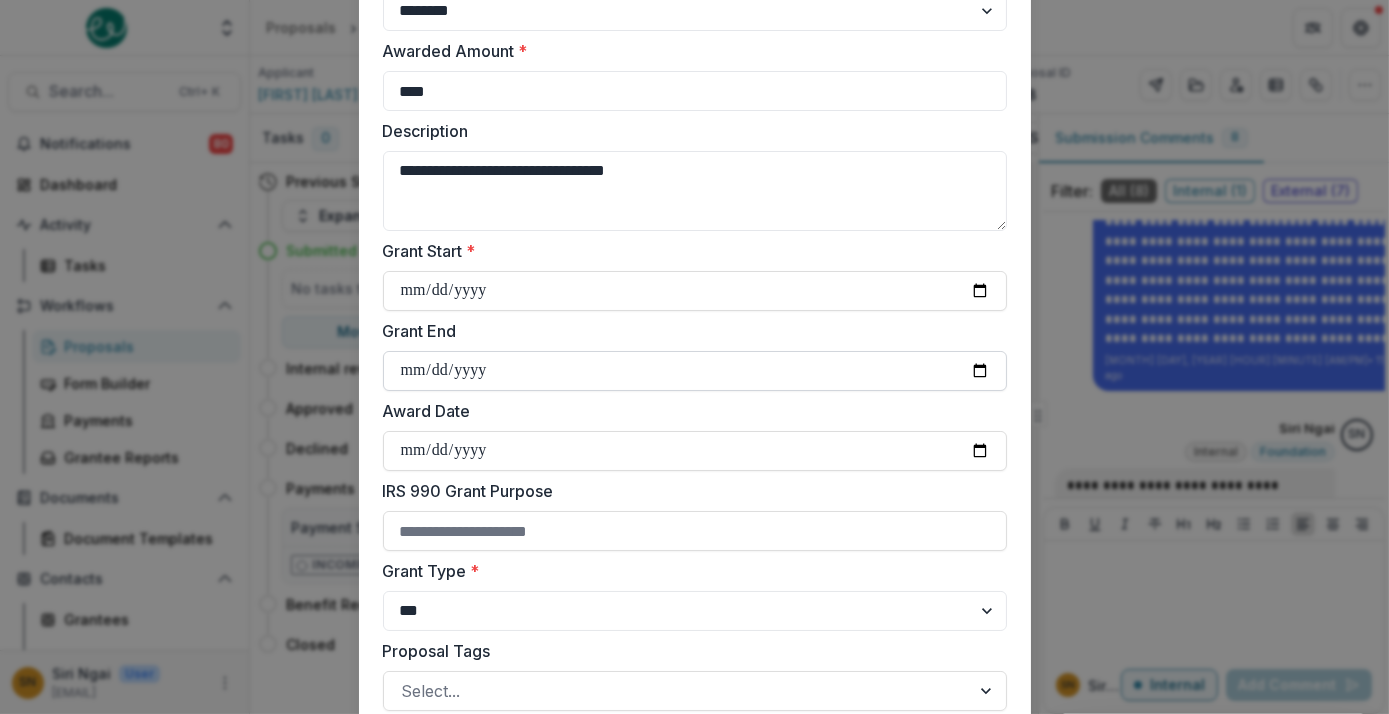 click on "Grant End" at bounding box center [695, 371] 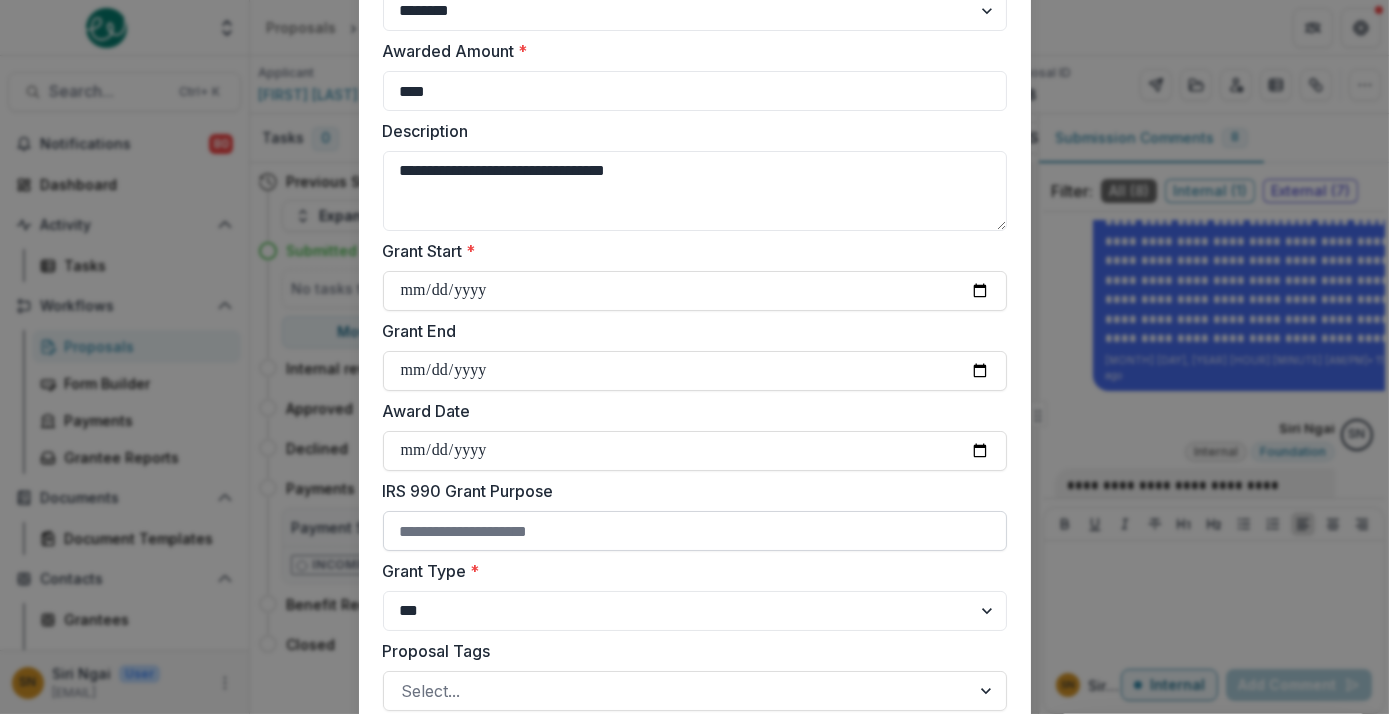type on "**********" 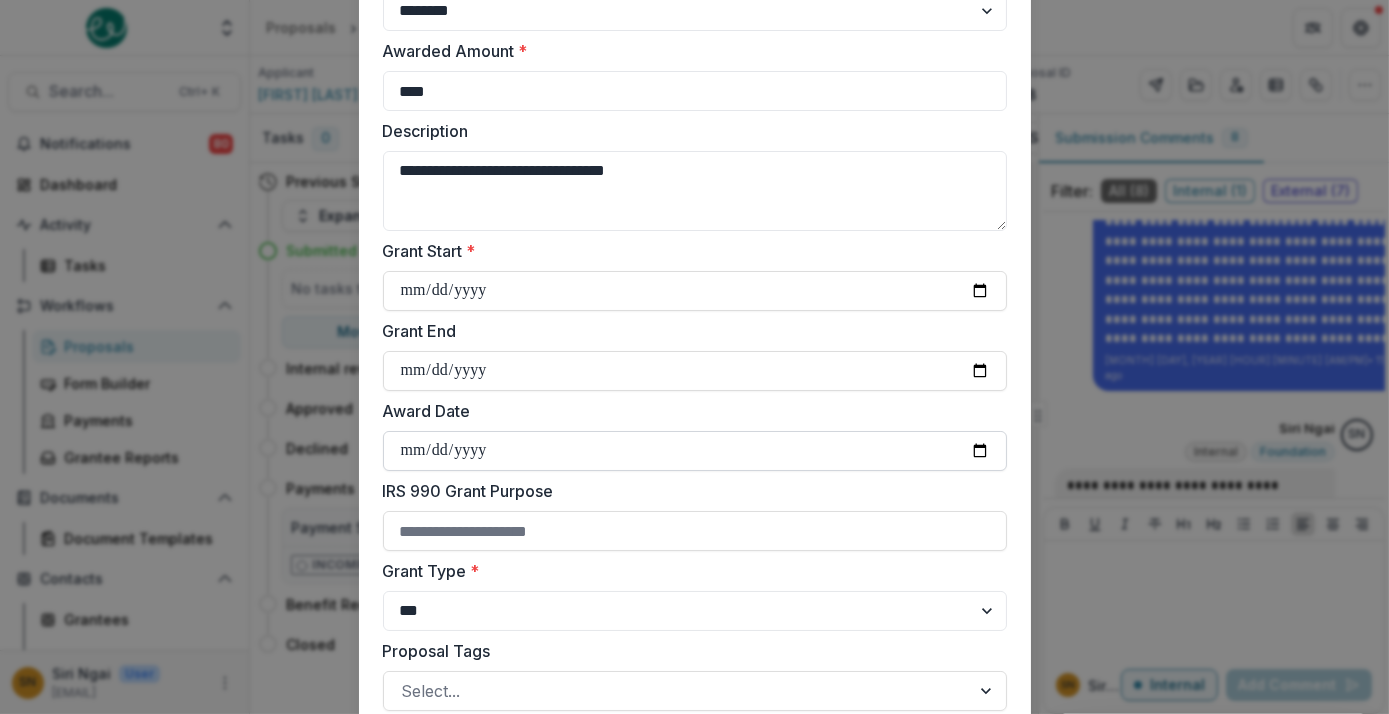 click on "Award Date" at bounding box center (695, 451) 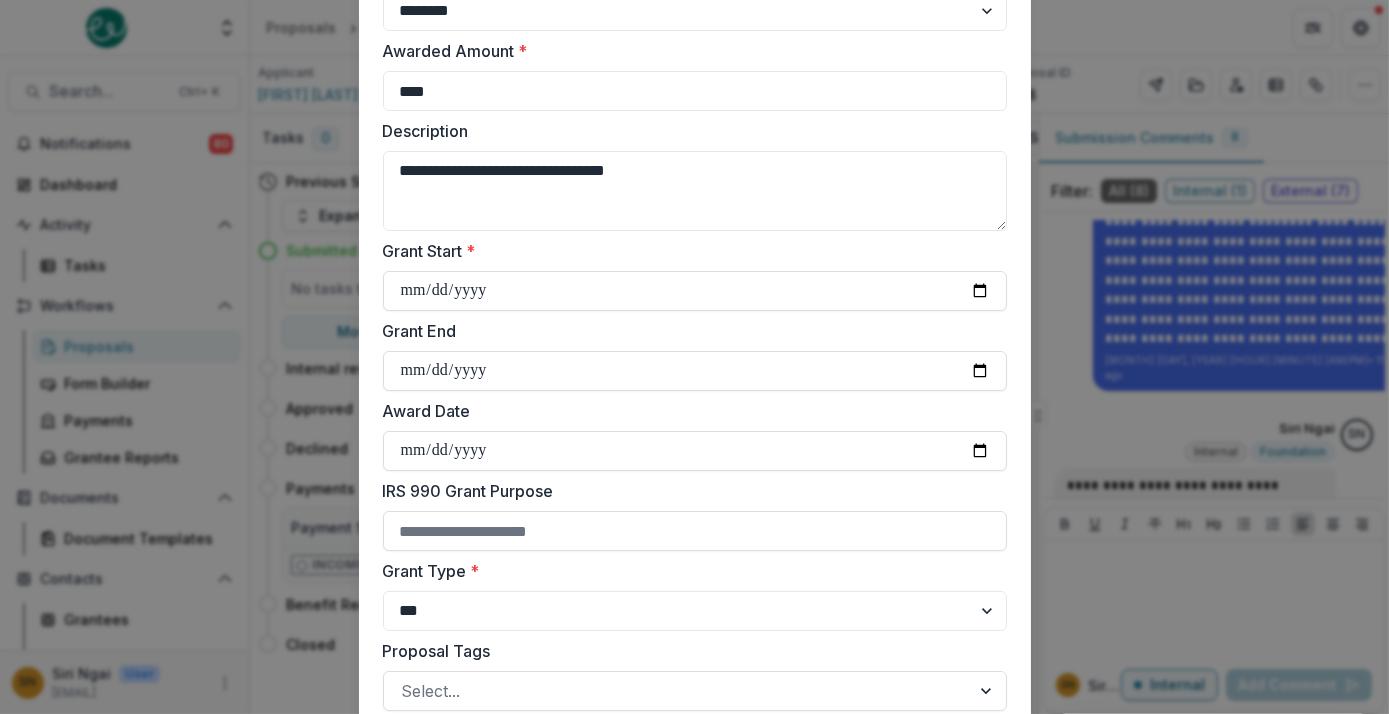 type on "**********" 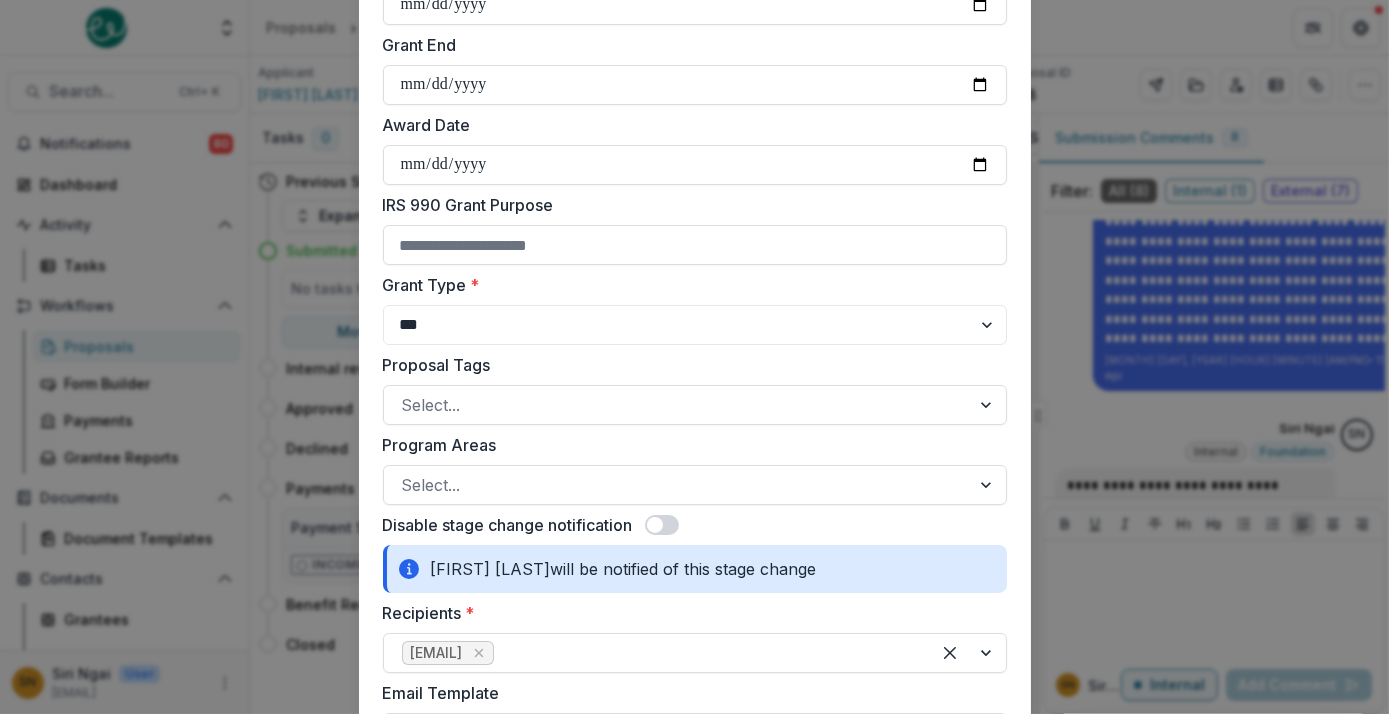 scroll, scrollTop: 476, scrollLeft: 0, axis: vertical 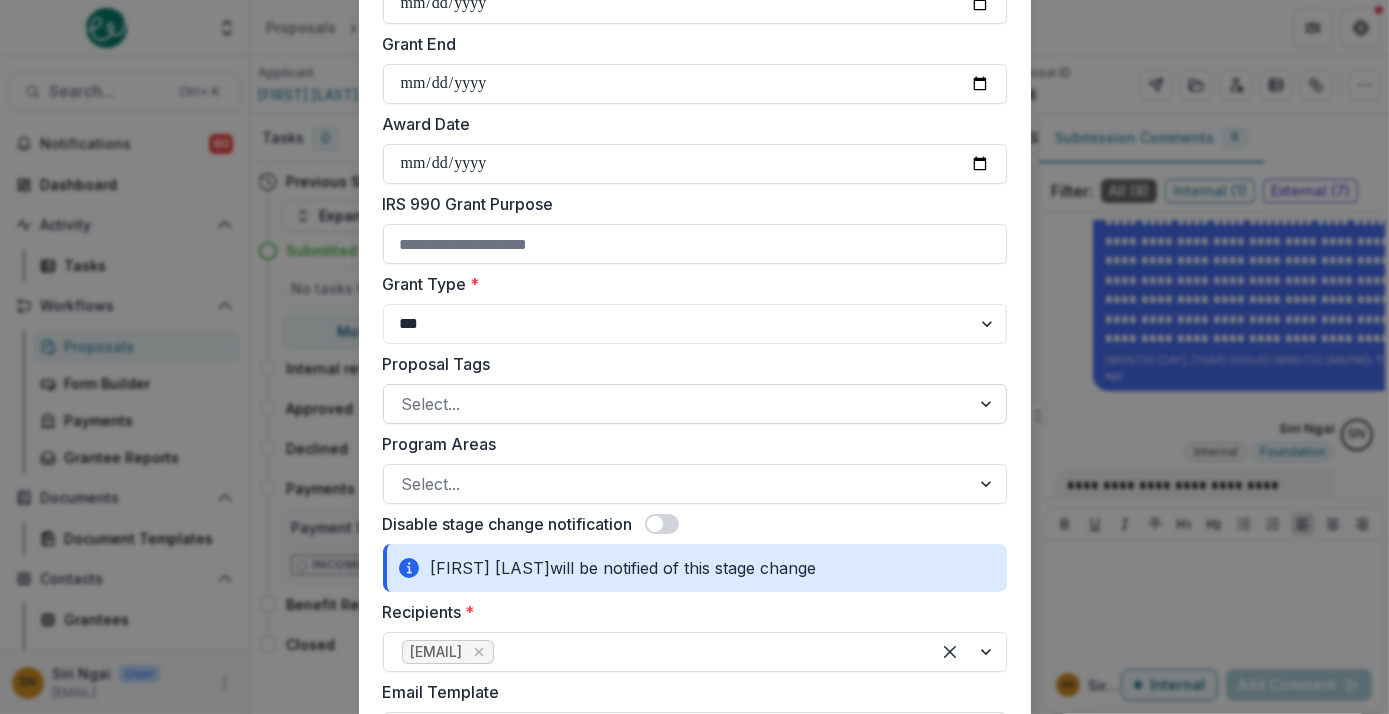 click at bounding box center [677, 404] 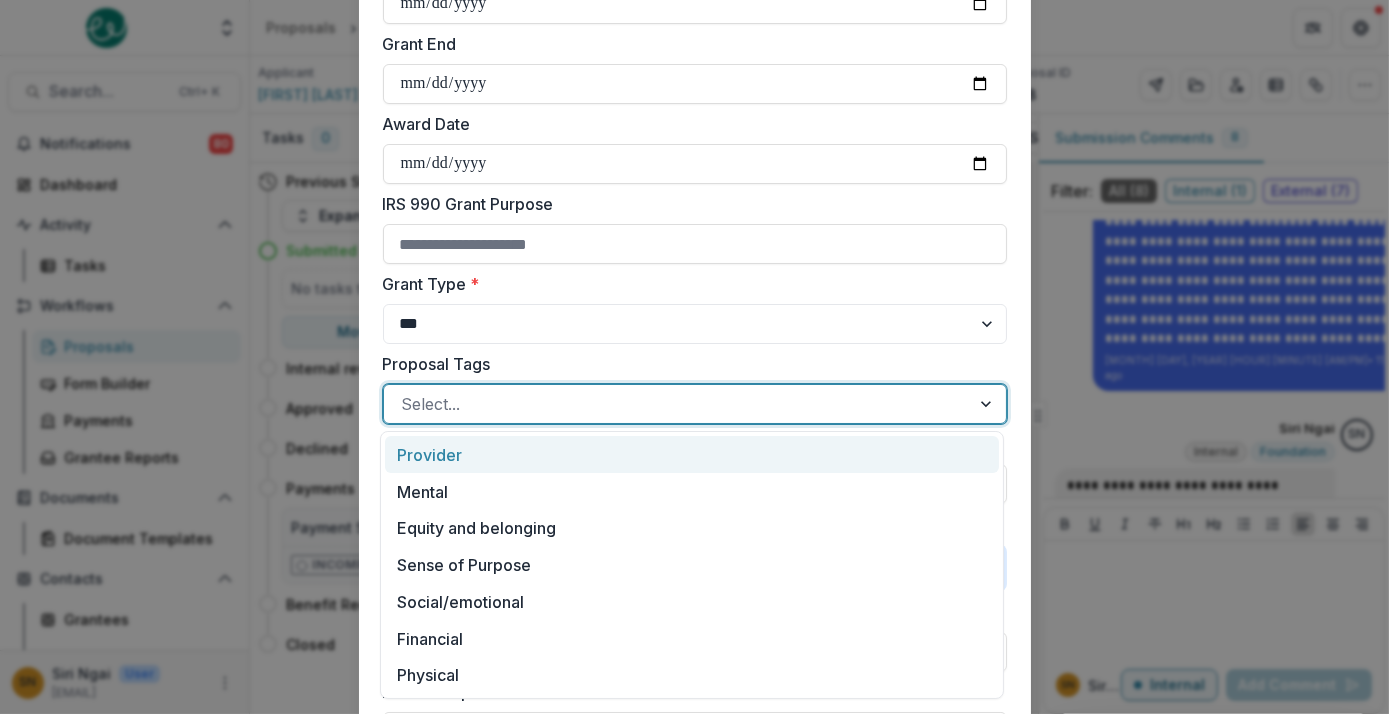 click at bounding box center (677, 404) 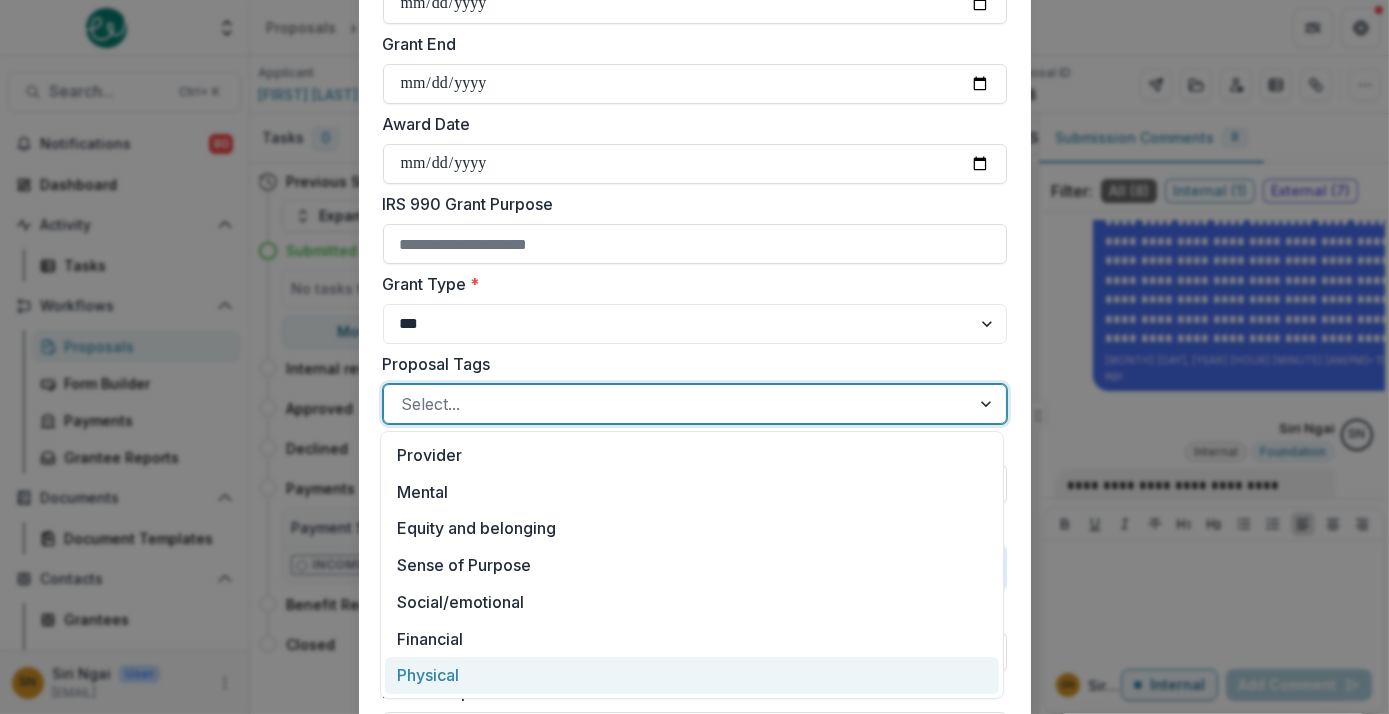 click on "Physical" at bounding box center (692, 675) 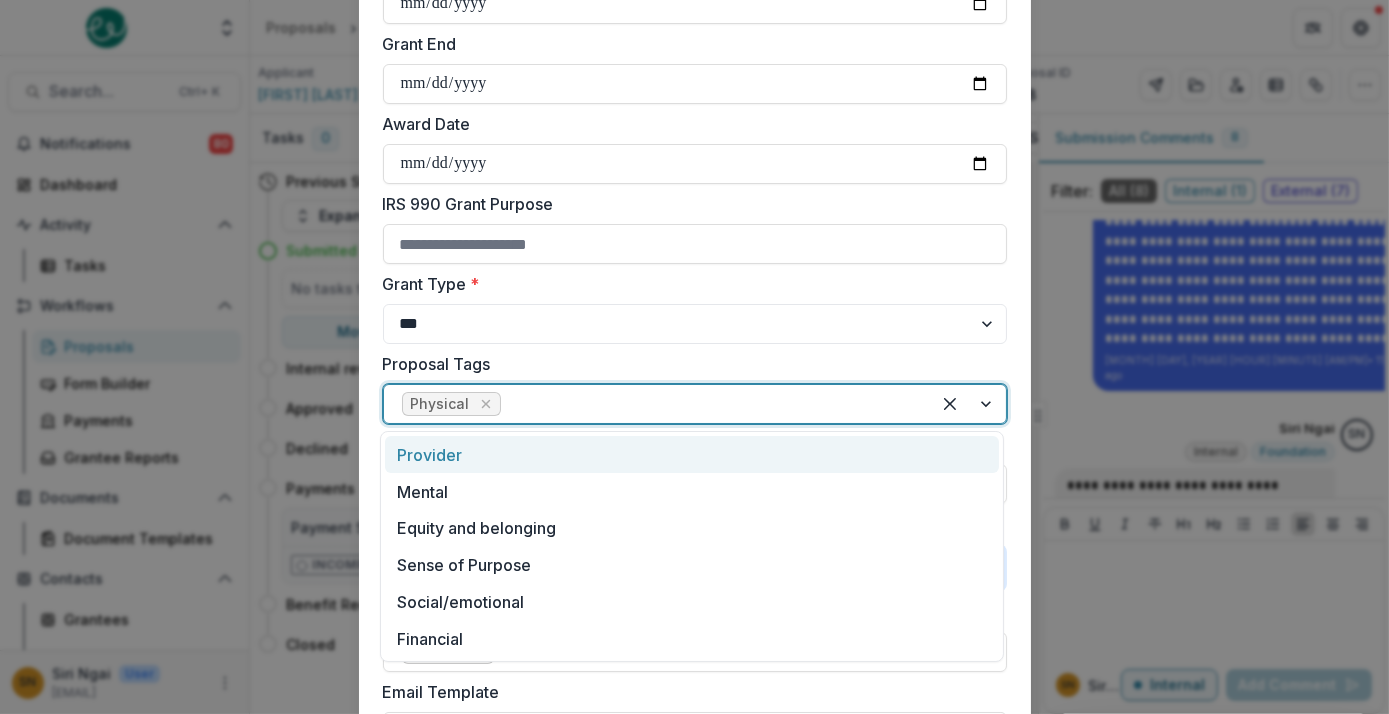click at bounding box center [708, 404] 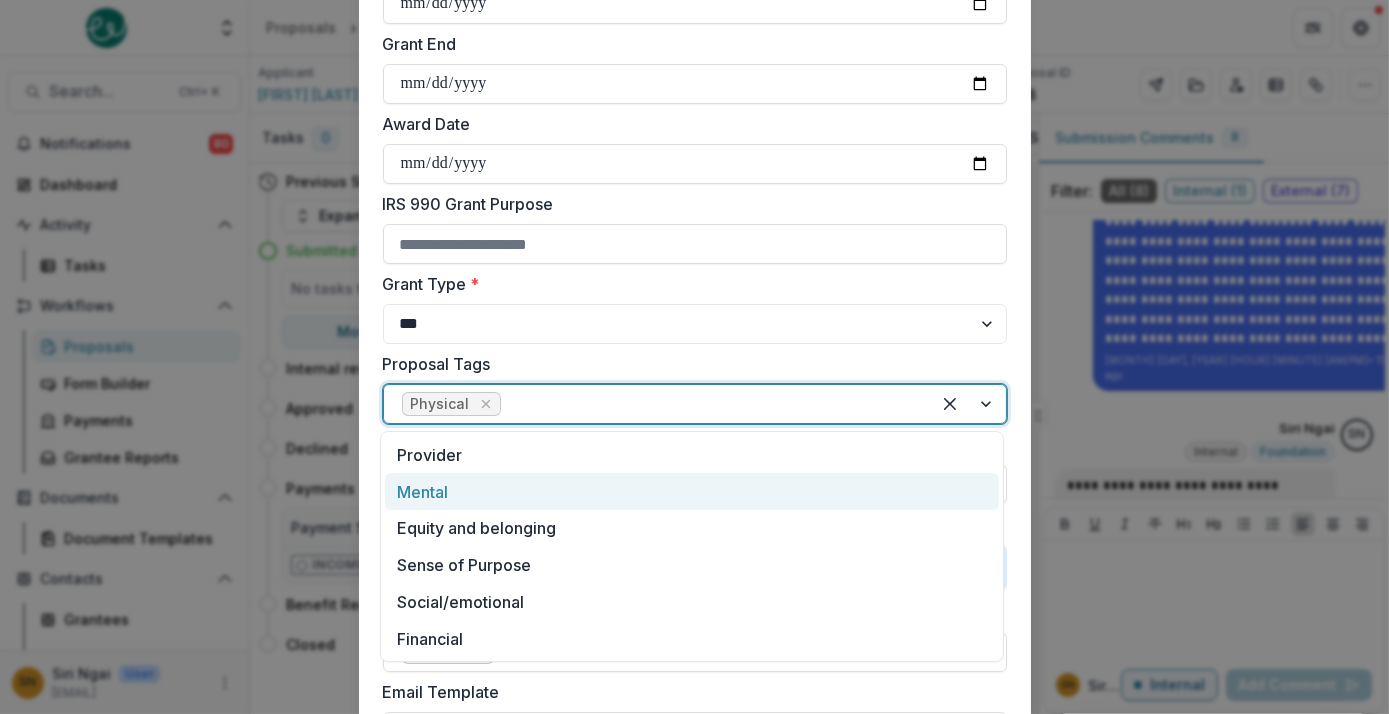 click on "Mental" at bounding box center [692, 491] 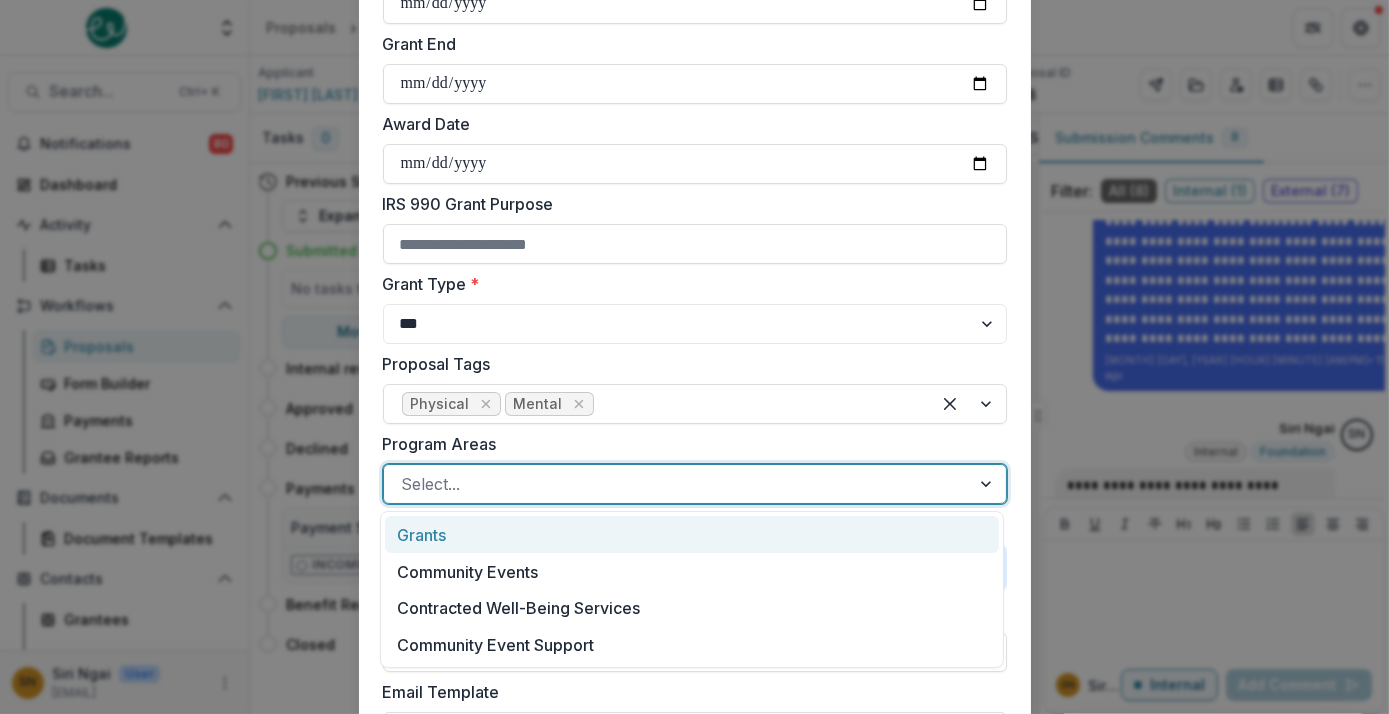 click at bounding box center (677, 484) 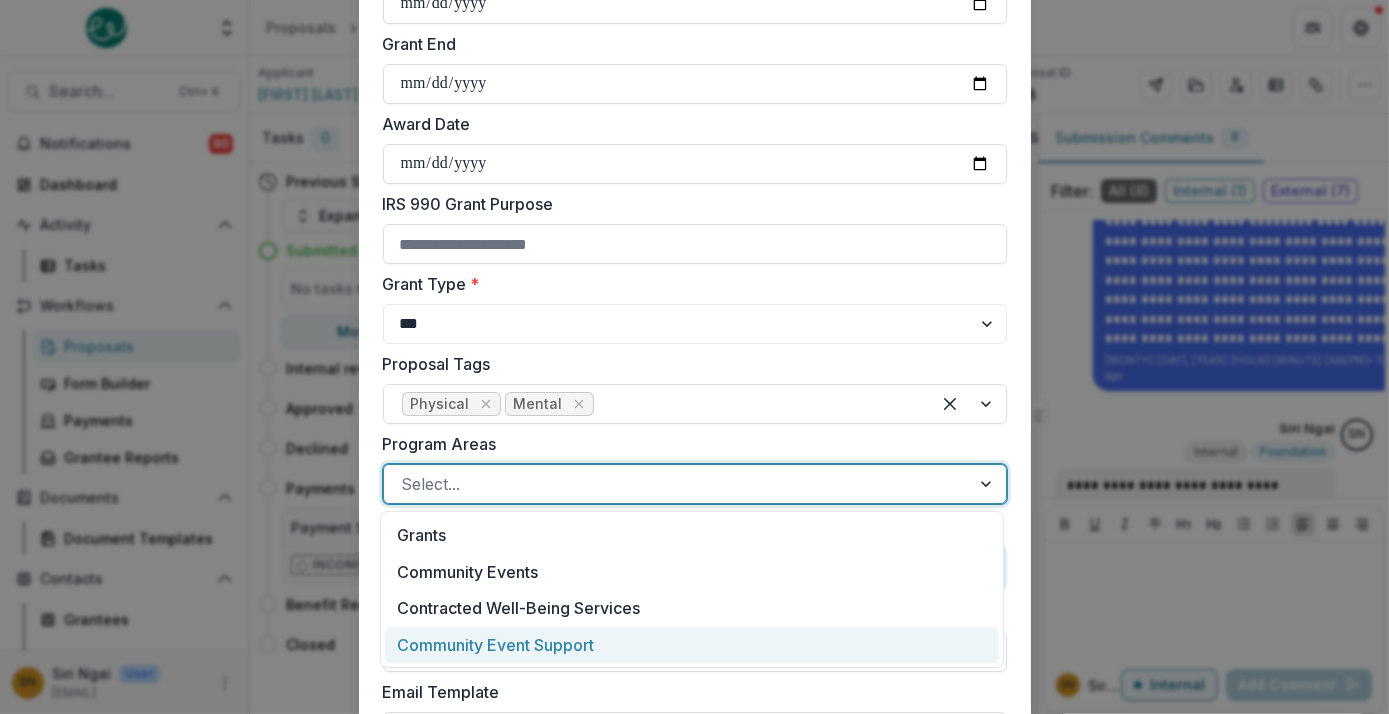 click on "Community Event Support" at bounding box center (692, 645) 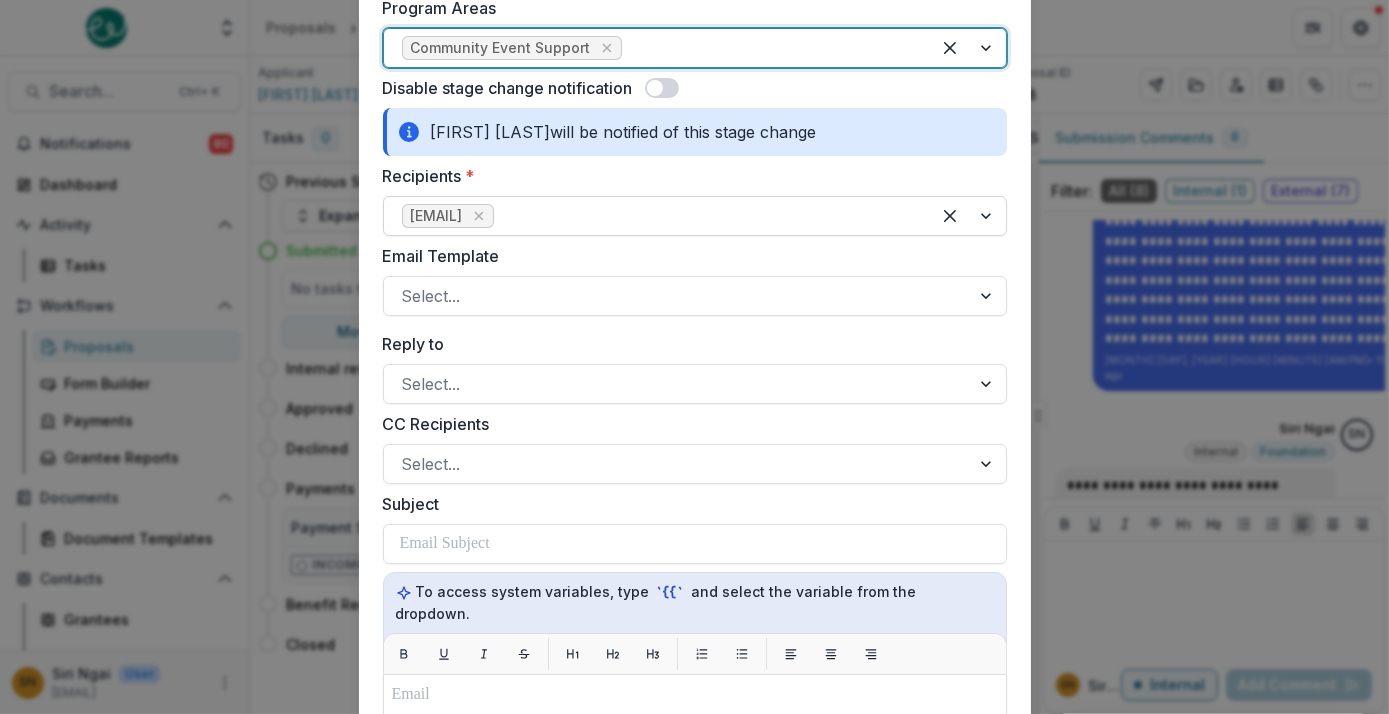 scroll, scrollTop: 912, scrollLeft: 0, axis: vertical 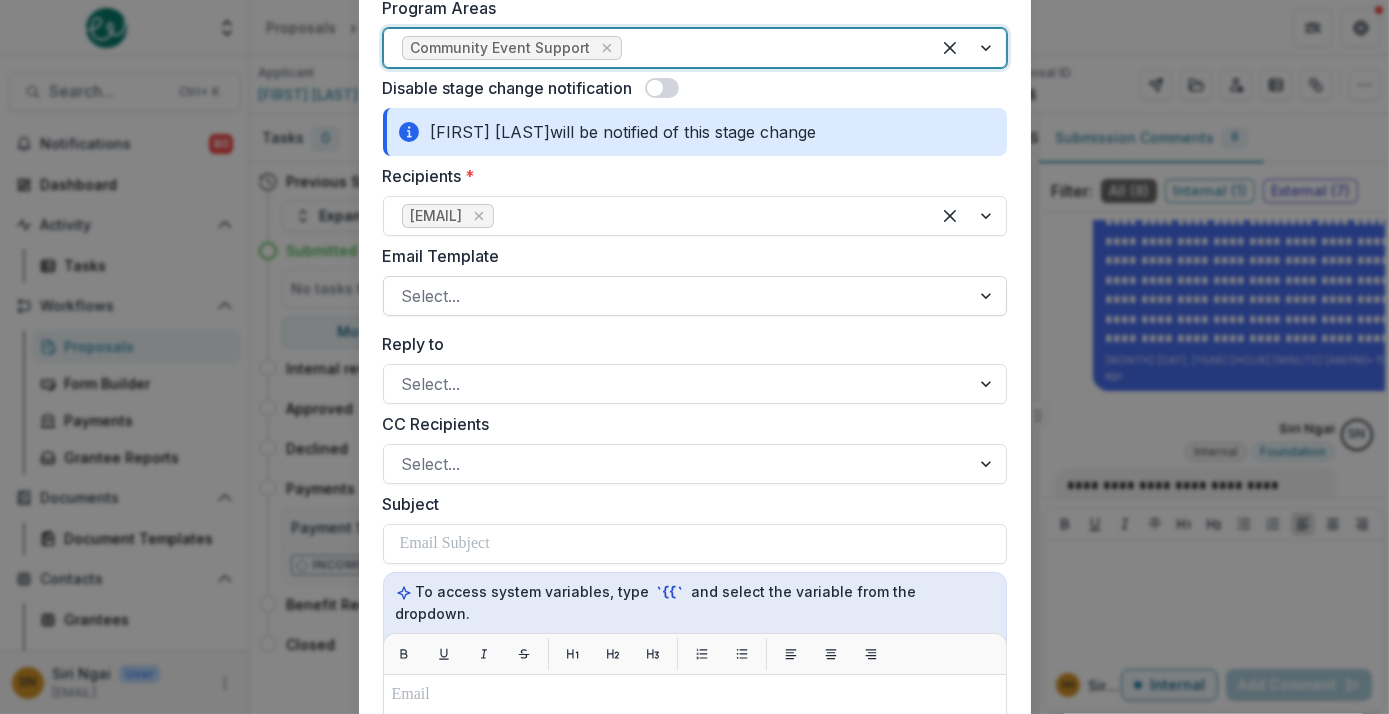 click on "Select..." at bounding box center (677, 296) 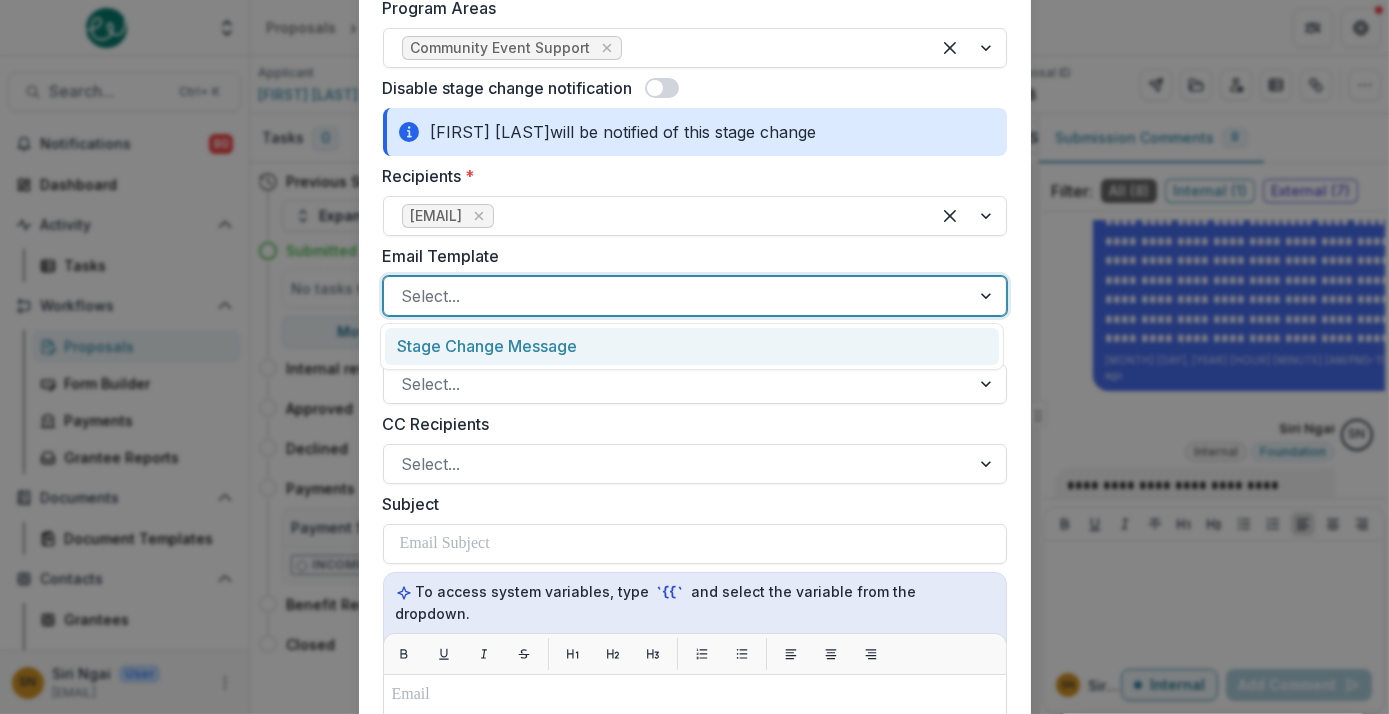 click on "Stage Change Message" at bounding box center (692, 346) 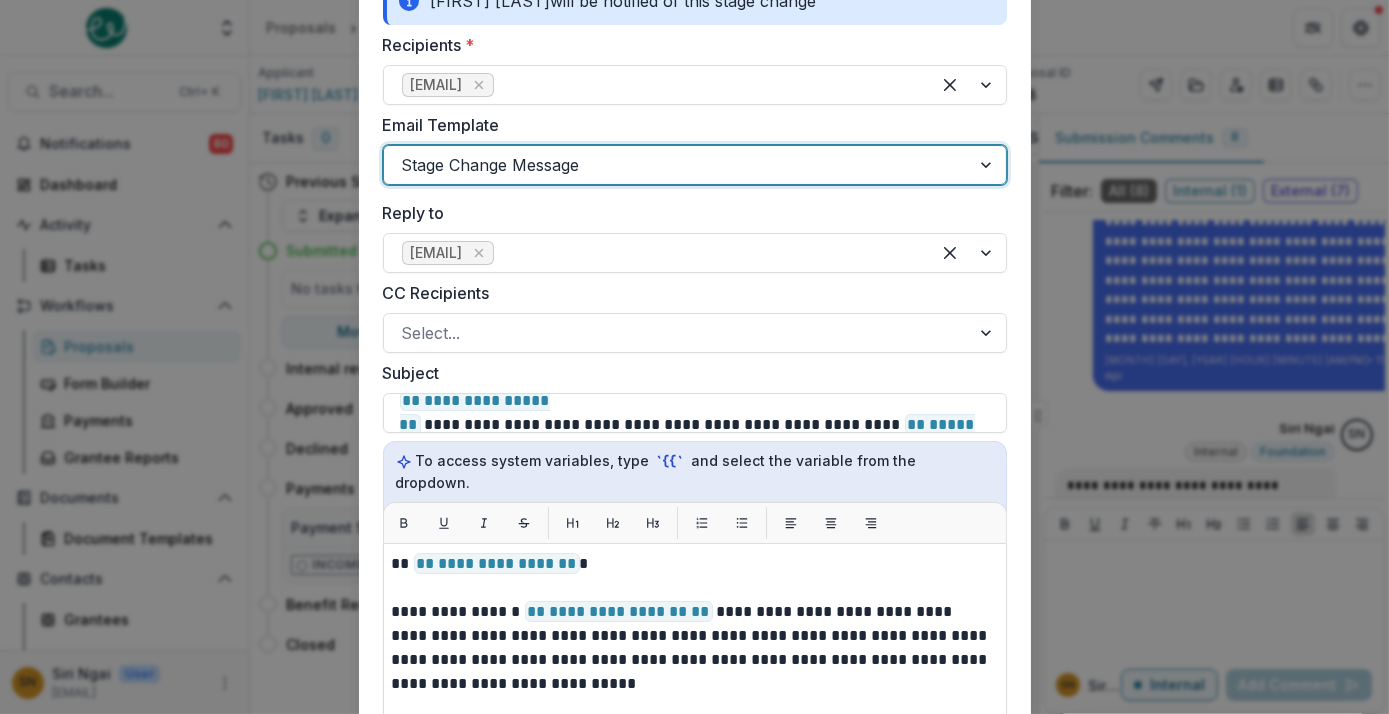 scroll, scrollTop: 1043, scrollLeft: 0, axis: vertical 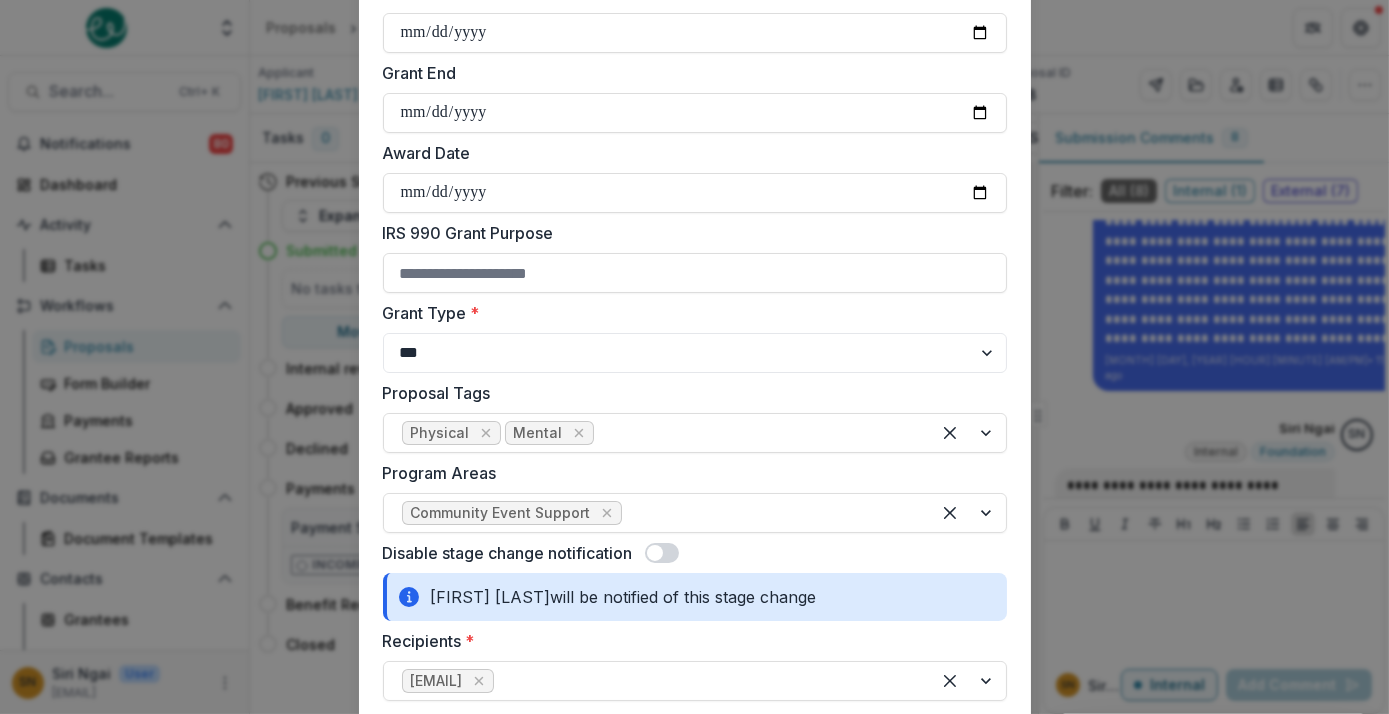 click on "**********" at bounding box center (694, 357) 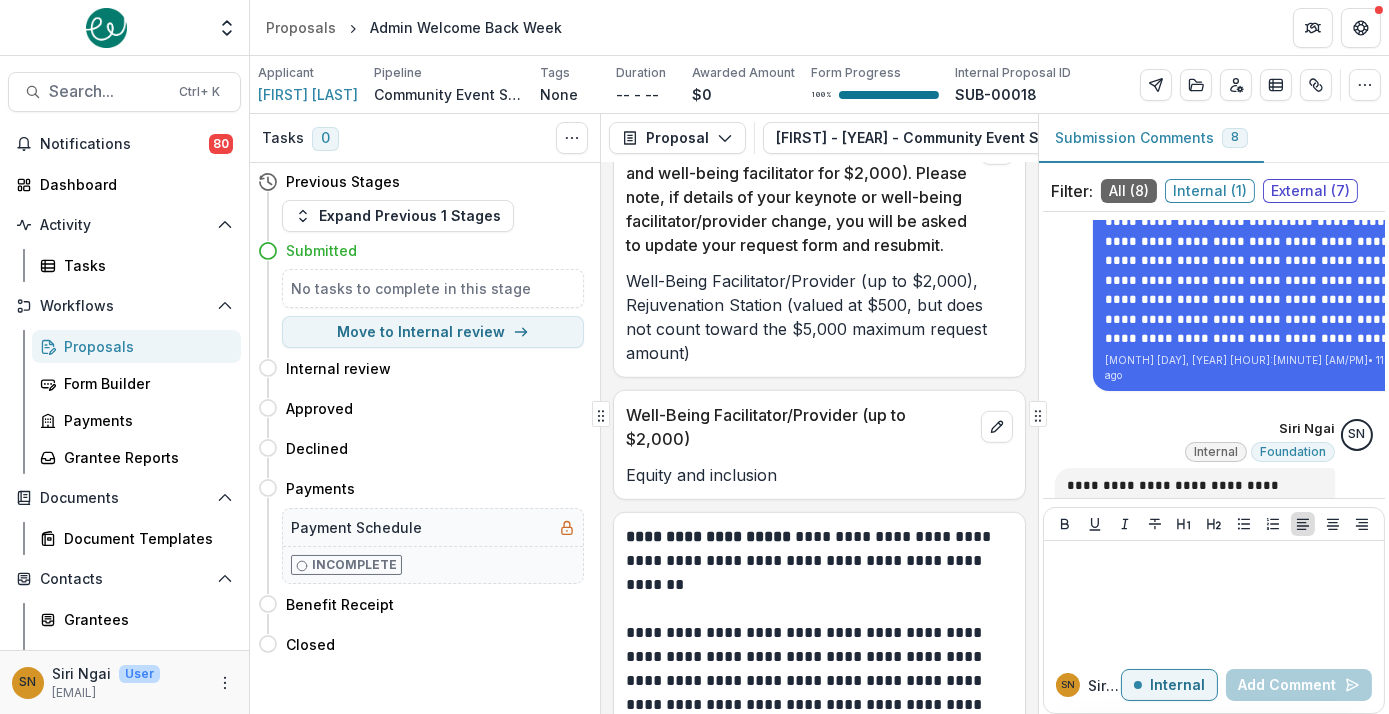 scroll, scrollTop: 2832, scrollLeft: 0, axis: vertical 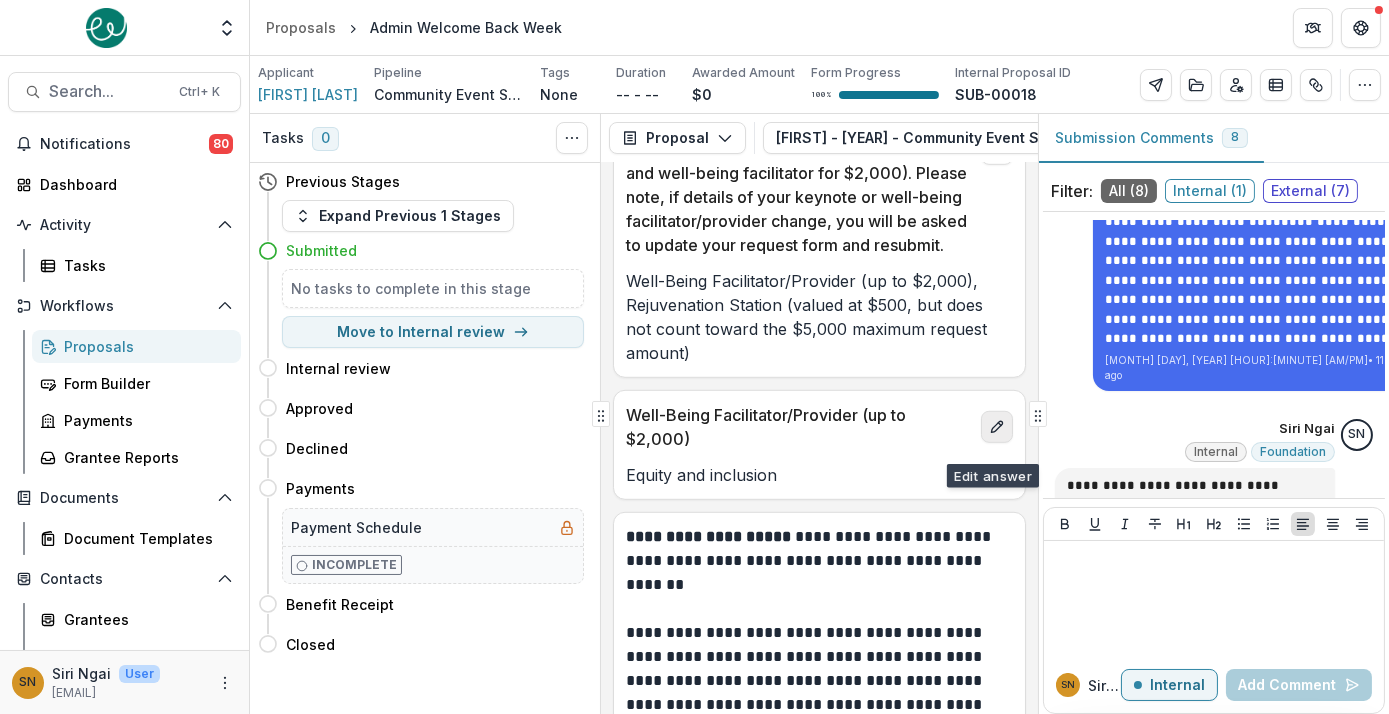 click at bounding box center [997, 427] 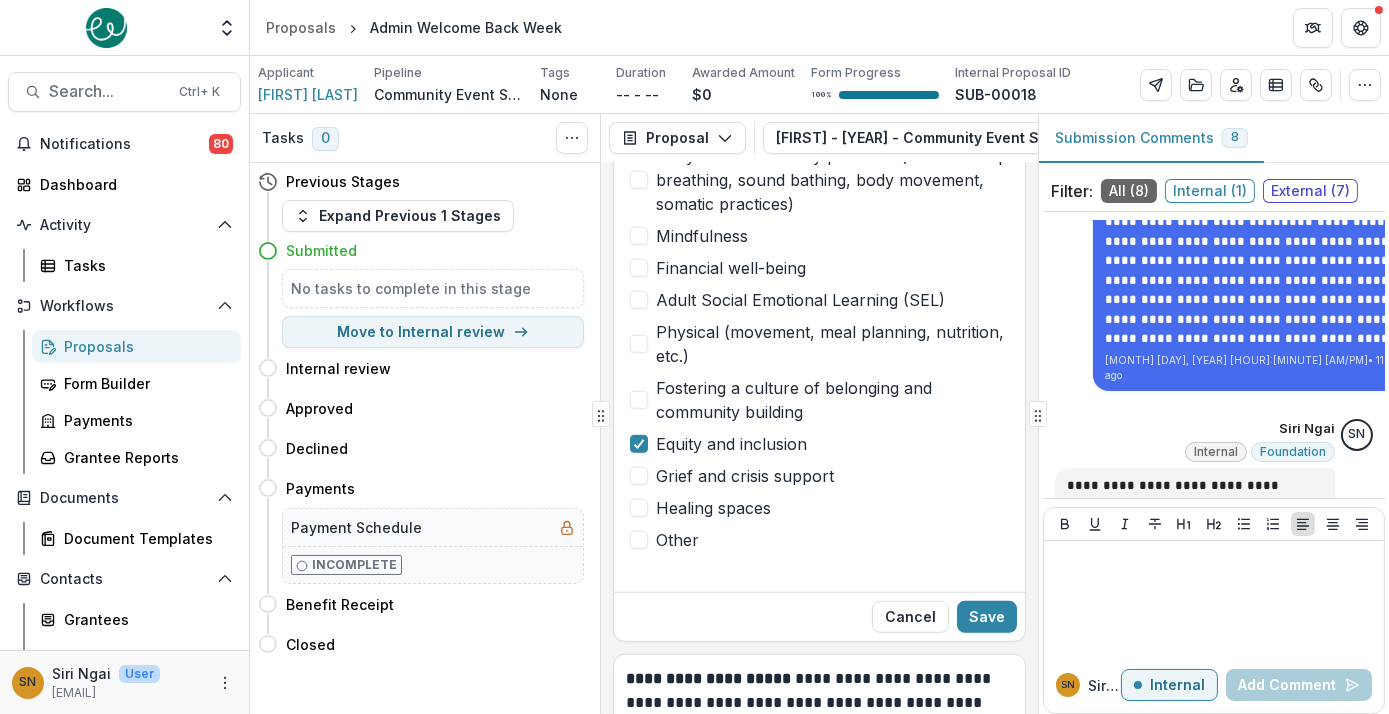 scroll, scrollTop: 3178, scrollLeft: 0, axis: vertical 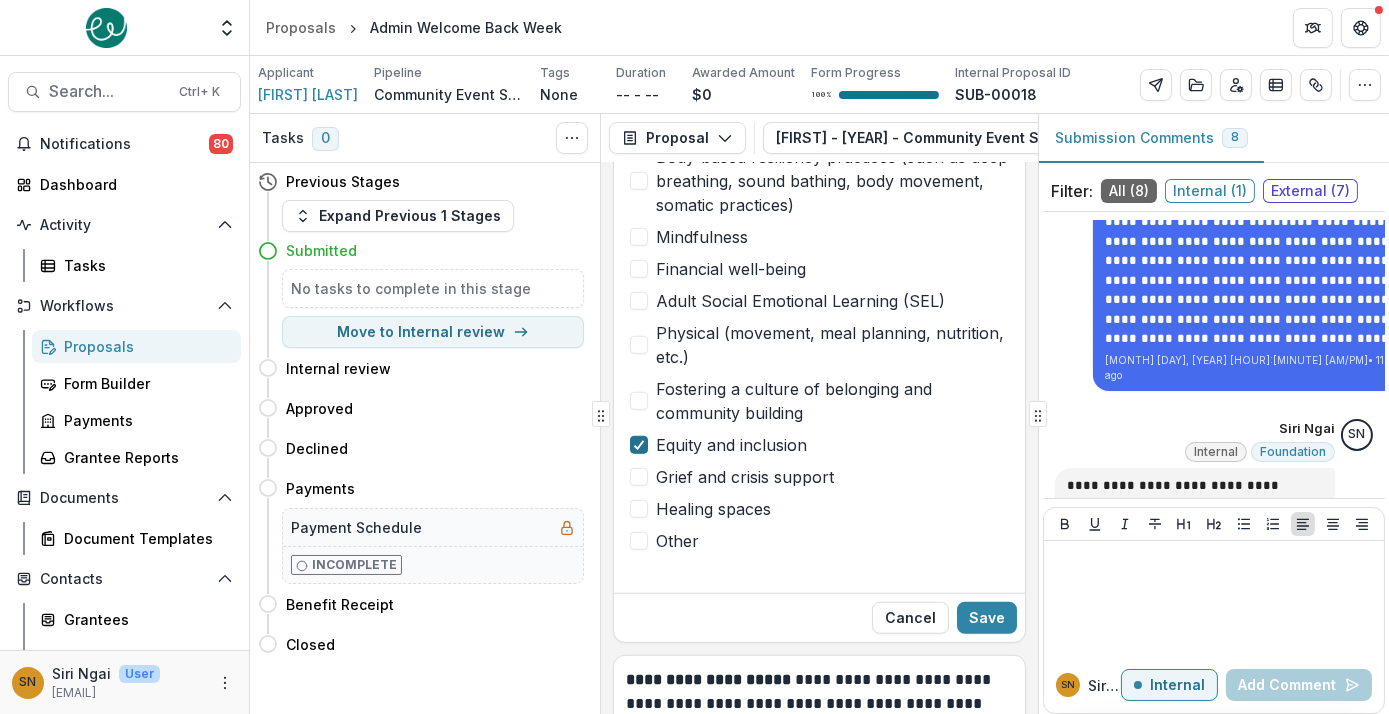 click 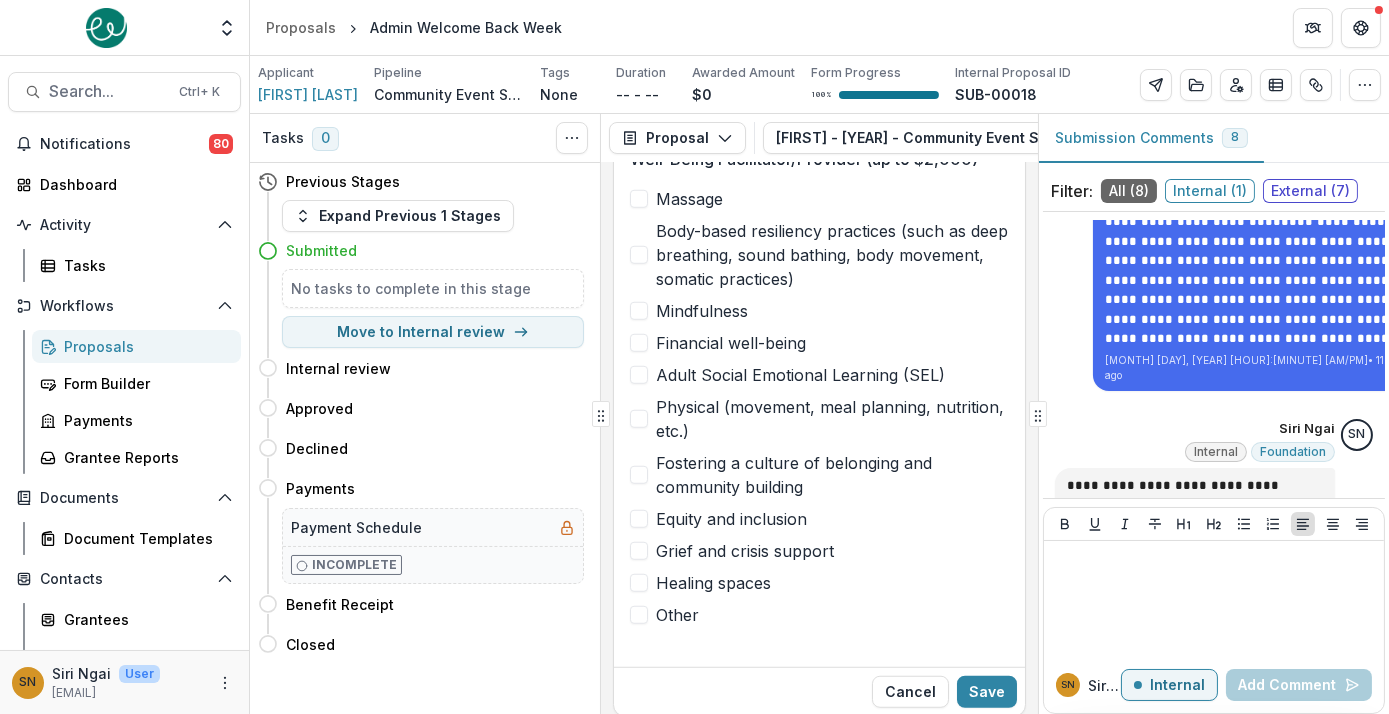 scroll, scrollTop: 3090, scrollLeft: 0, axis: vertical 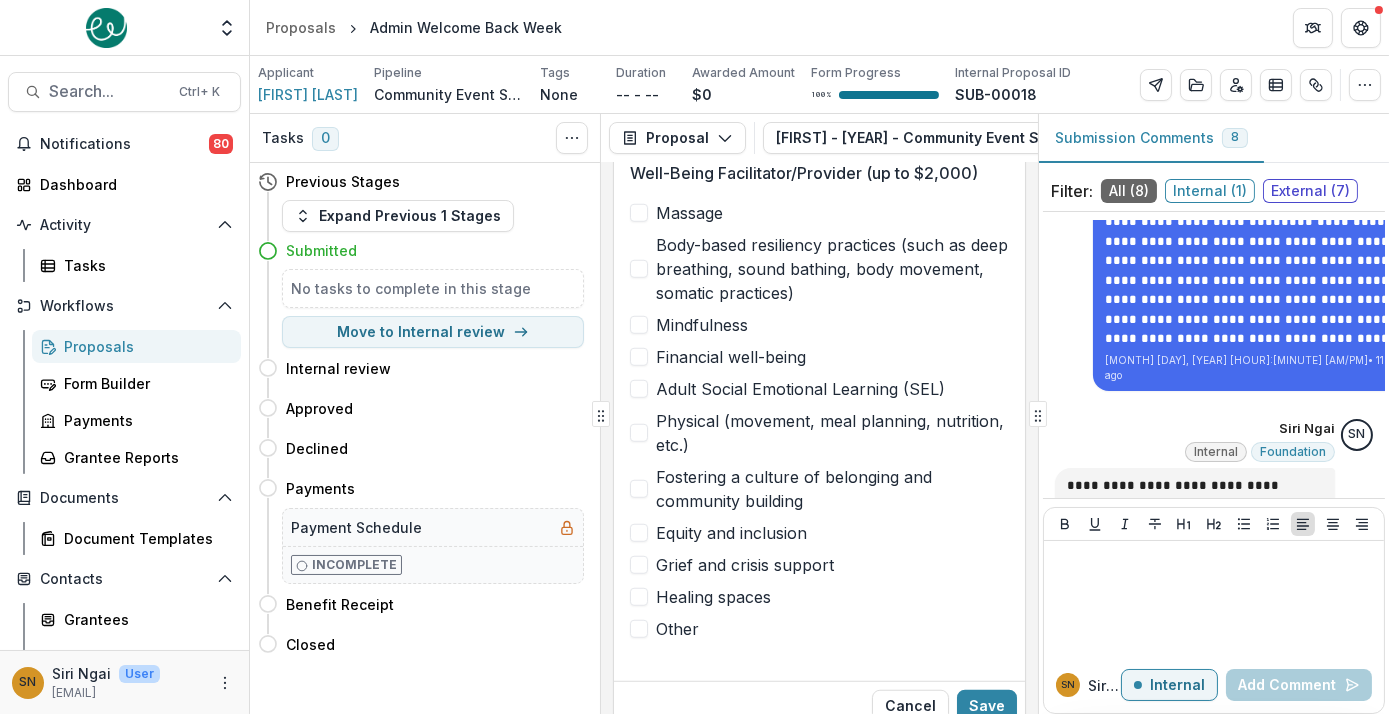 click at bounding box center (639, 433) 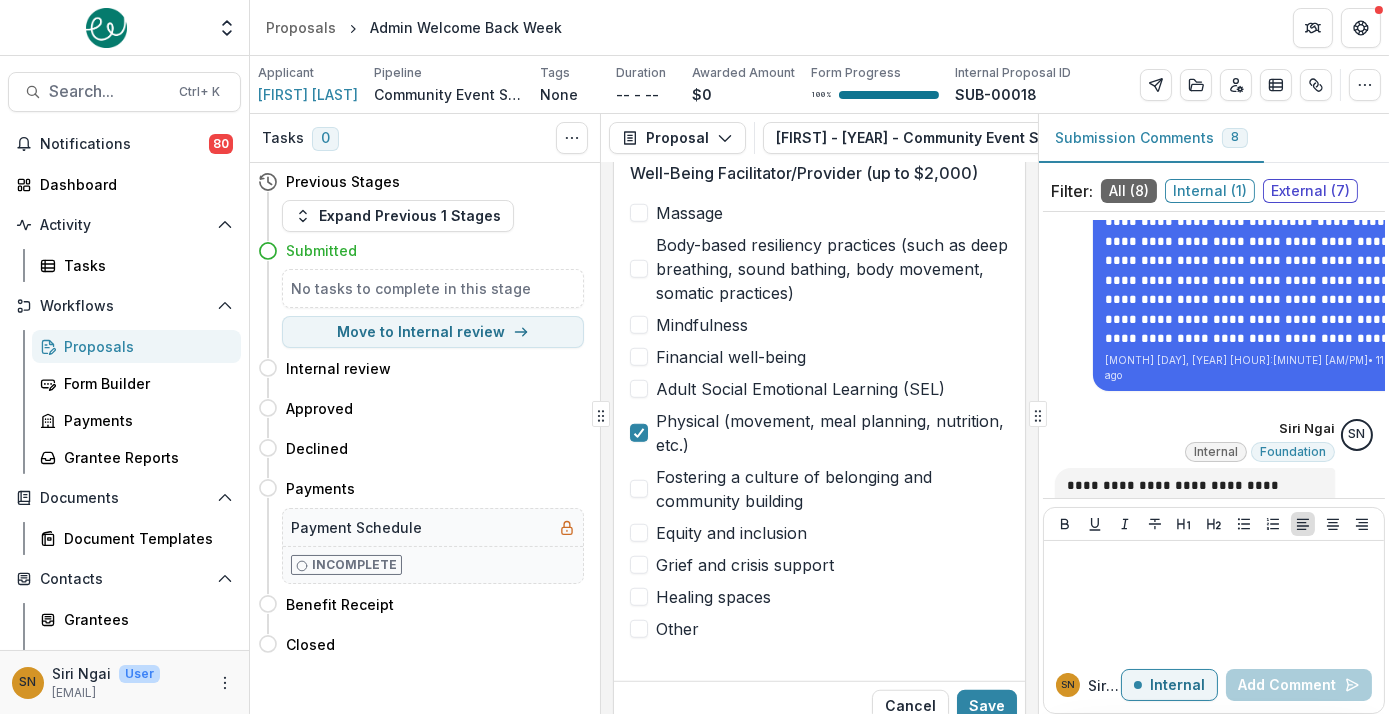 click at bounding box center [639, 269] 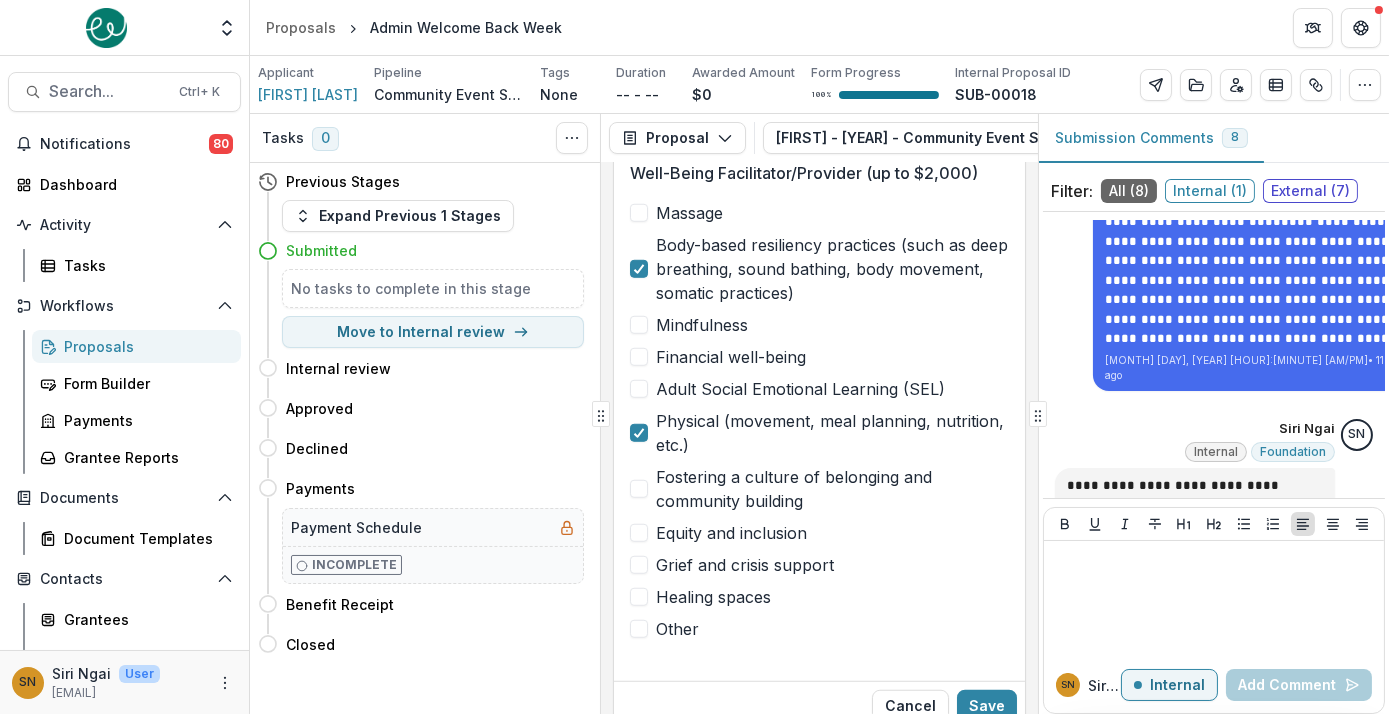 scroll, scrollTop: 3251, scrollLeft: 0, axis: vertical 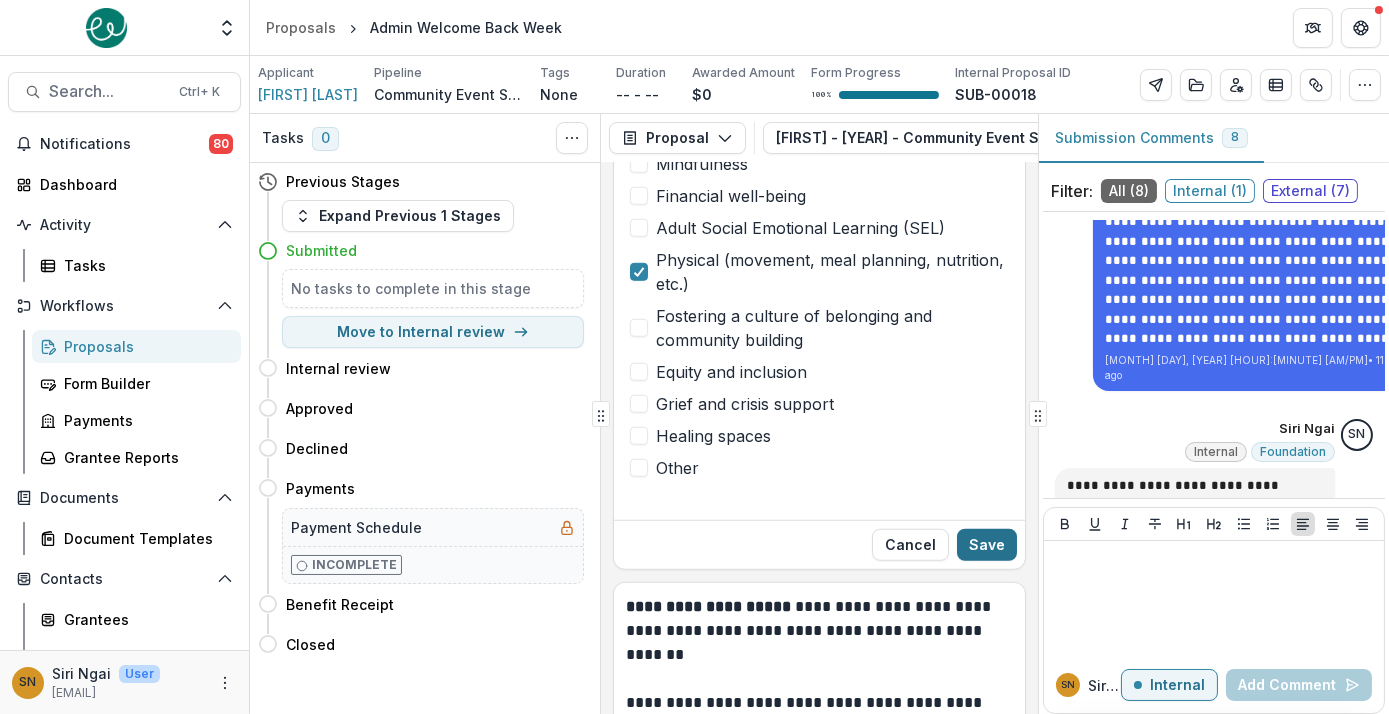 click on "Save" at bounding box center [987, 545] 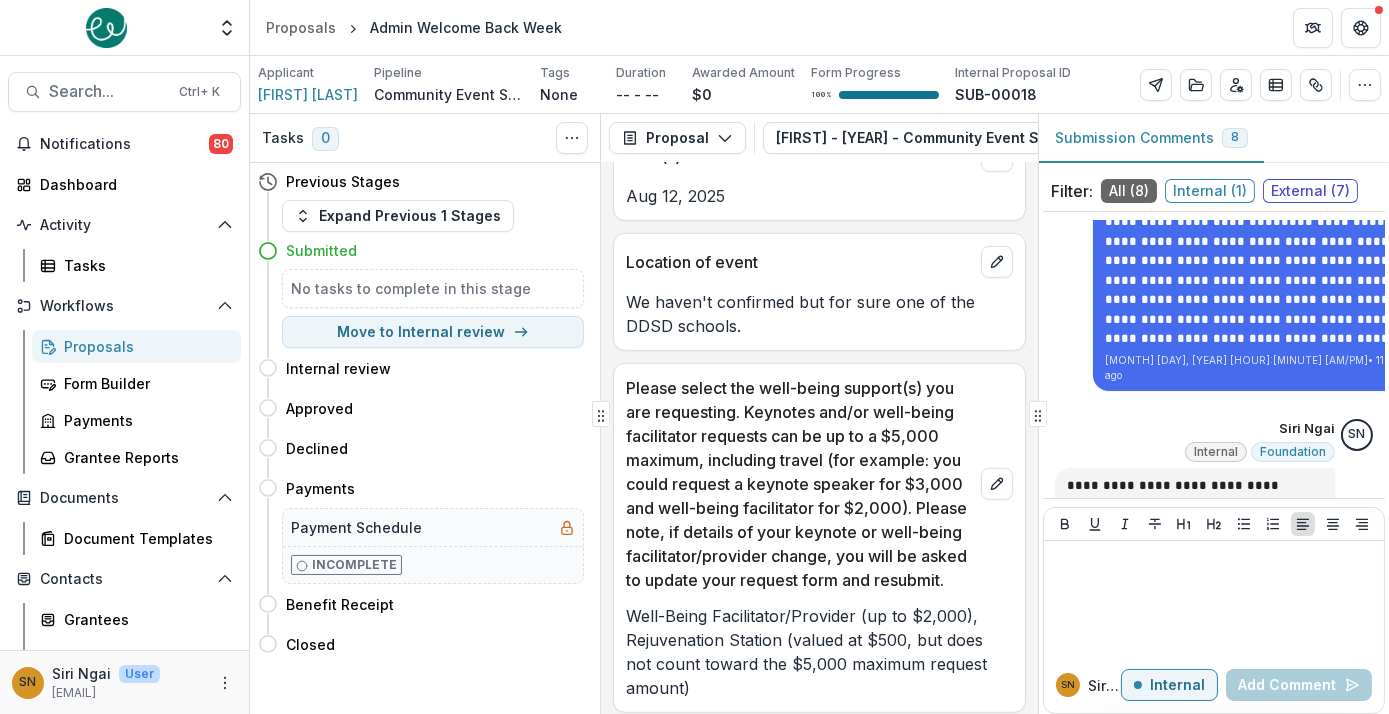 scroll, scrollTop: 3621, scrollLeft: 0, axis: vertical 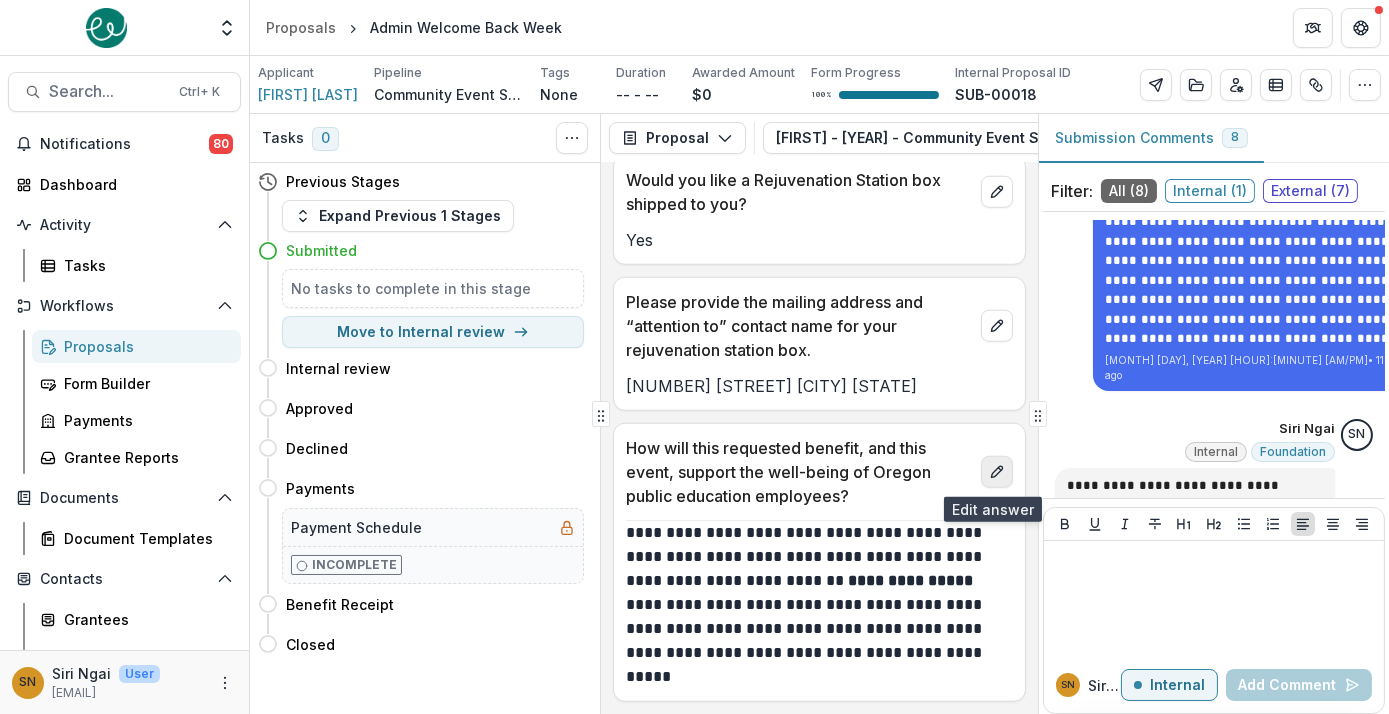 click 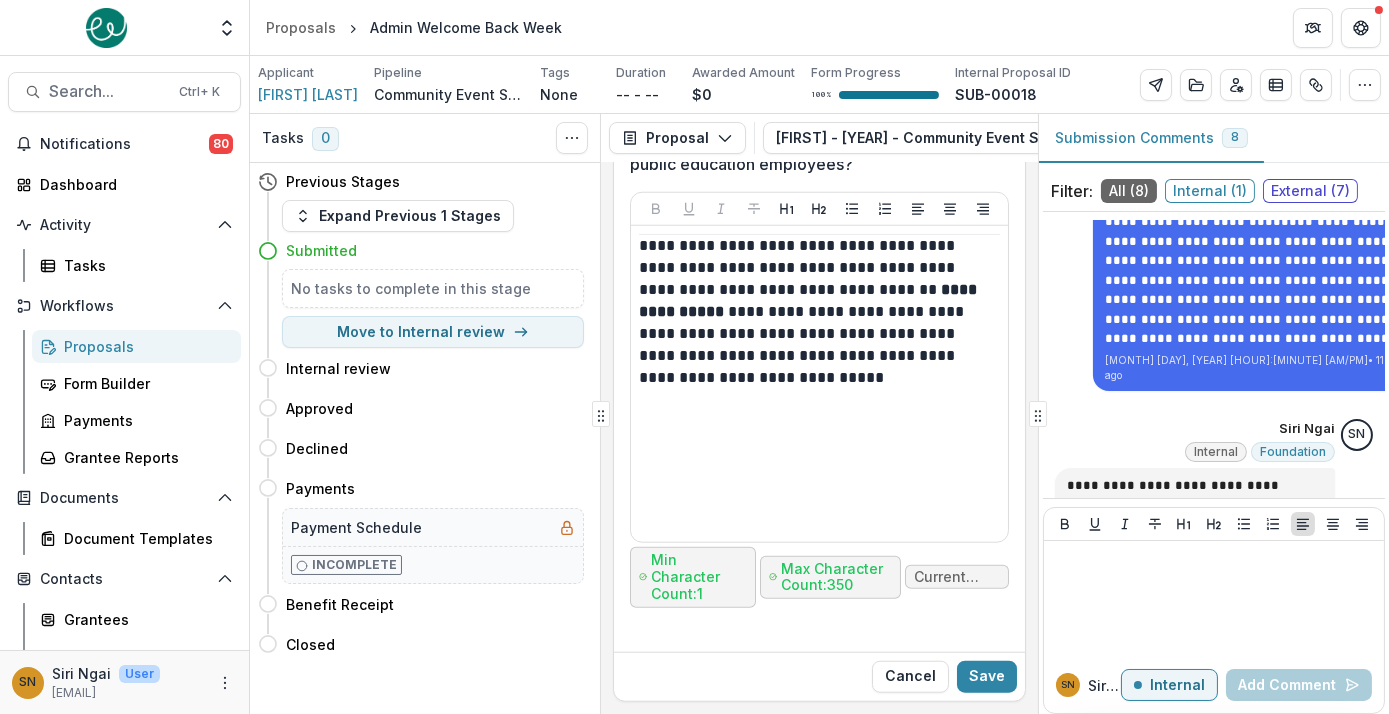 scroll, scrollTop: 3967, scrollLeft: 0, axis: vertical 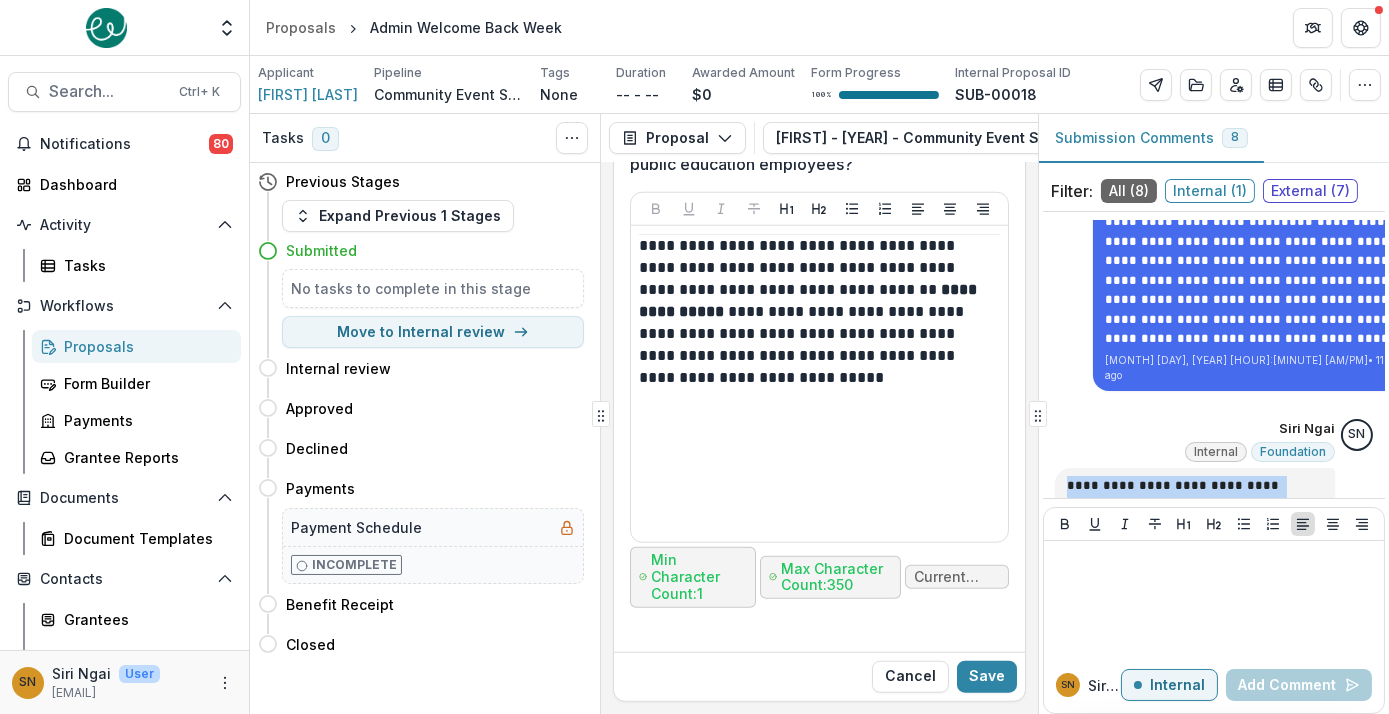 drag, startPoint x: 1216, startPoint y: 444, endPoint x: 1045, endPoint y: 389, distance: 179.6274 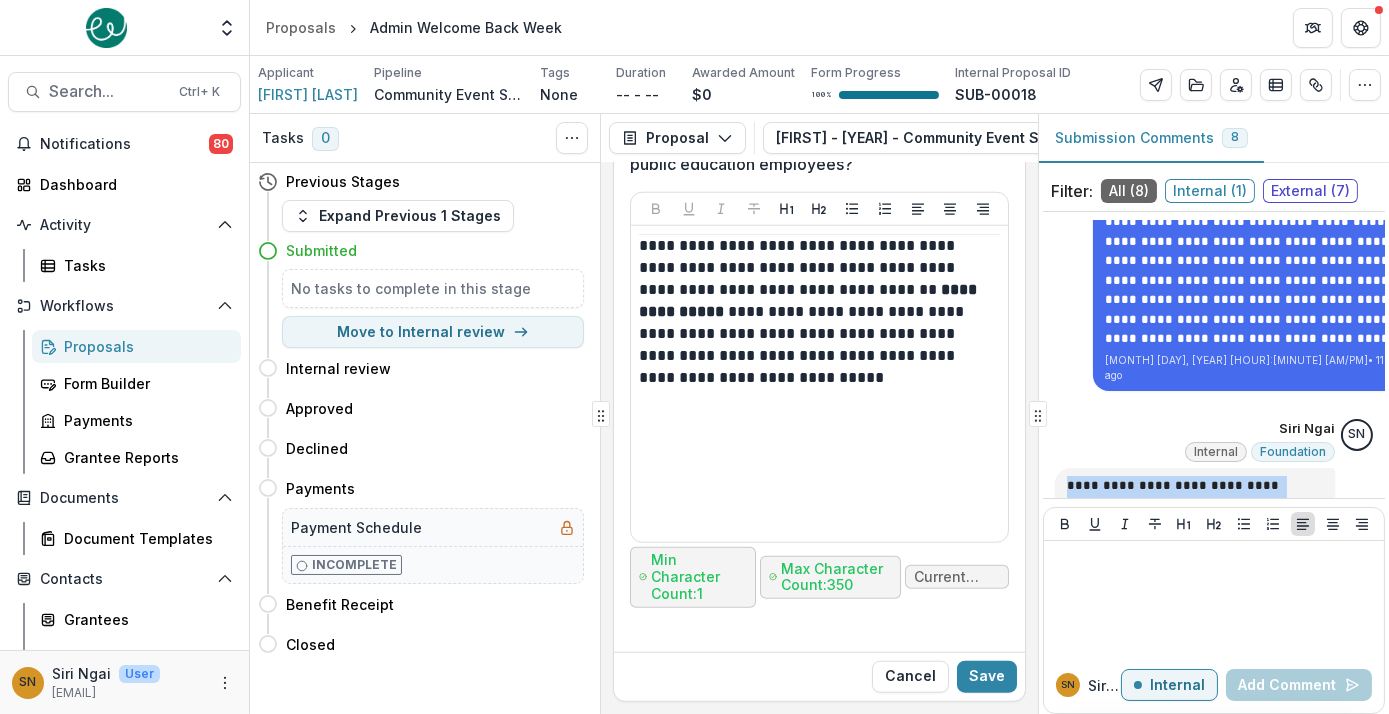 copy on "**********" 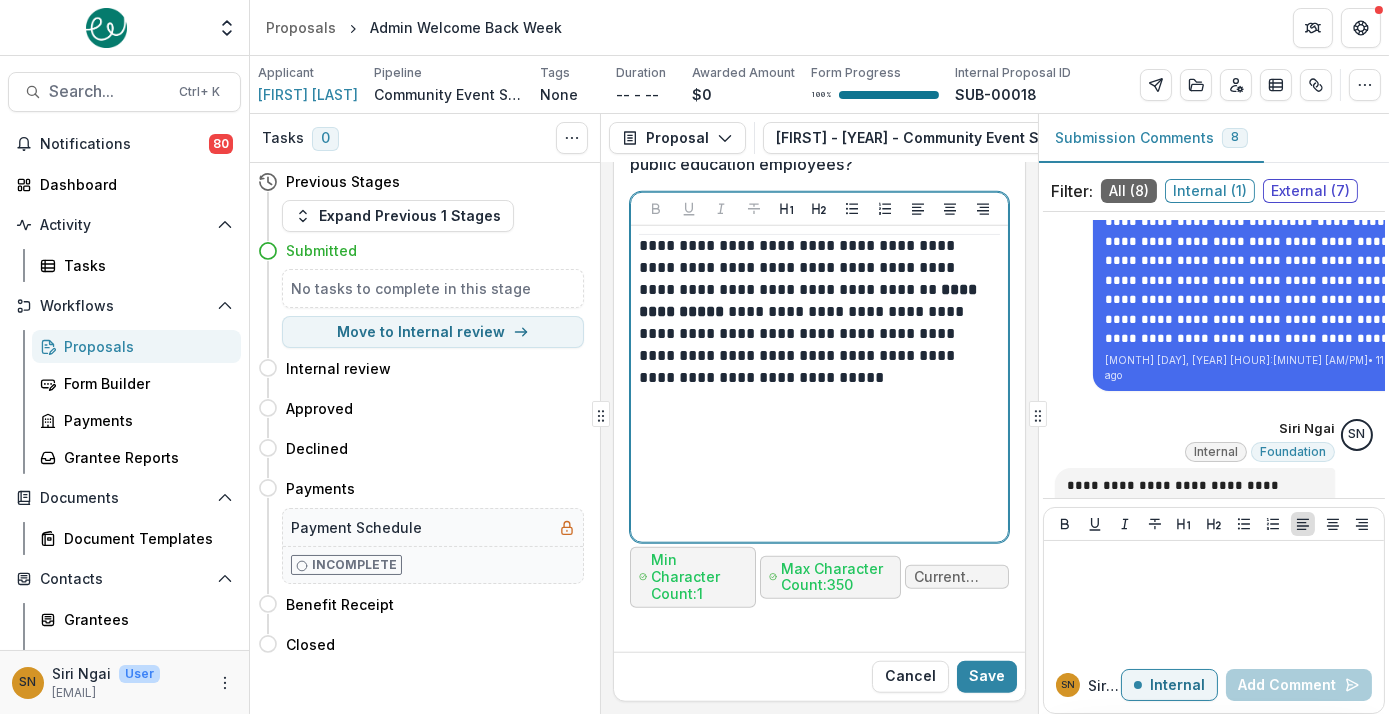 click on "**********" at bounding box center [817, 301] 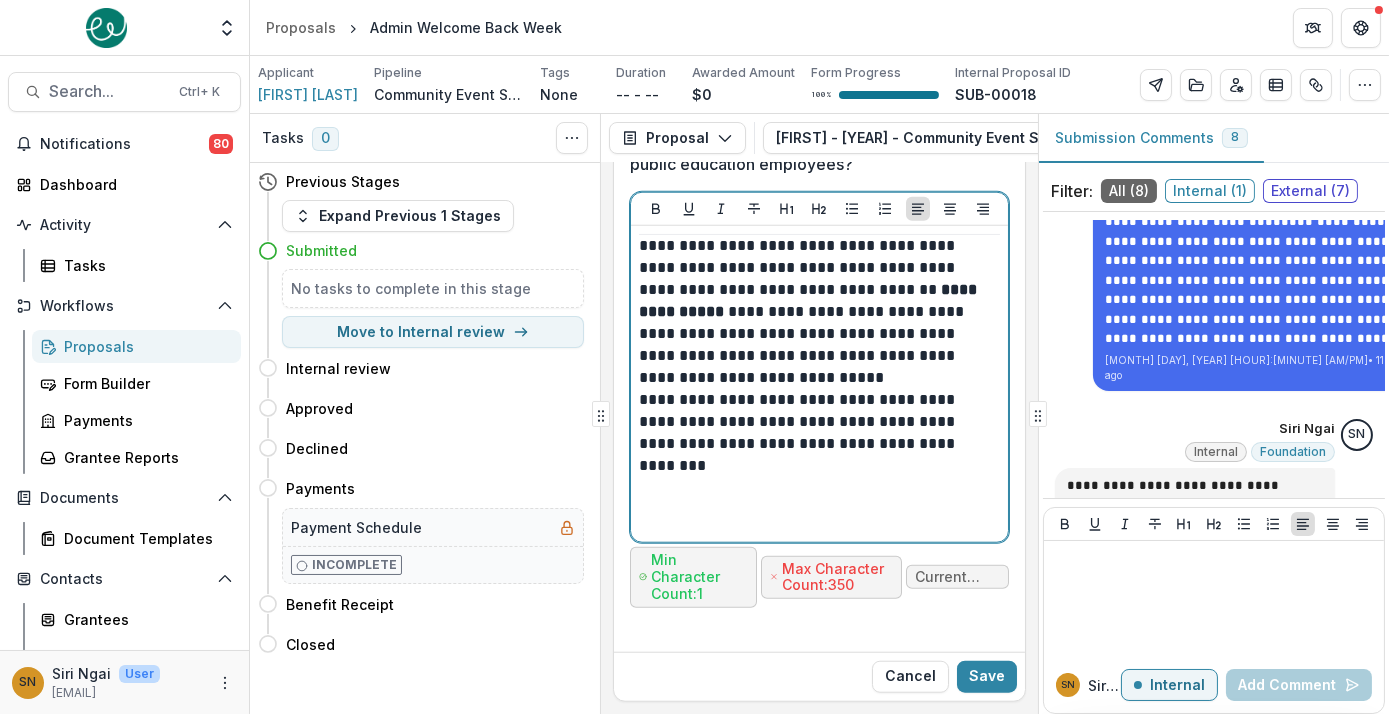 scroll, scrollTop: 3951, scrollLeft: 0, axis: vertical 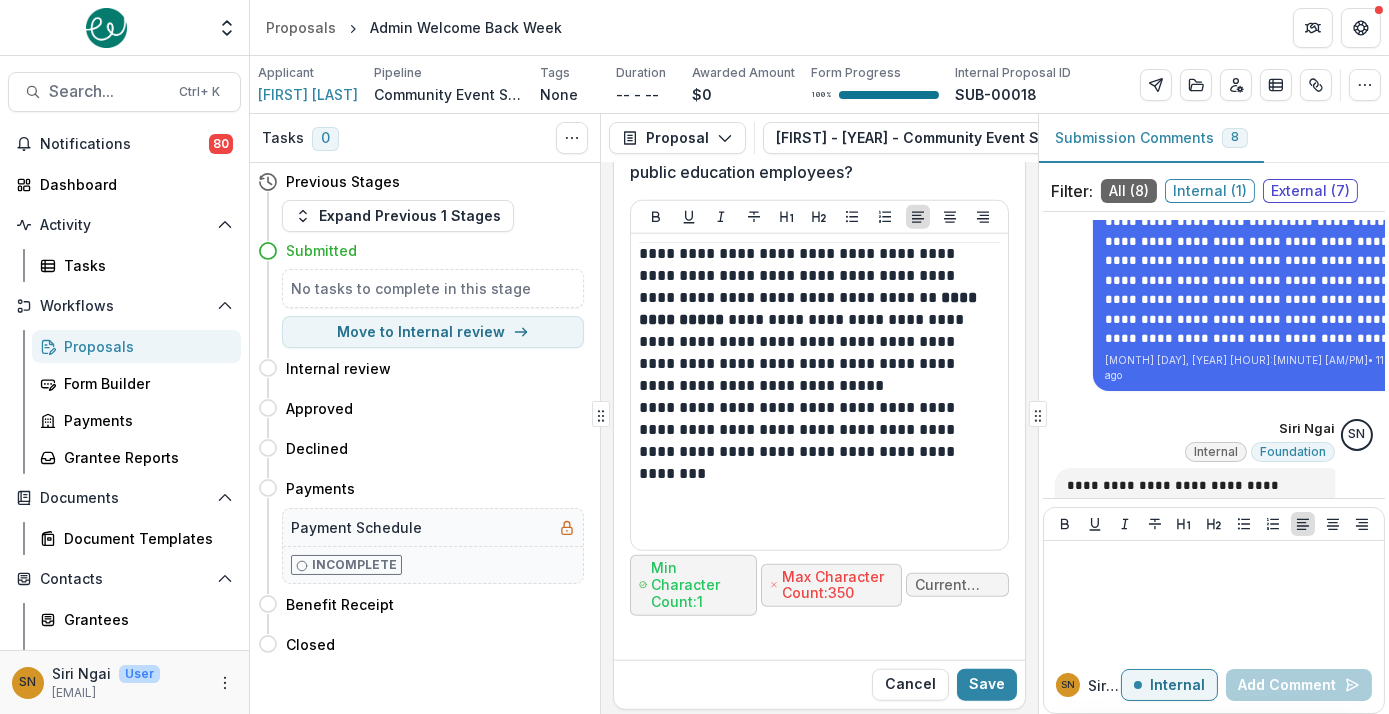click on "**********" at bounding box center [819, 438] 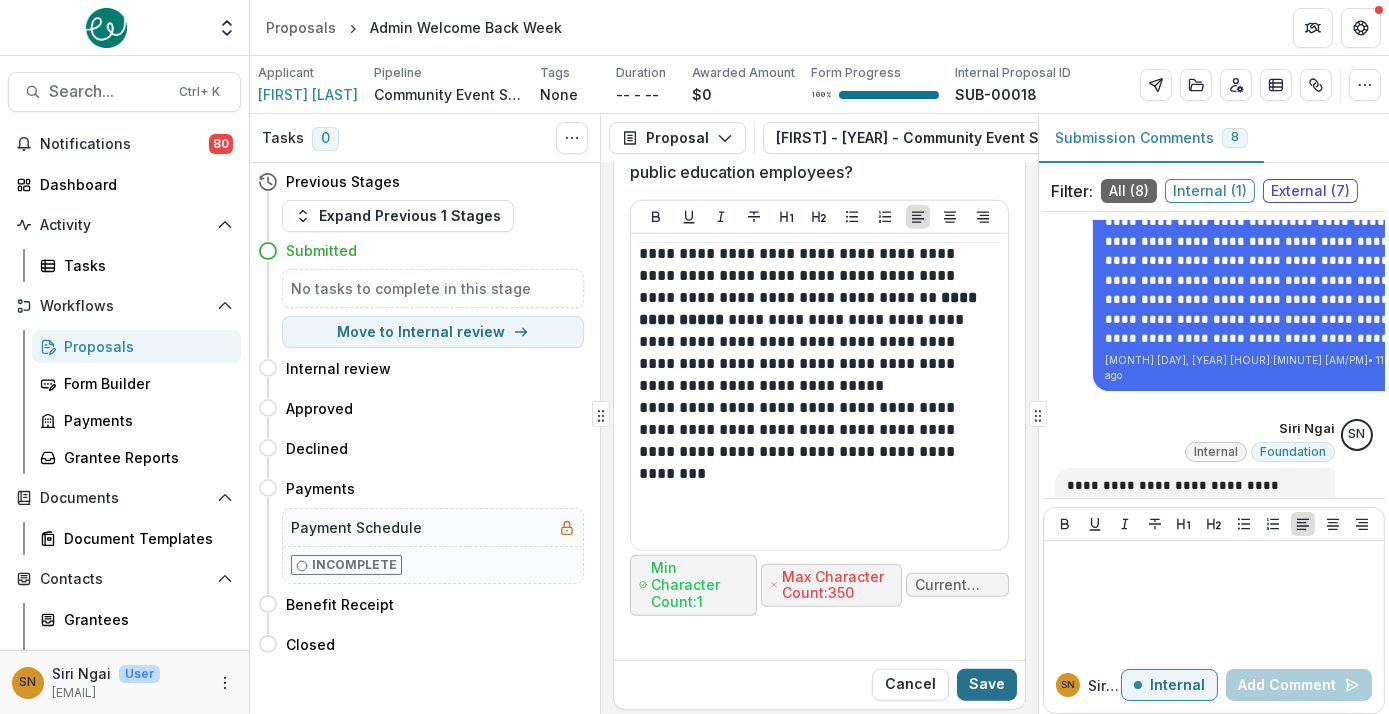 click on "Save" at bounding box center [987, 685] 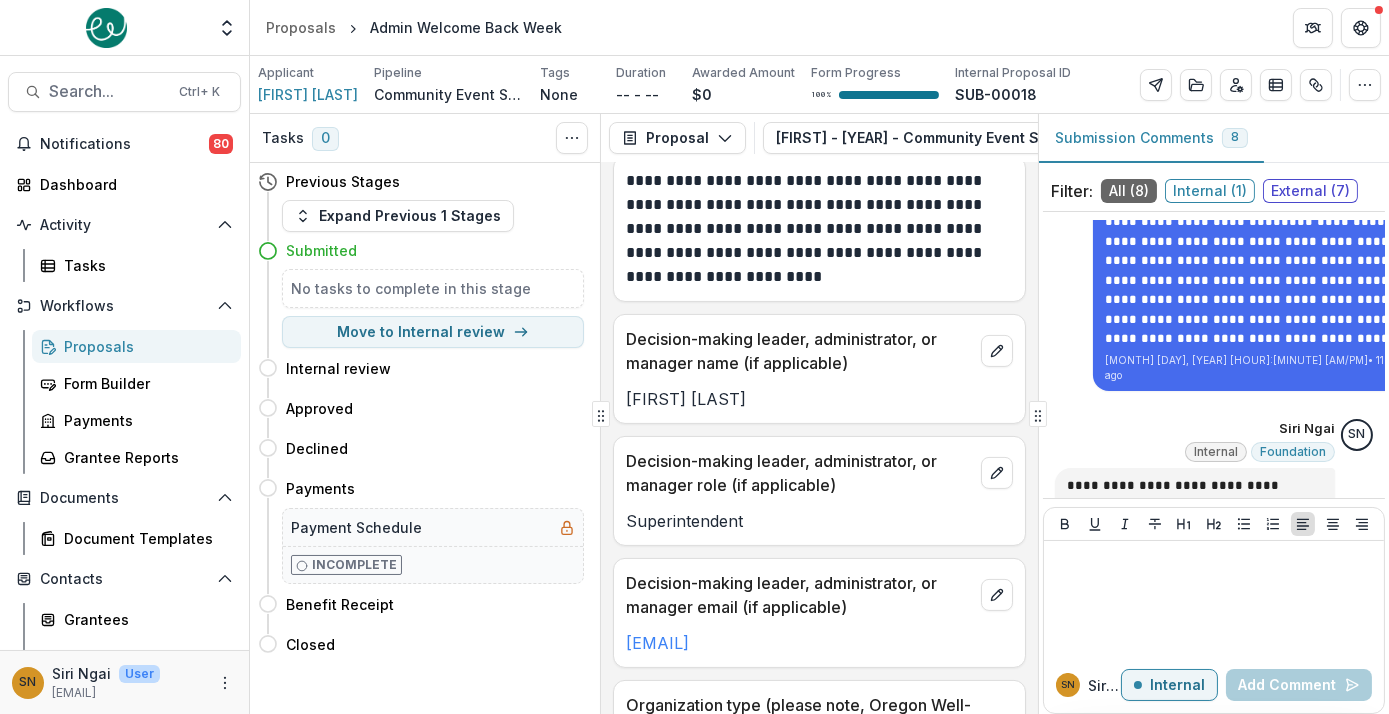 scroll, scrollTop: 1058, scrollLeft: 0, axis: vertical 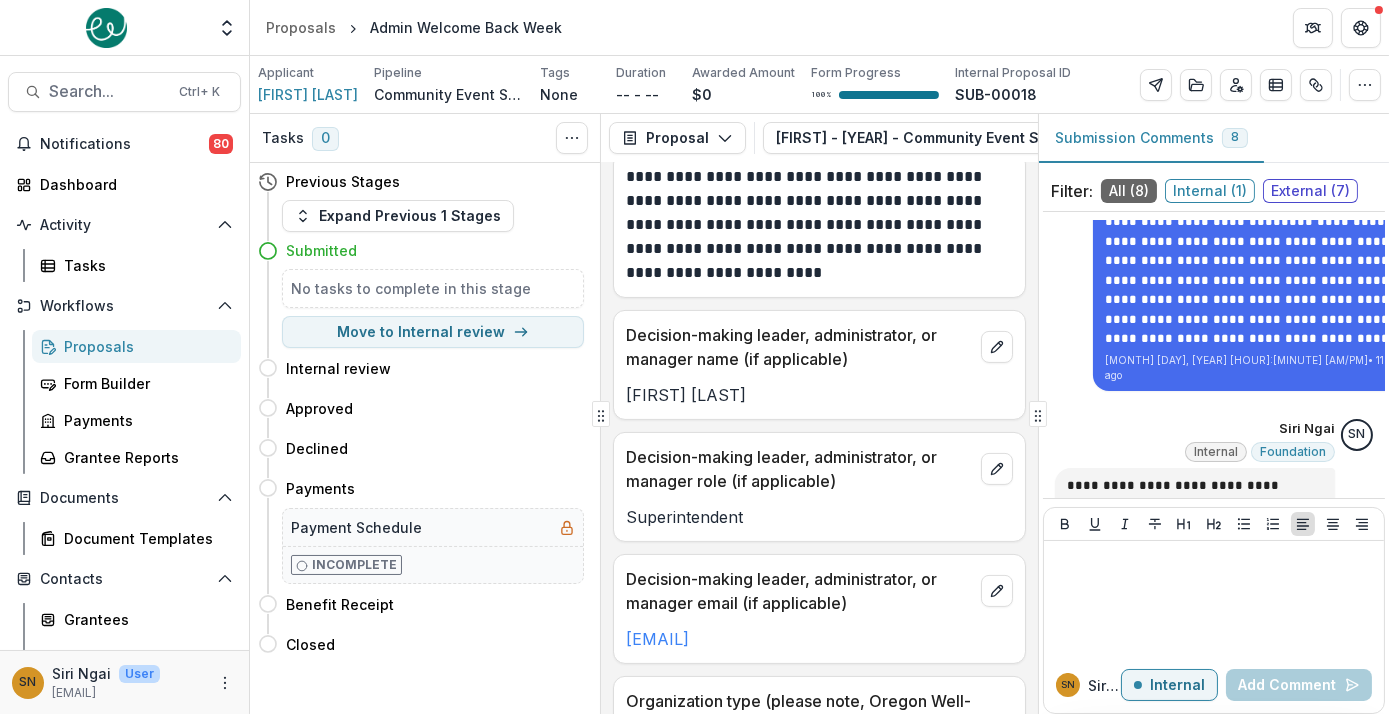 drag, startPoint x: 850, startPoint y: 634, endPoint x: 623, endPoint y: 642, distance: 227.14093 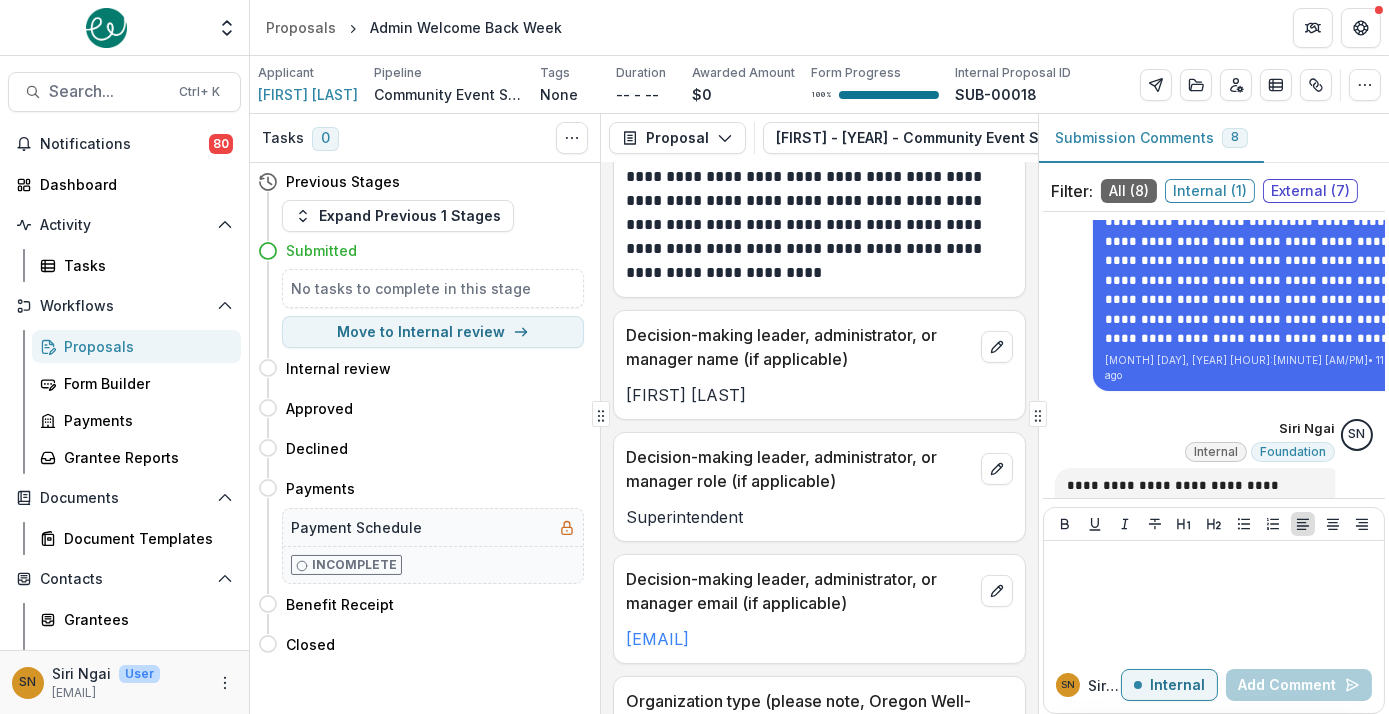 click on "[EMAIL]" at bounding box center (819, 639) 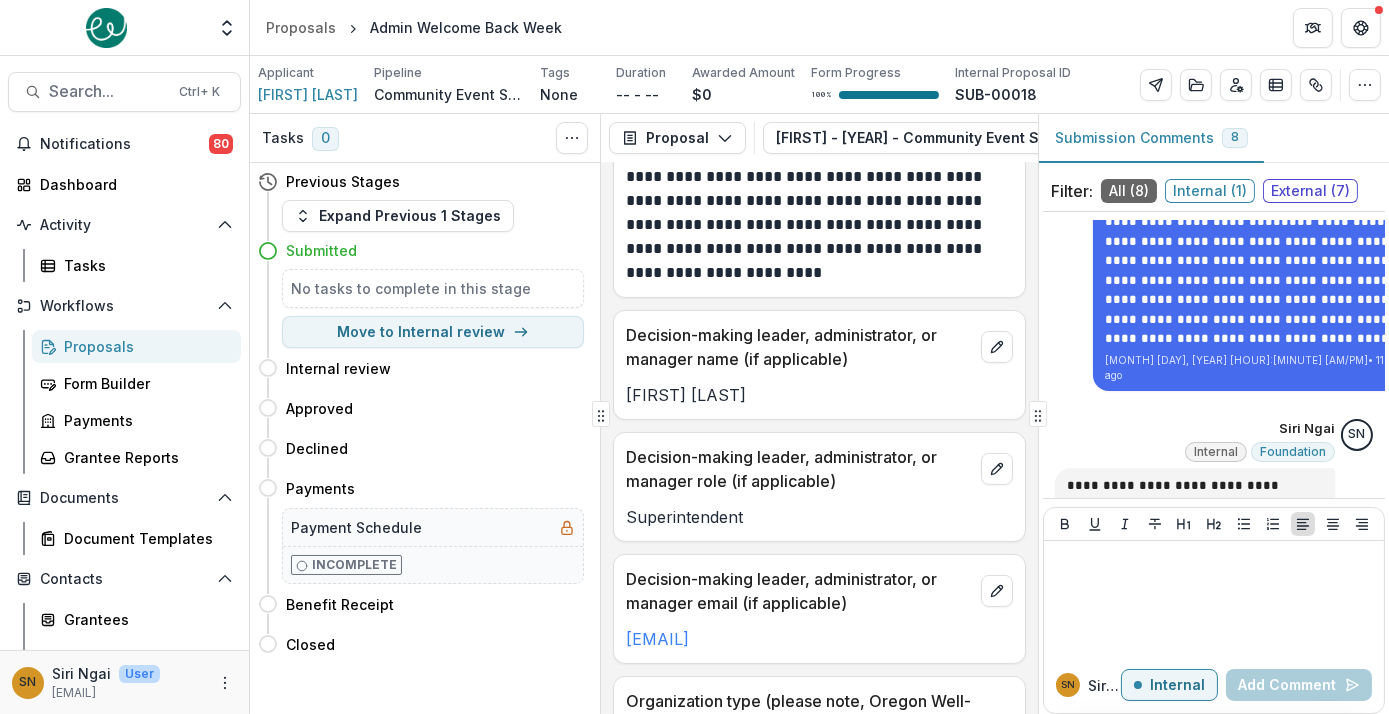 copy on "[EMAIL]" 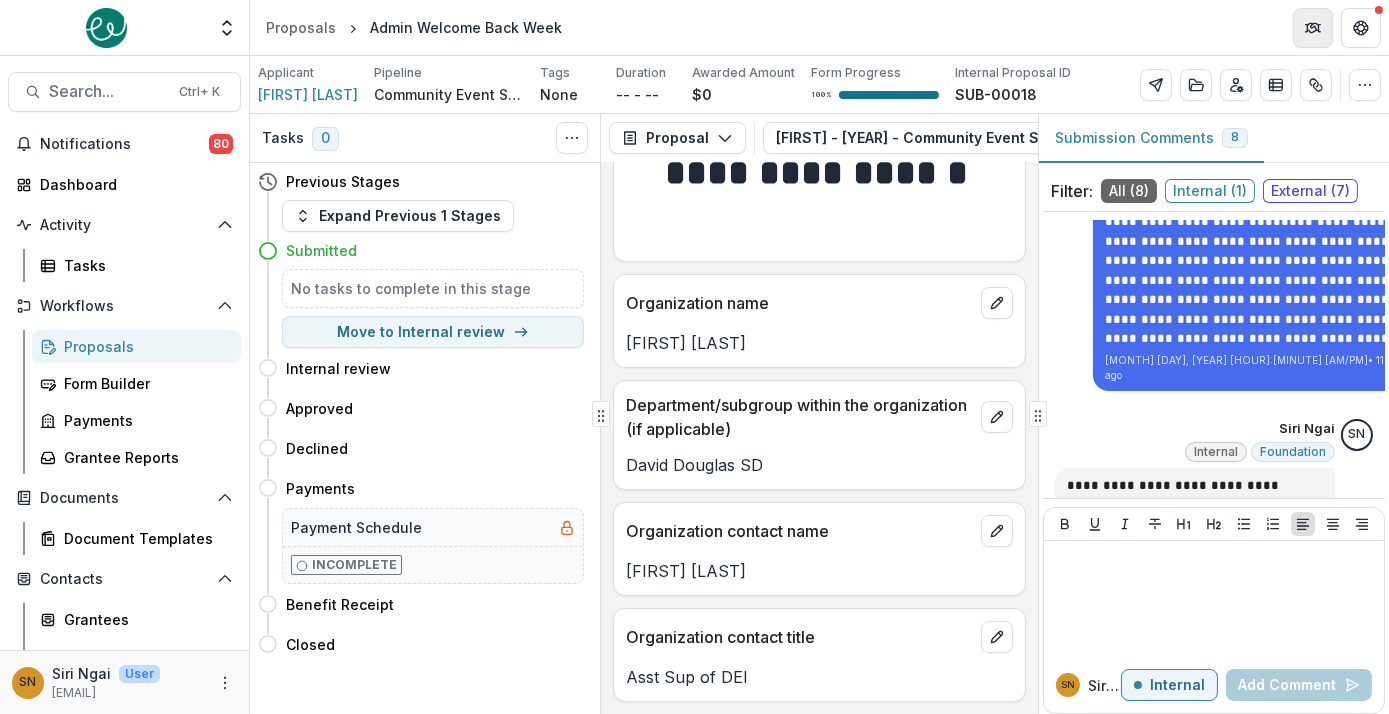 scroll, scrollTop: 80, scrollLeft: 0, axis: vertical 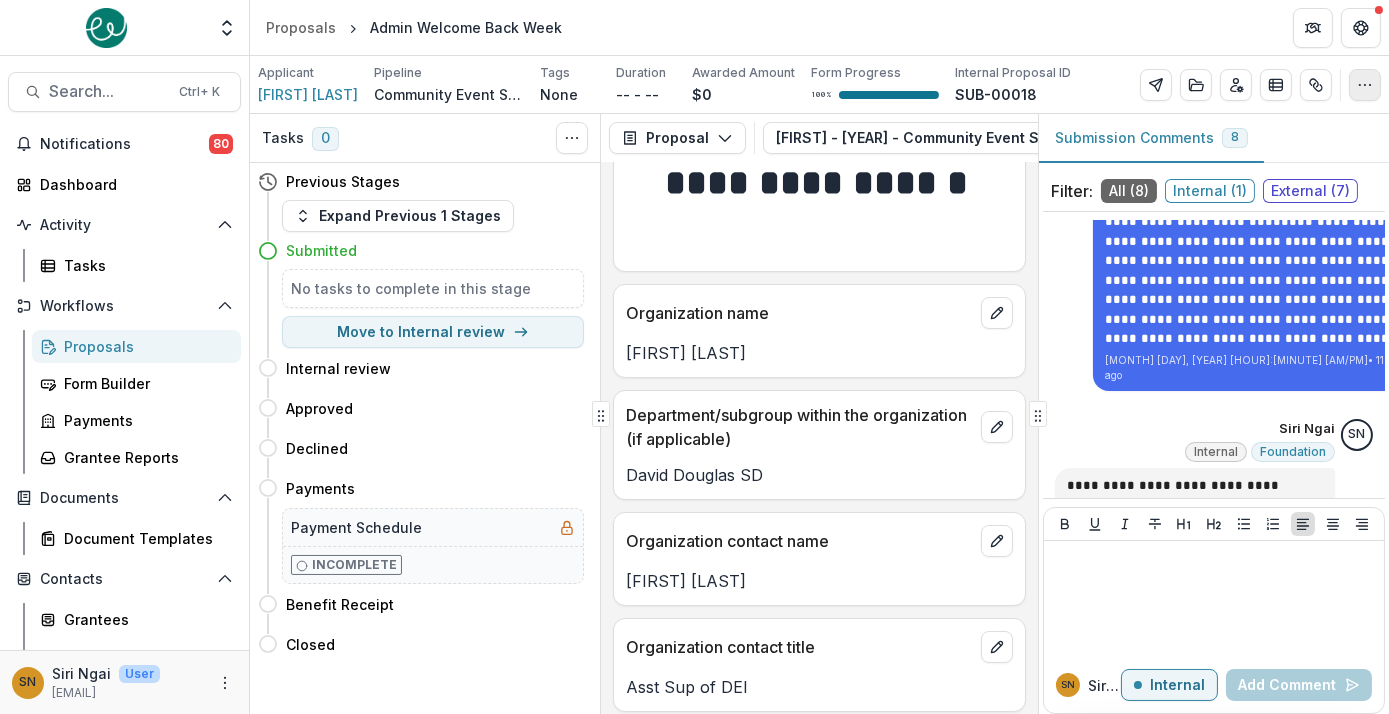 click 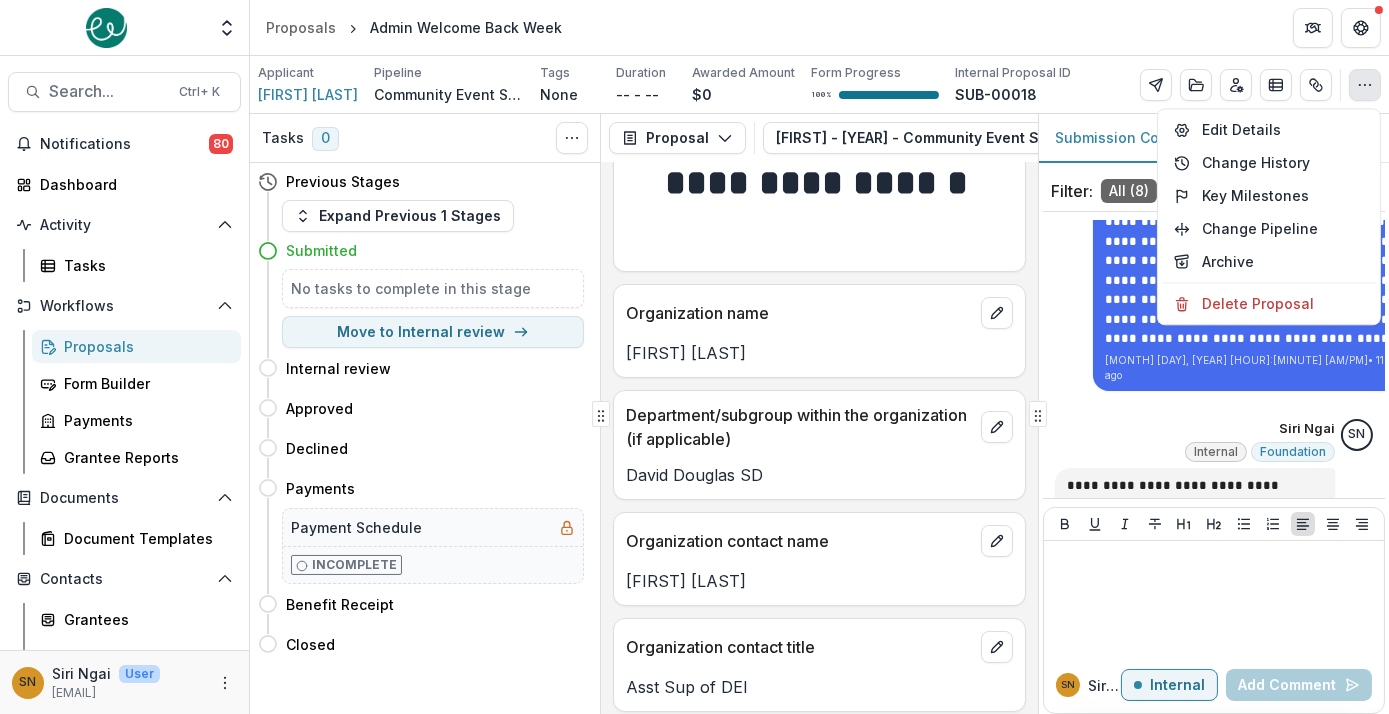 click on "Applicant [FIRST] [LAST] Pipeline Community Event Support Tags None All tags Duration --   -   -- Awarded Amount $0 Form Progress 100 % Internal Proposal ID SUB-00018 Edit Details Change History Key Milestones Change Pipeline Archive Delete Proposal" at bounding box center (819, 84) 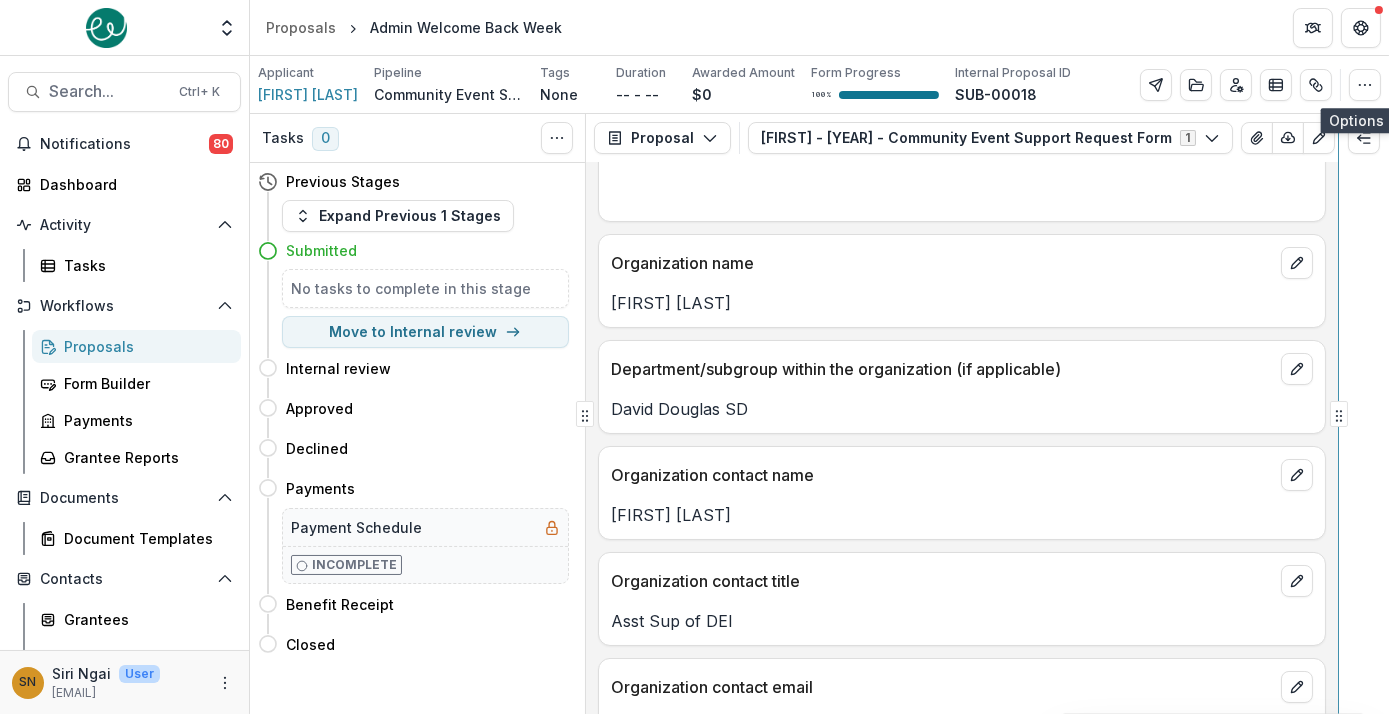 click on "**********" at bounding box center (819, 414) 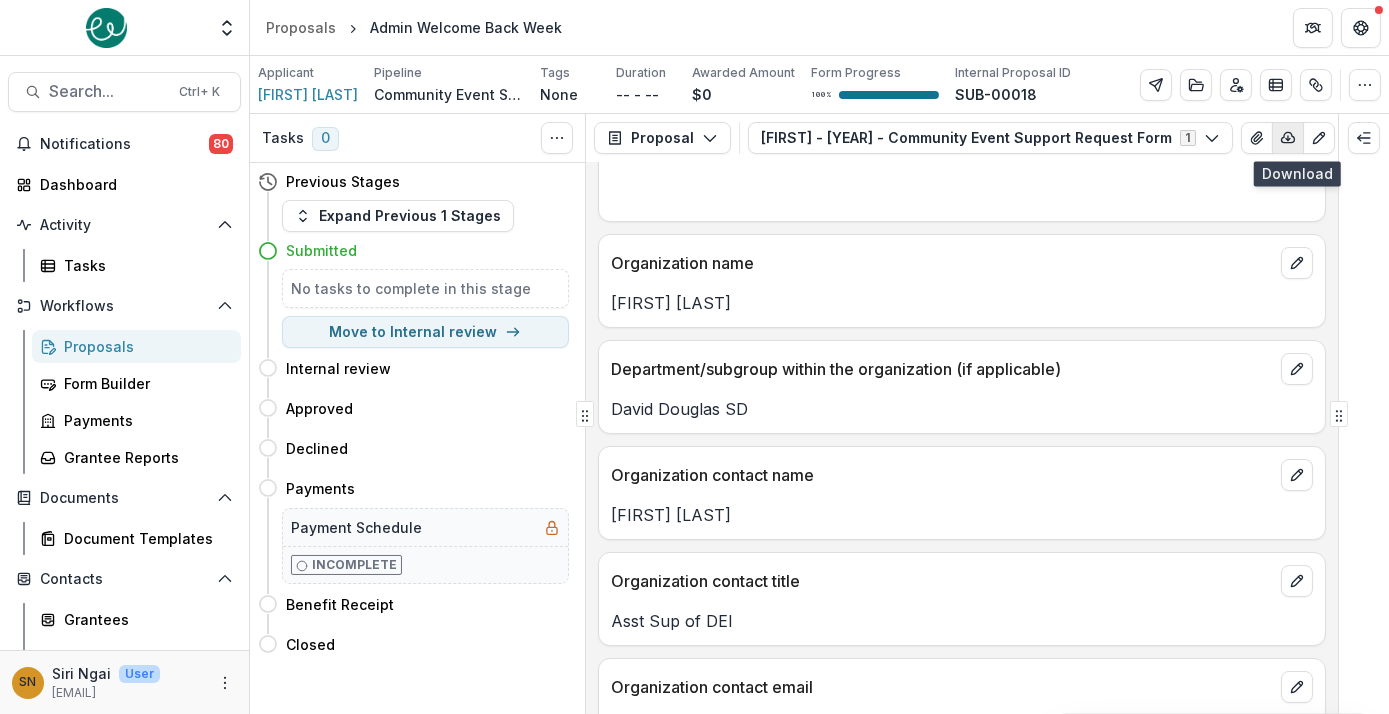 click 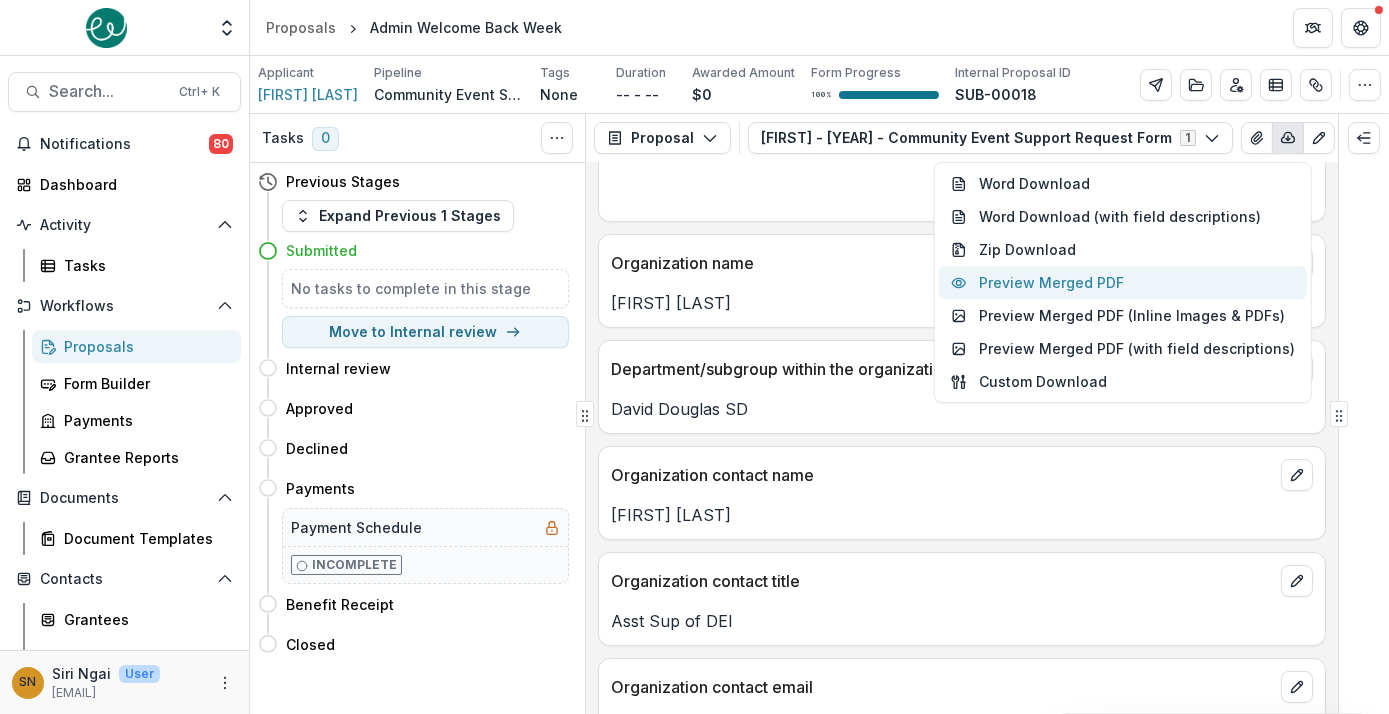 click on "Preview Merged PDF" at bounding box center (1123, 282) 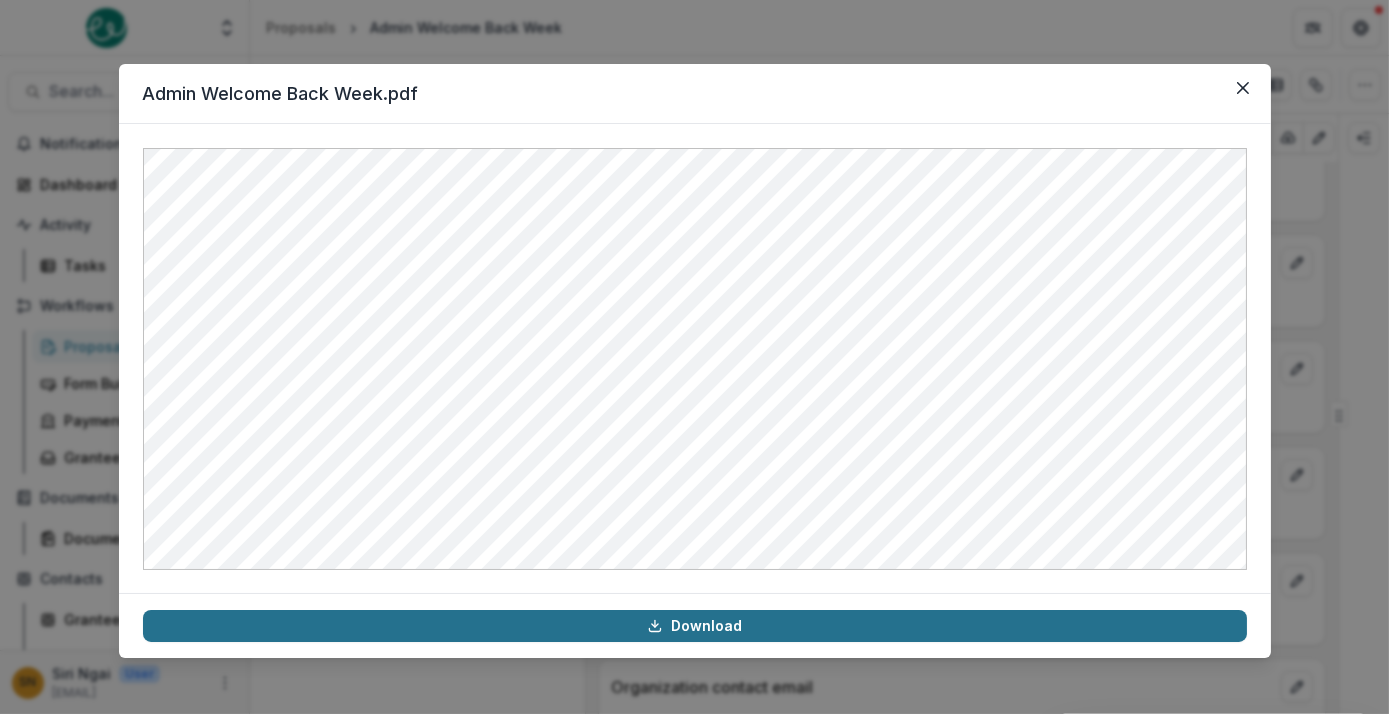 click on "Download" at bounding box center (695, 626) 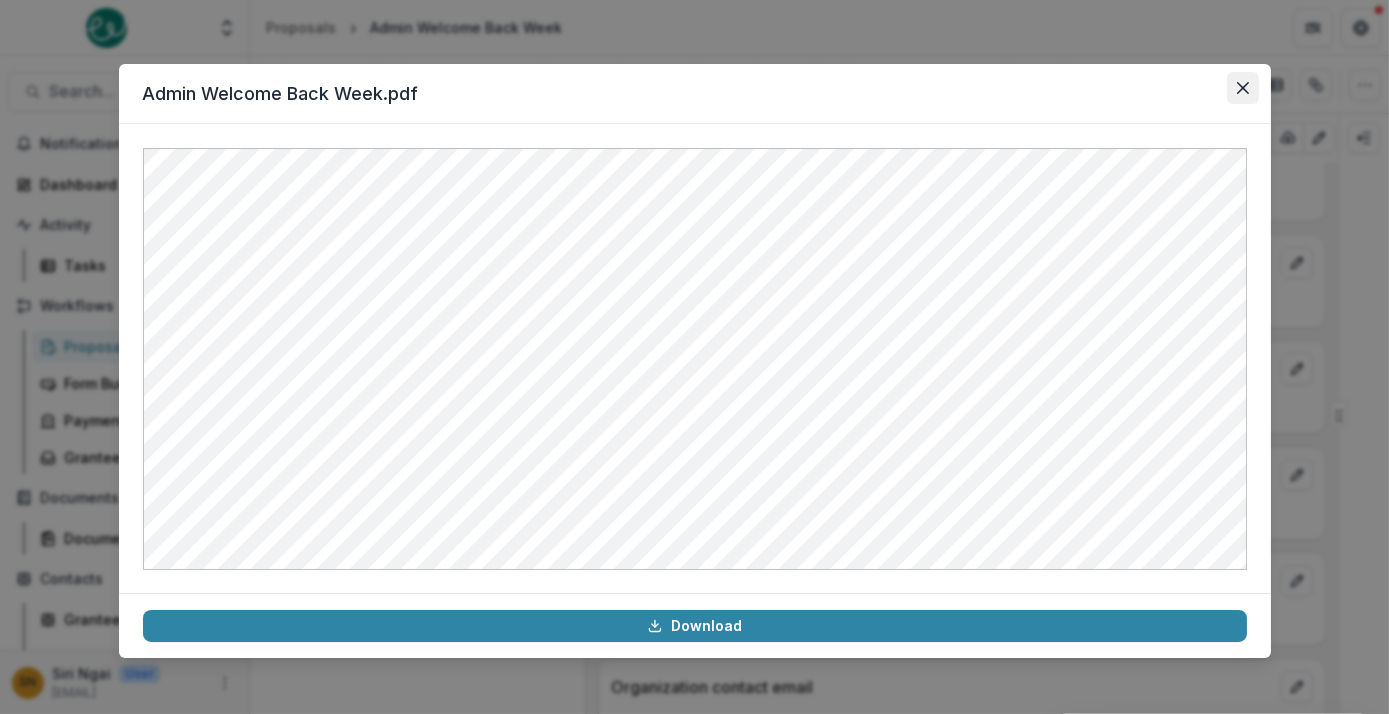 click at bounding box center [1243, 88] 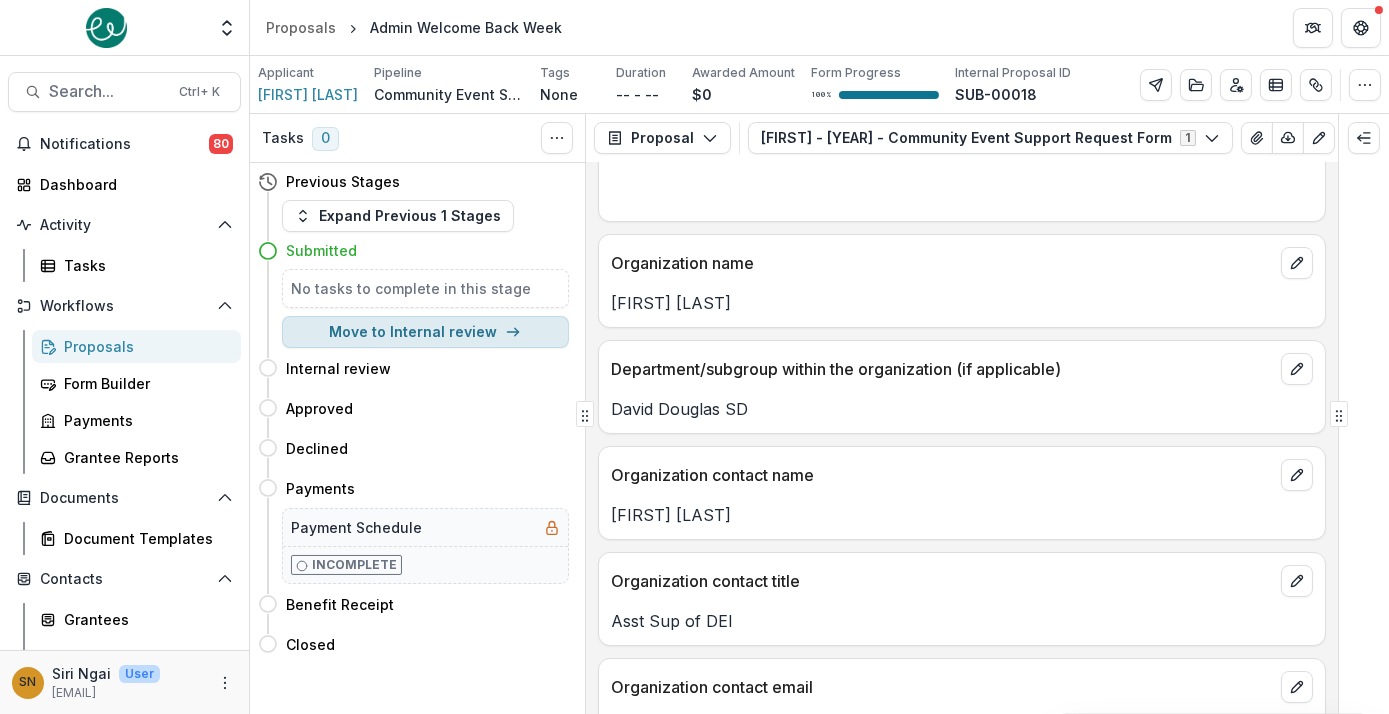 click on "Move to Internal review" at bounding box center (425, 332) 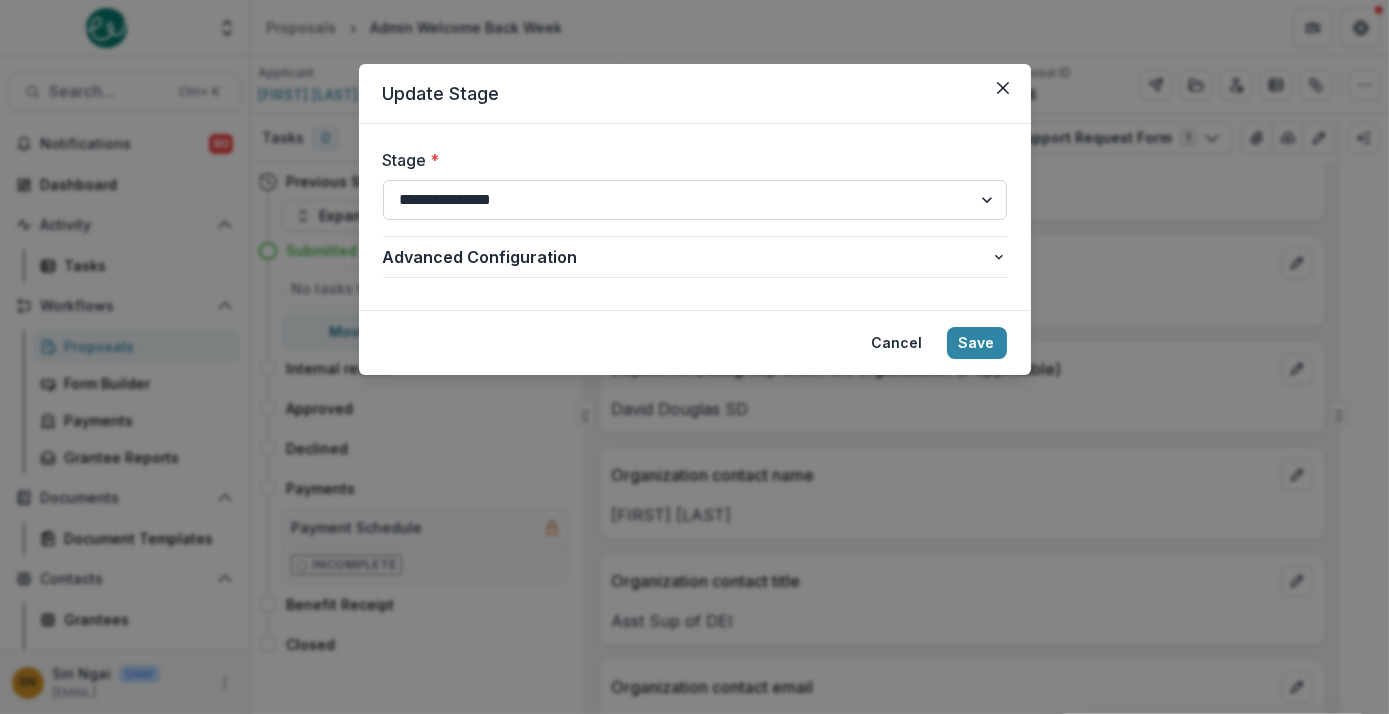 click on "**********" at bounding box center [695, 200] 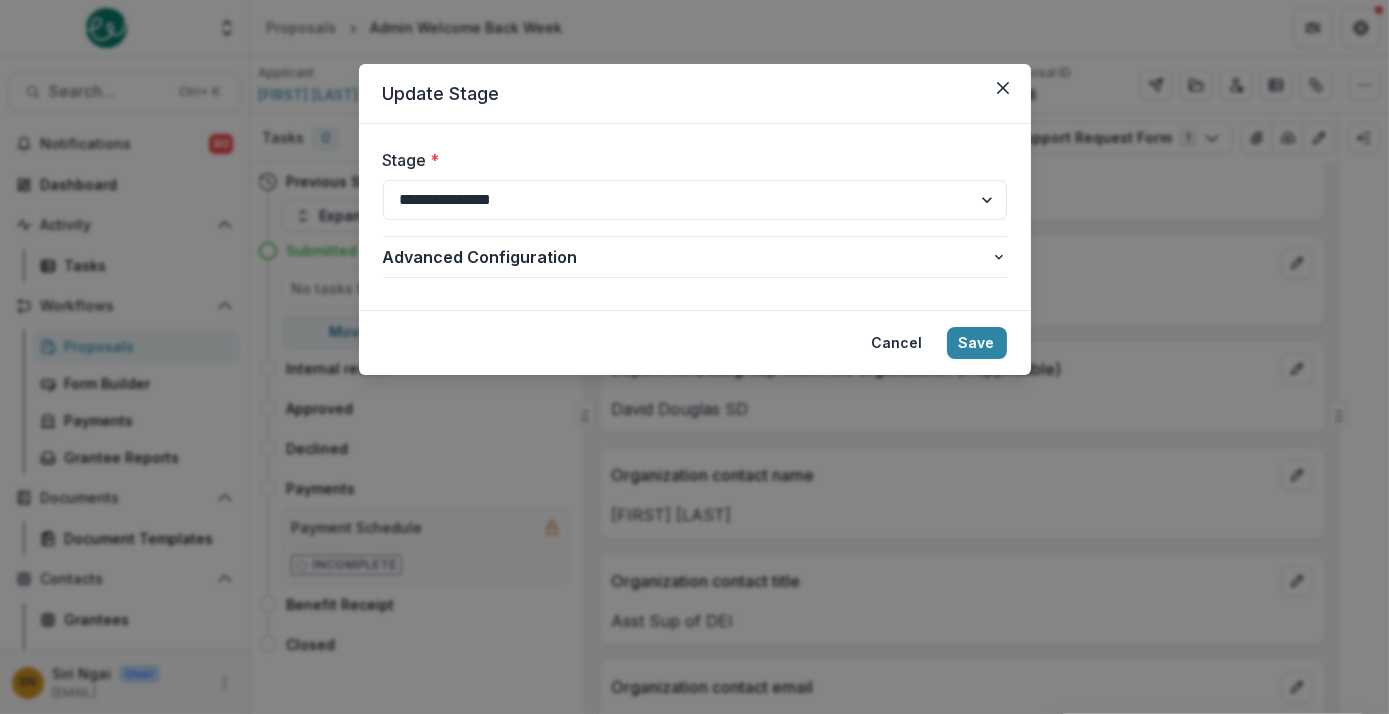 select on "********" 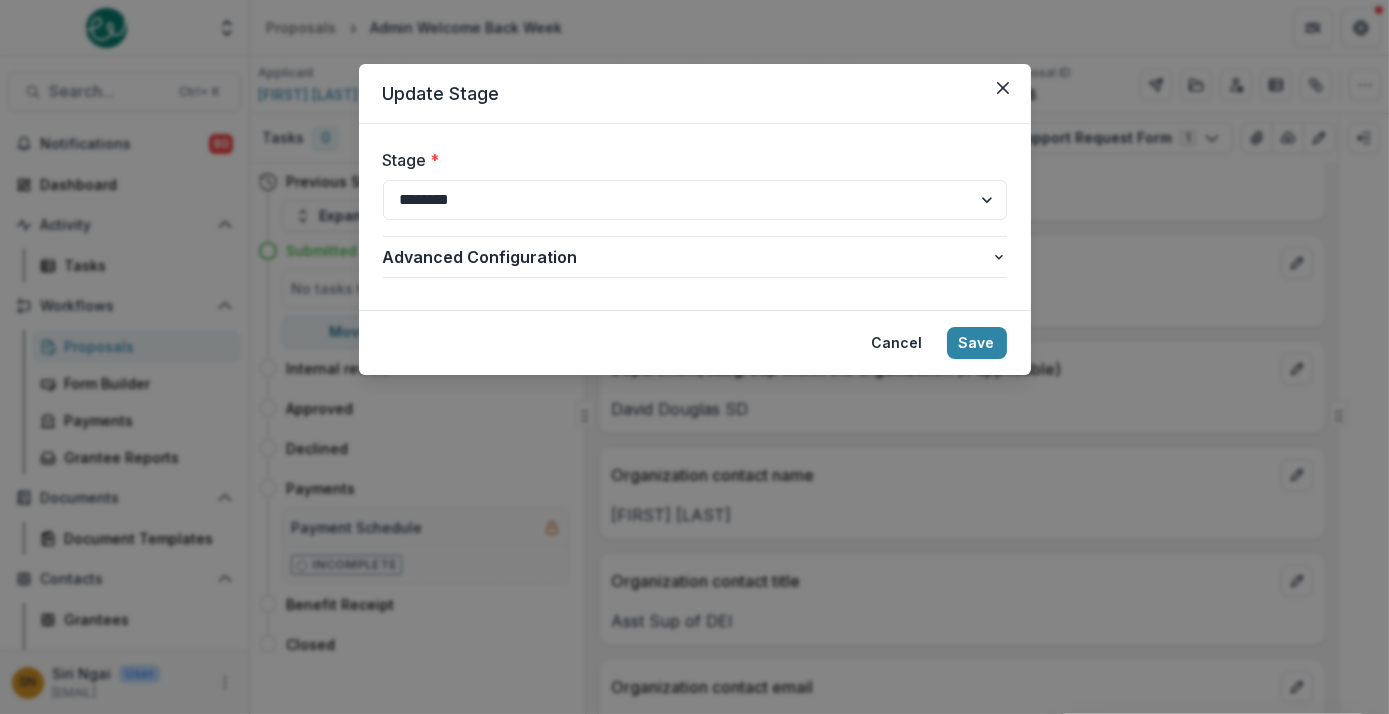 click on "**********" at bounding box center (695, 200) 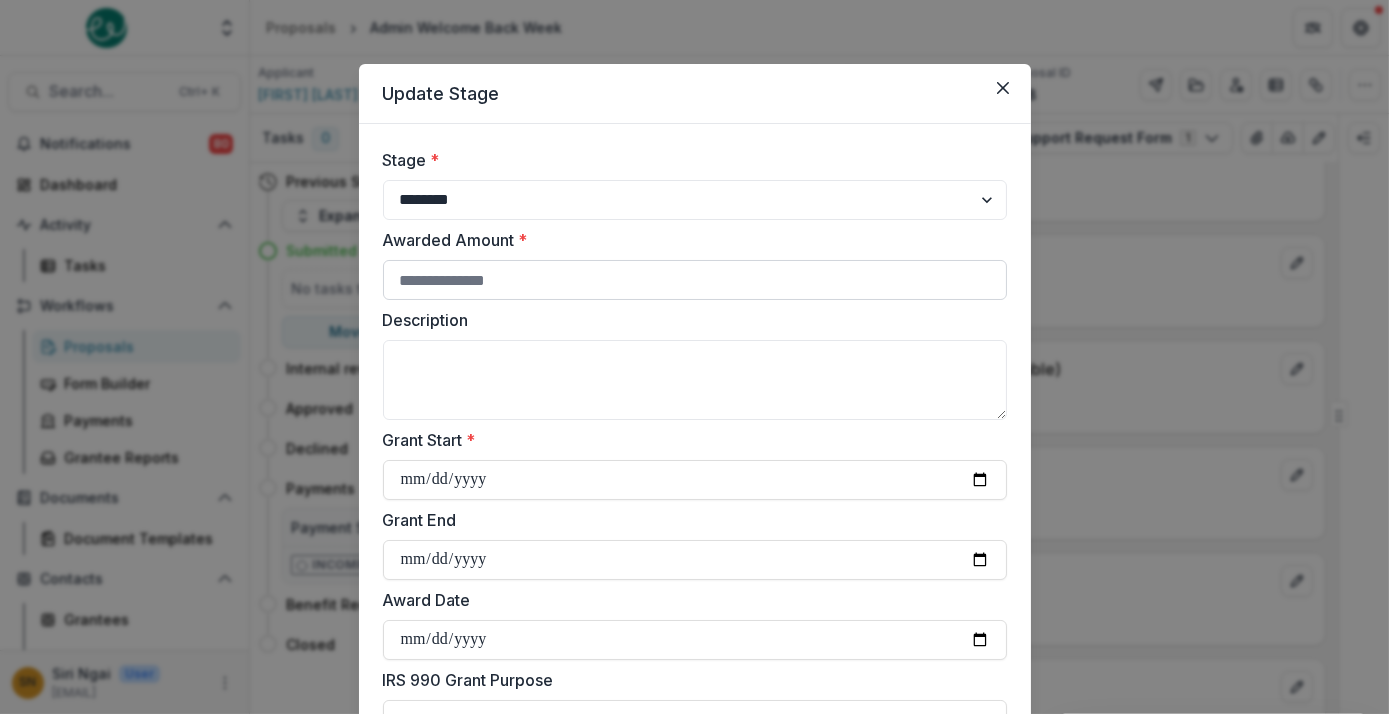 click on "Awarded Amount *" at bounding box center [695, 280] 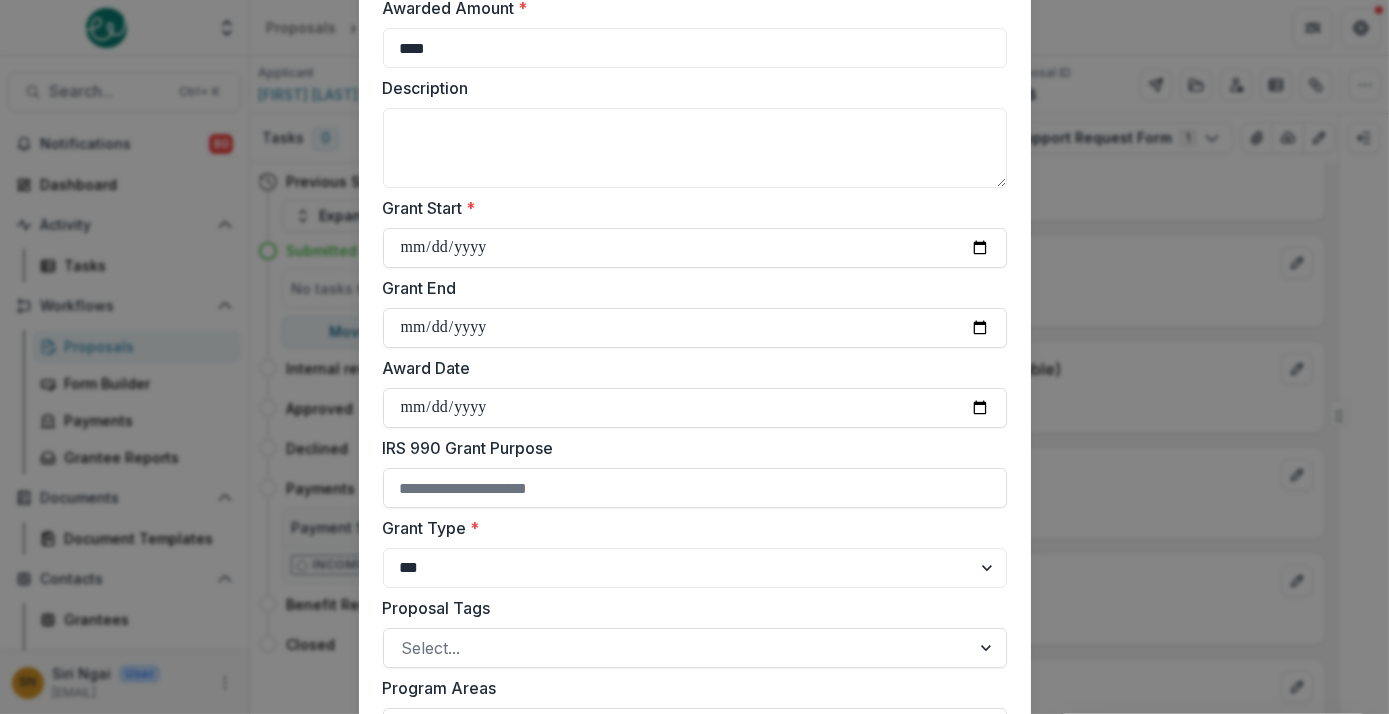scroll, scrollTop: 232, scrollLeft: 0, axis: vertical 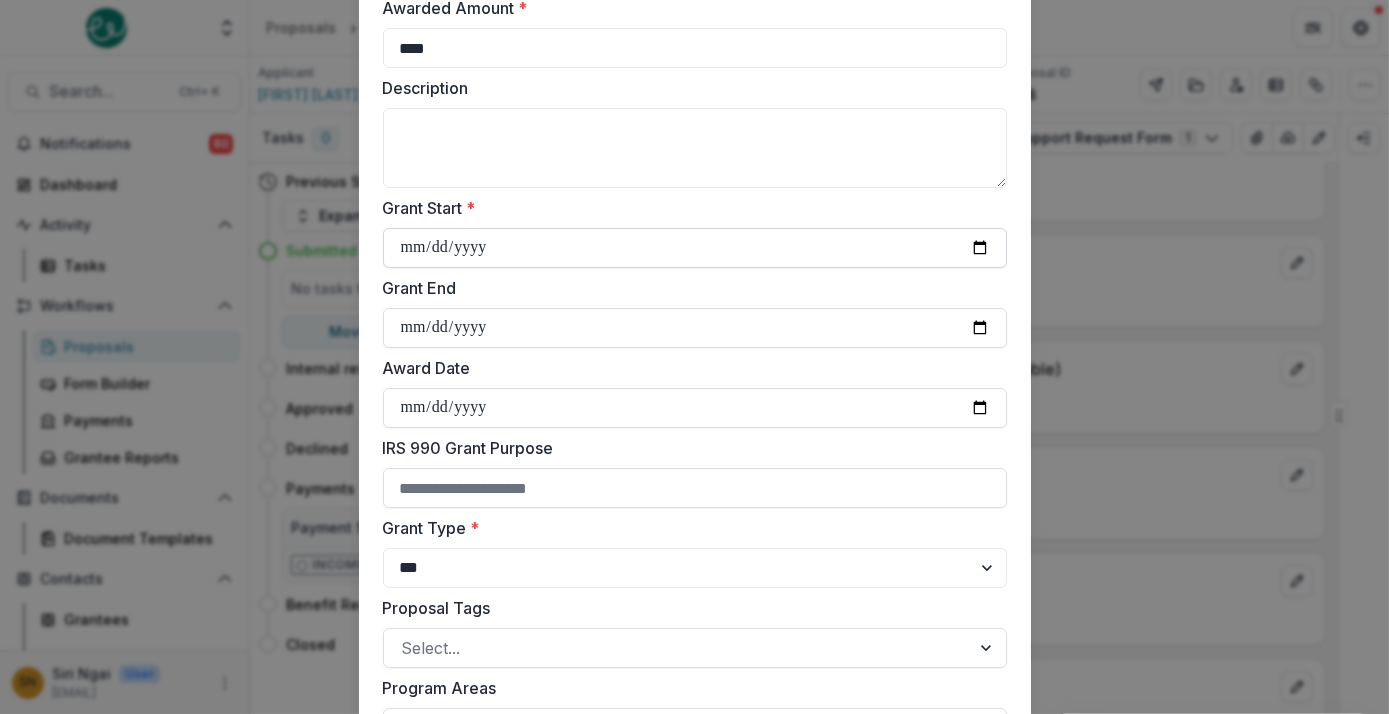 type on "****" 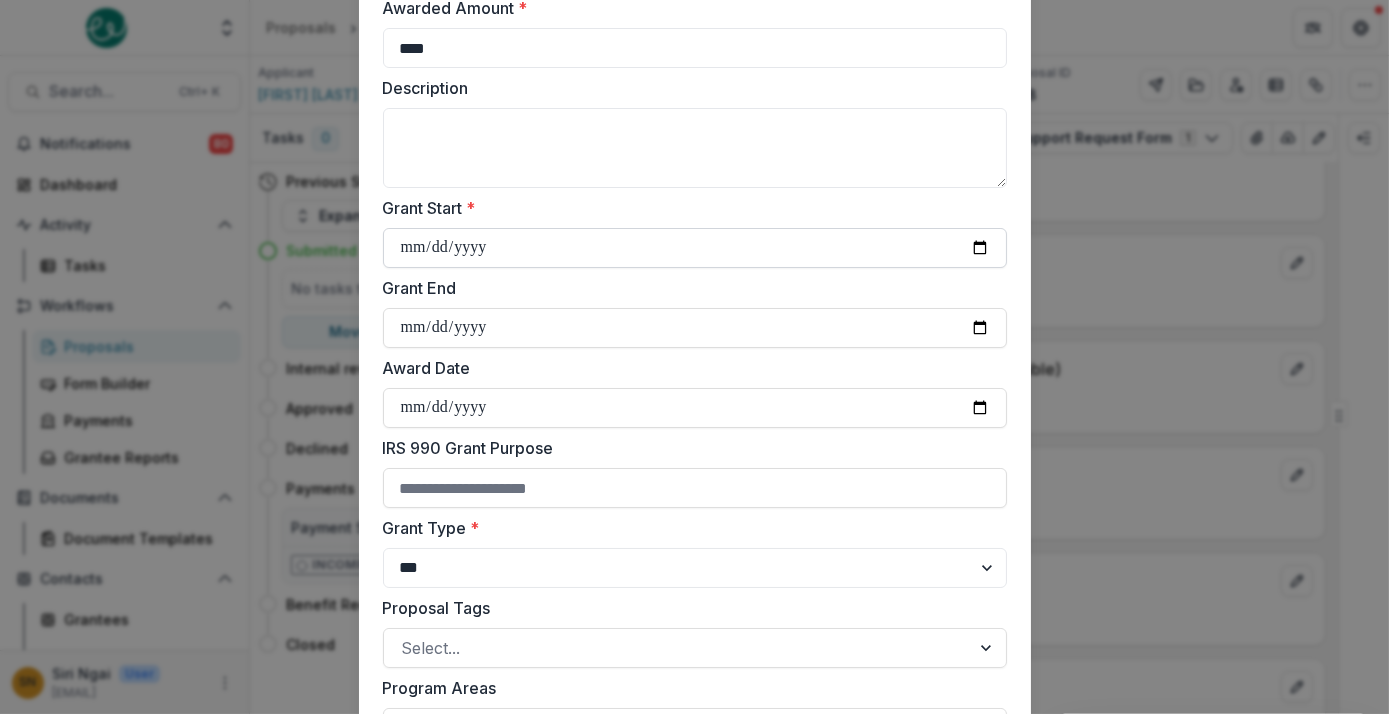 click on "Grant Start *" at bounding box center (695, 248) 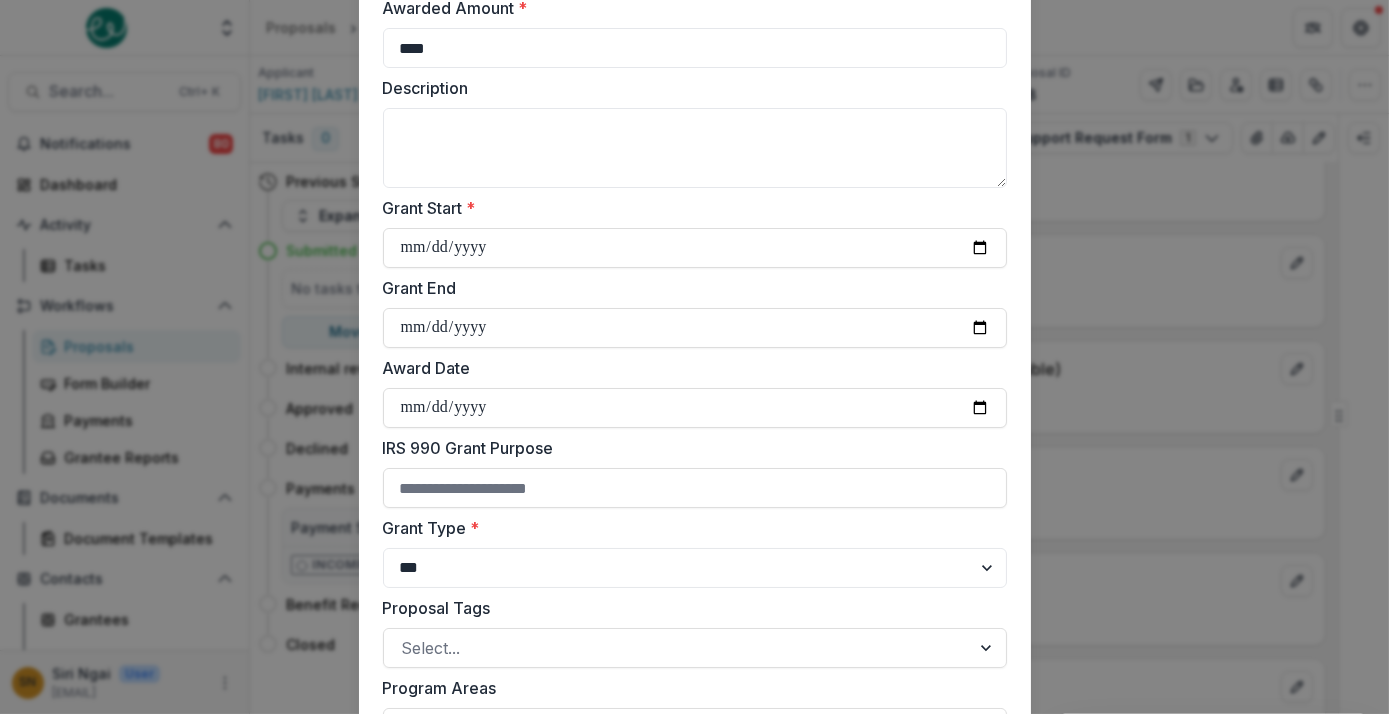 type on "**********" 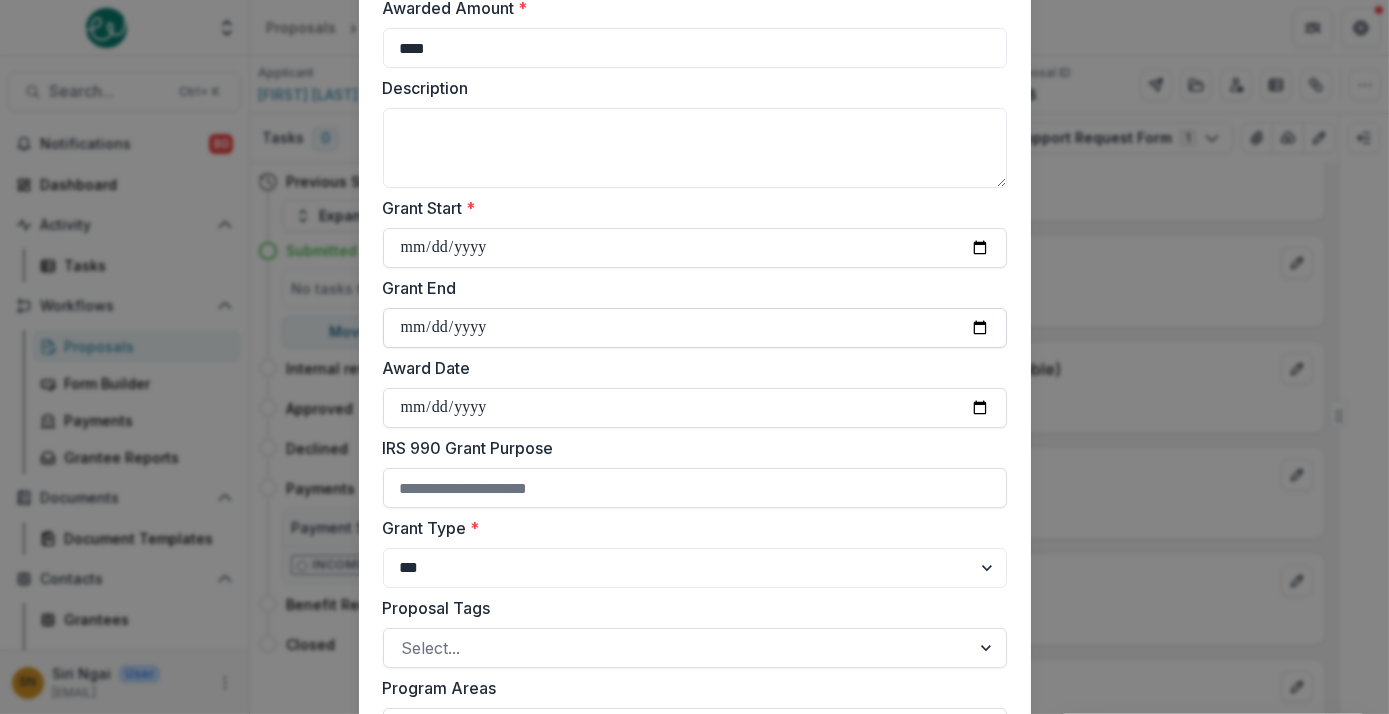 click on "Grant End" at bounding box center [695, 328] 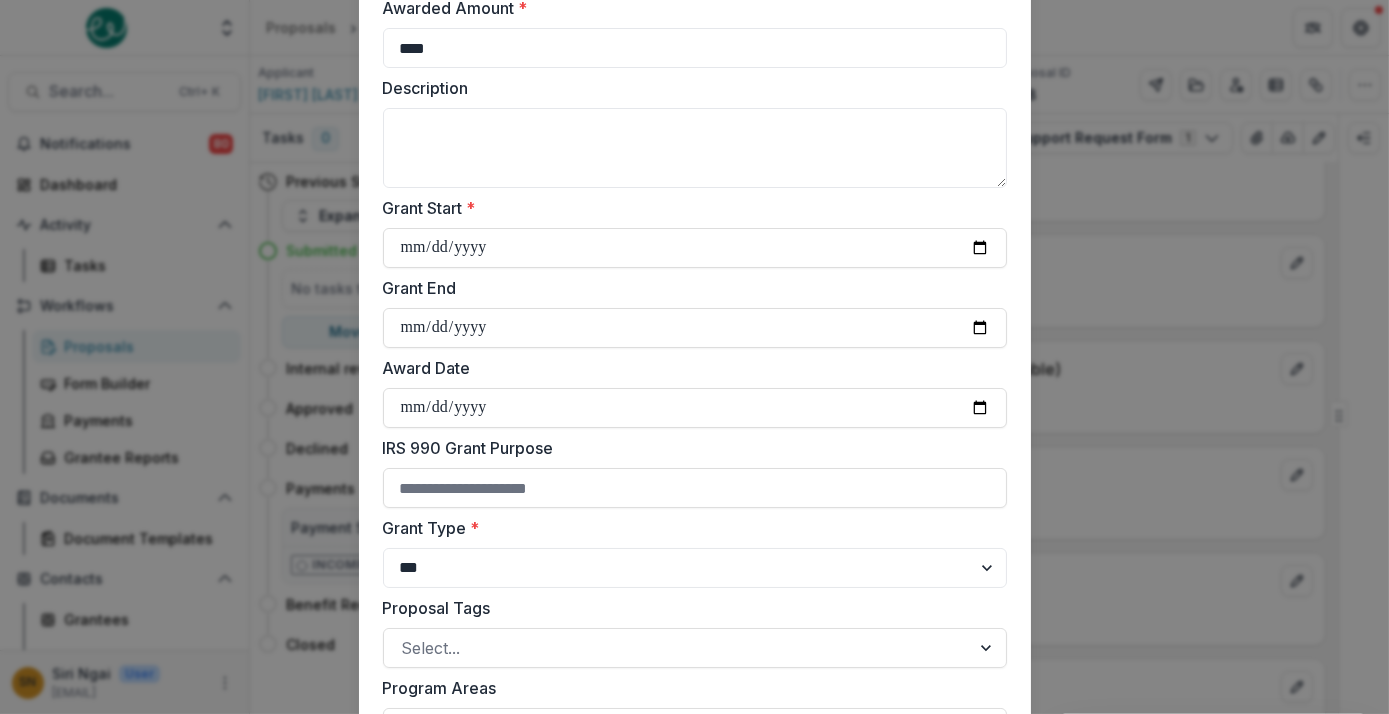 type on "**********" 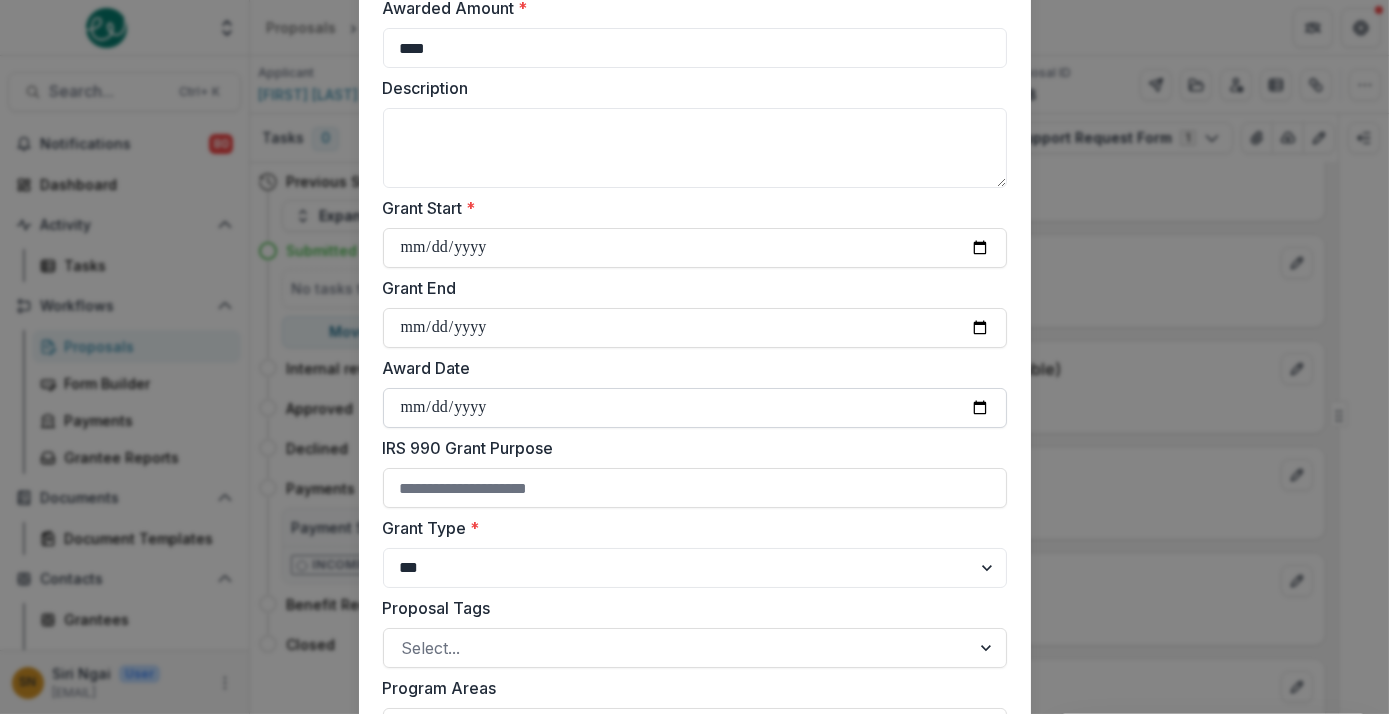 click on "Award Date" at bounding box center (695, 408) 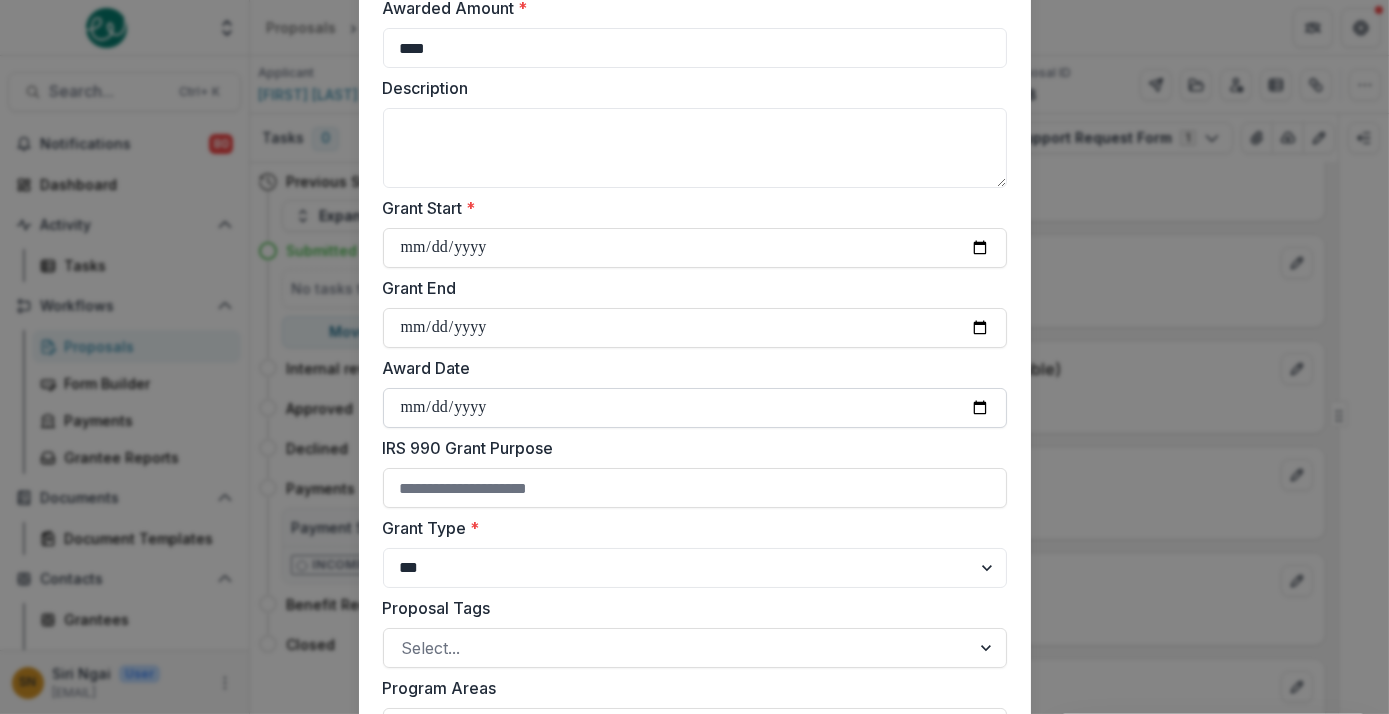 click on "Award Date" at bounding box center [695, 408] 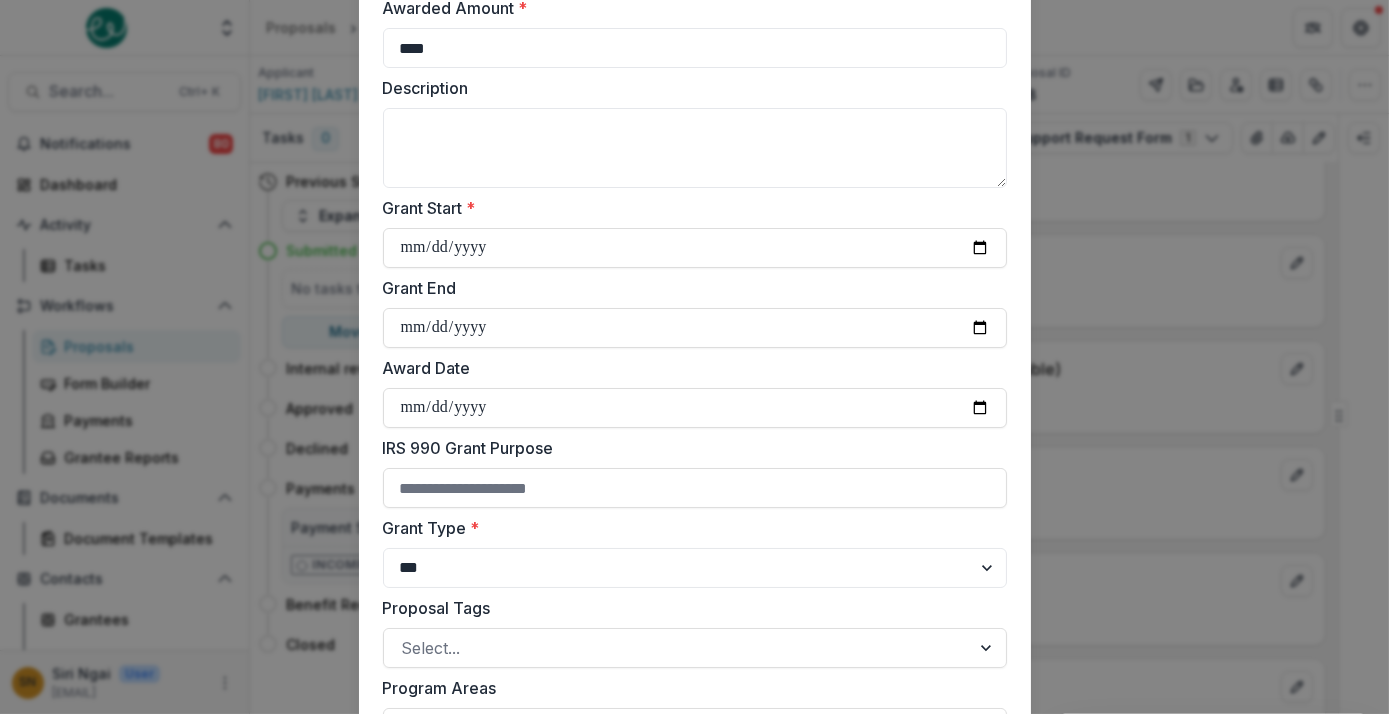 type on "**********" 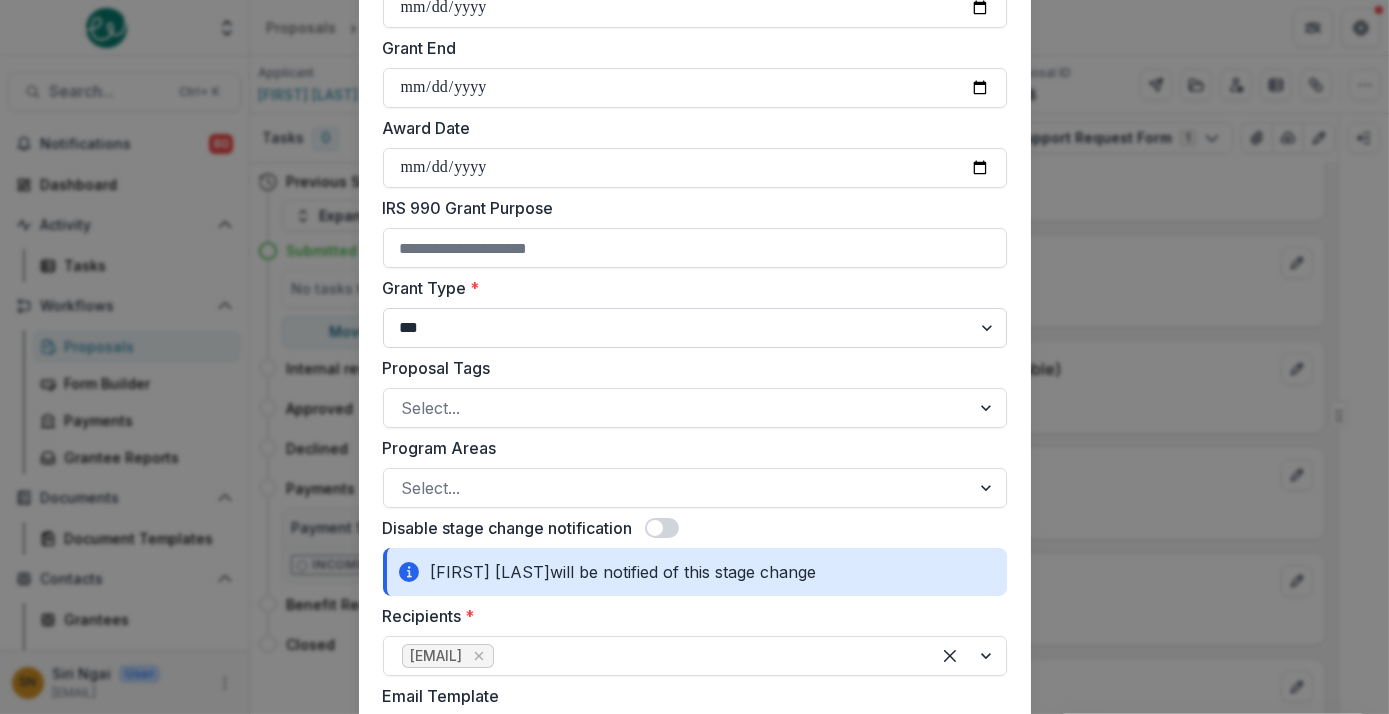 scroll, scrollTop: 472, scrollLeft: 0, axis: vertical 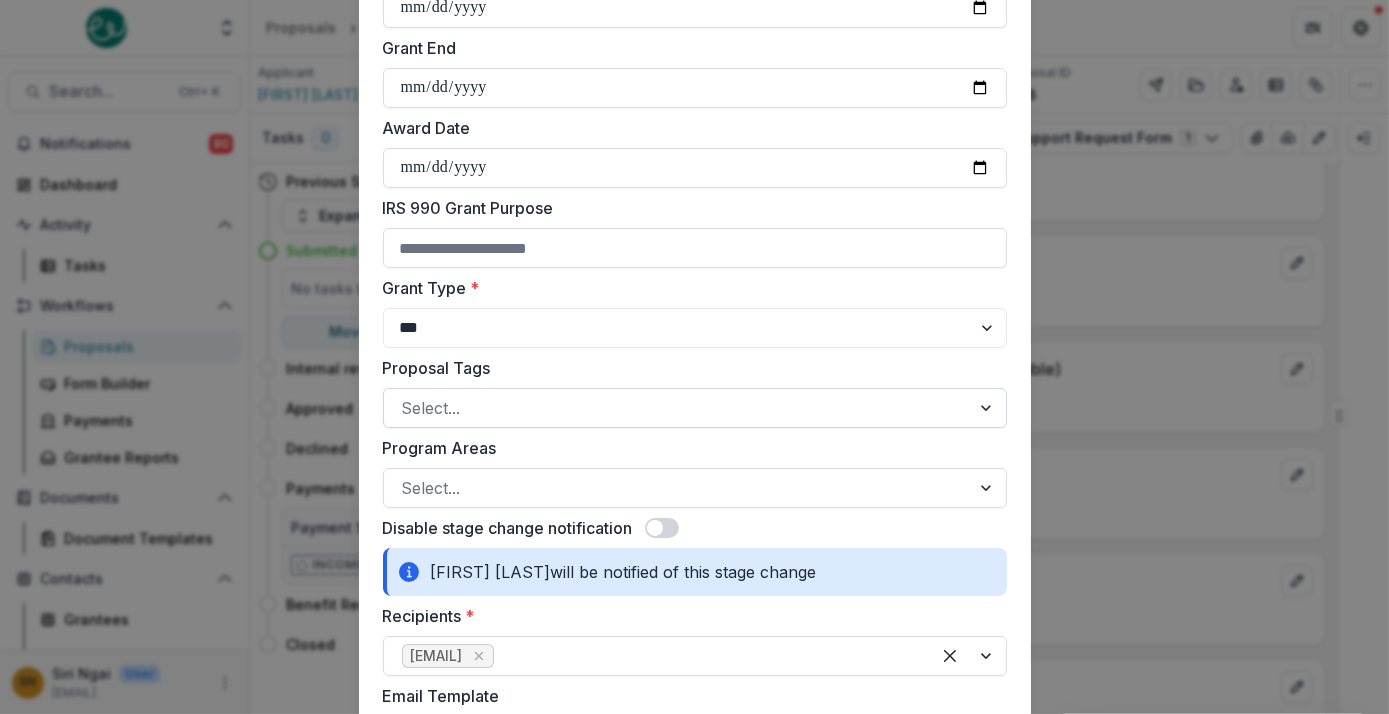 click on "Select..." at bounding box center [677, 408] 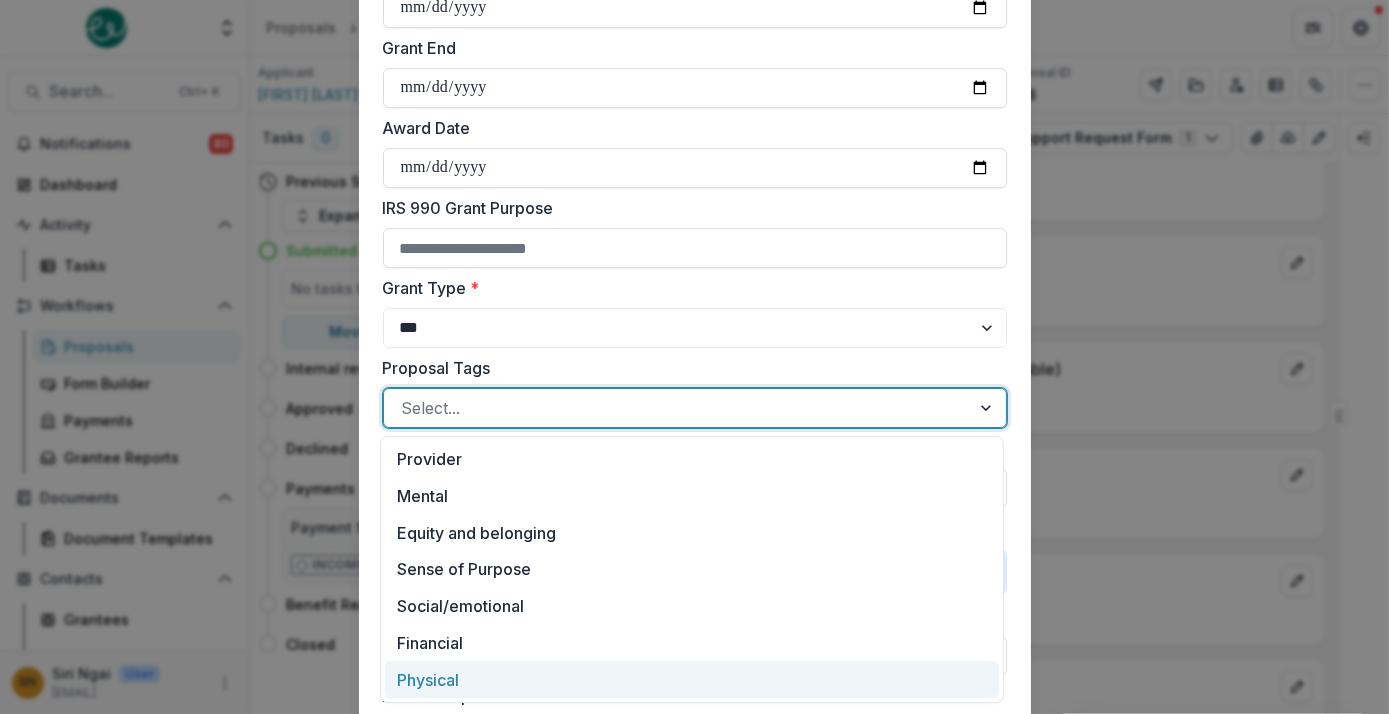 click on "Physical" at bounding box center [692, 679] 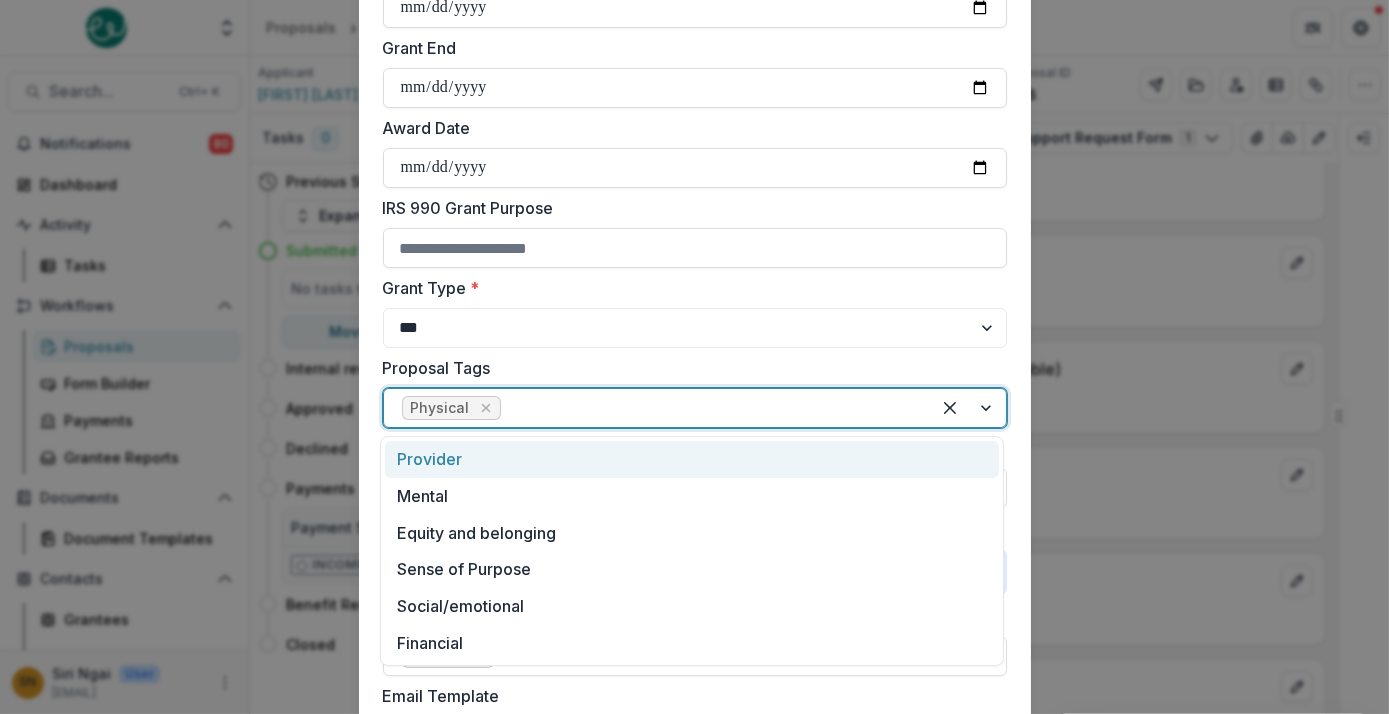 click at bounding box center (708, 408) 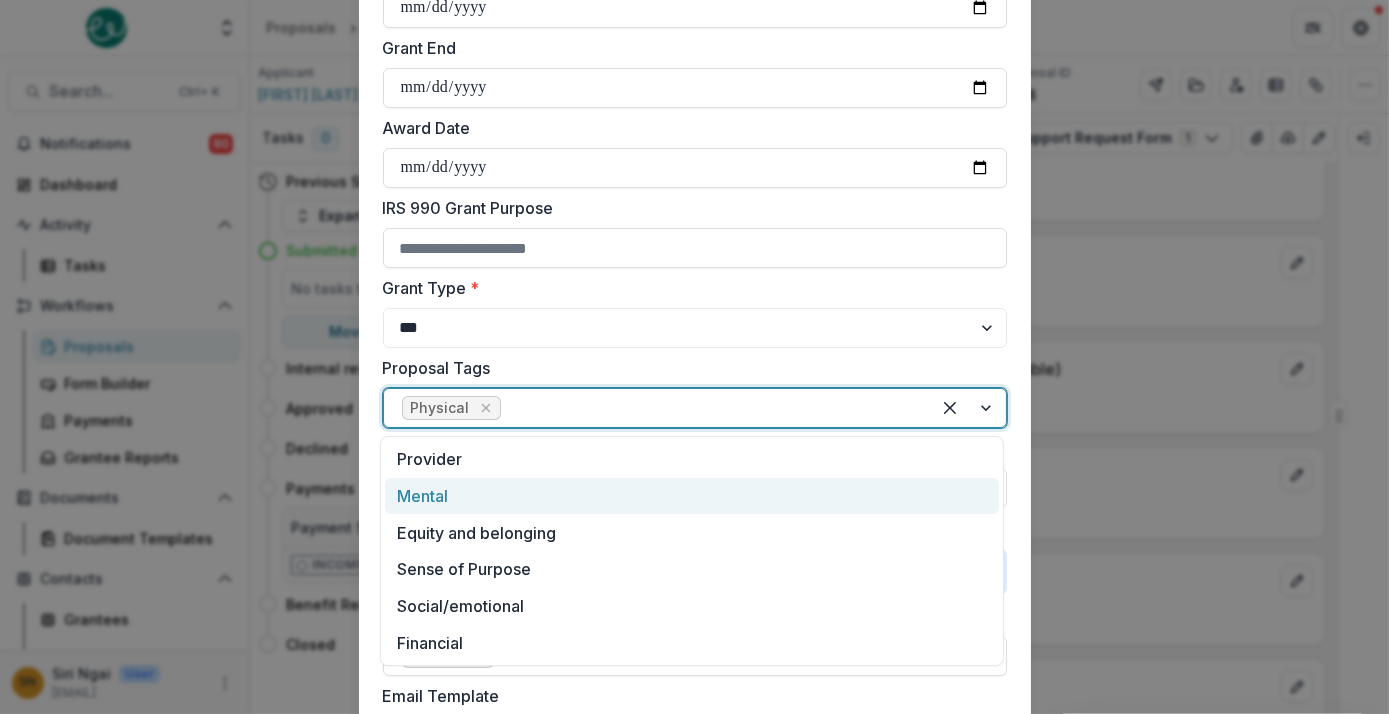 click on "Mental" at bounding box center [692, 496] 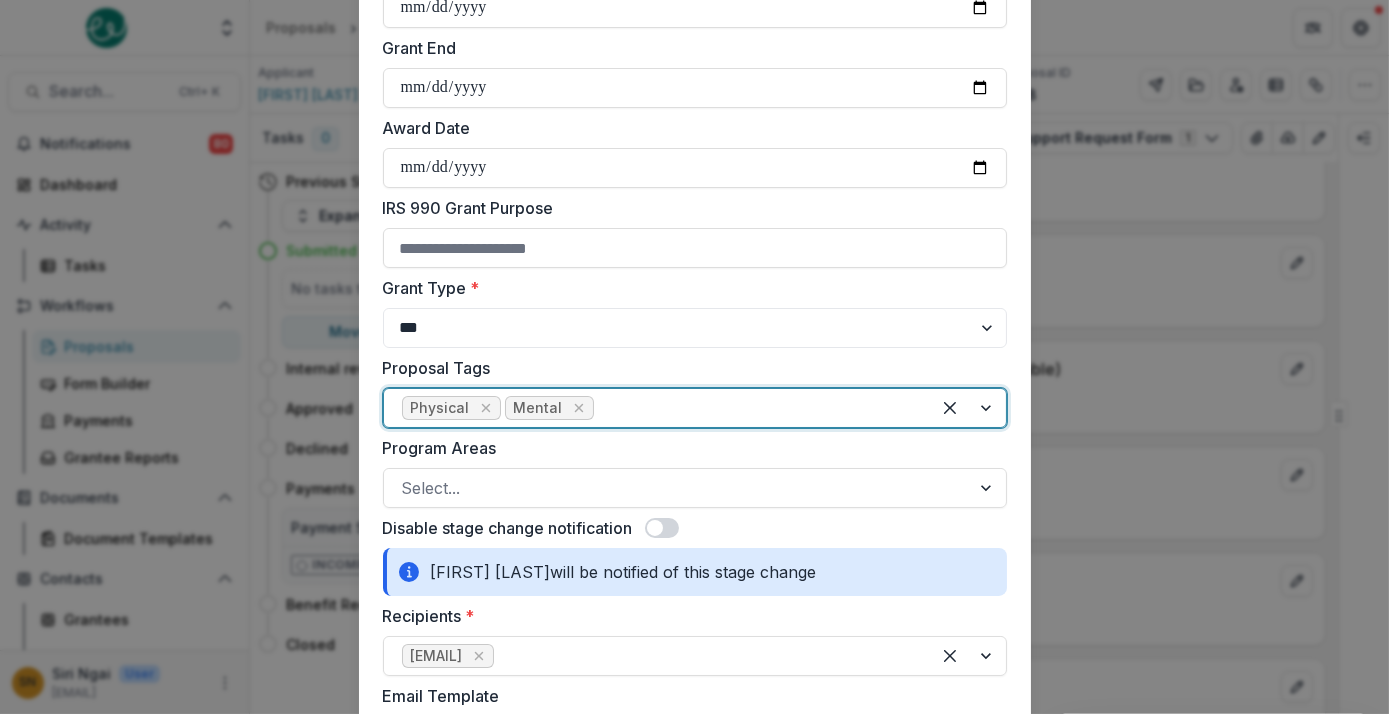 click at bounding box center [677, 488] 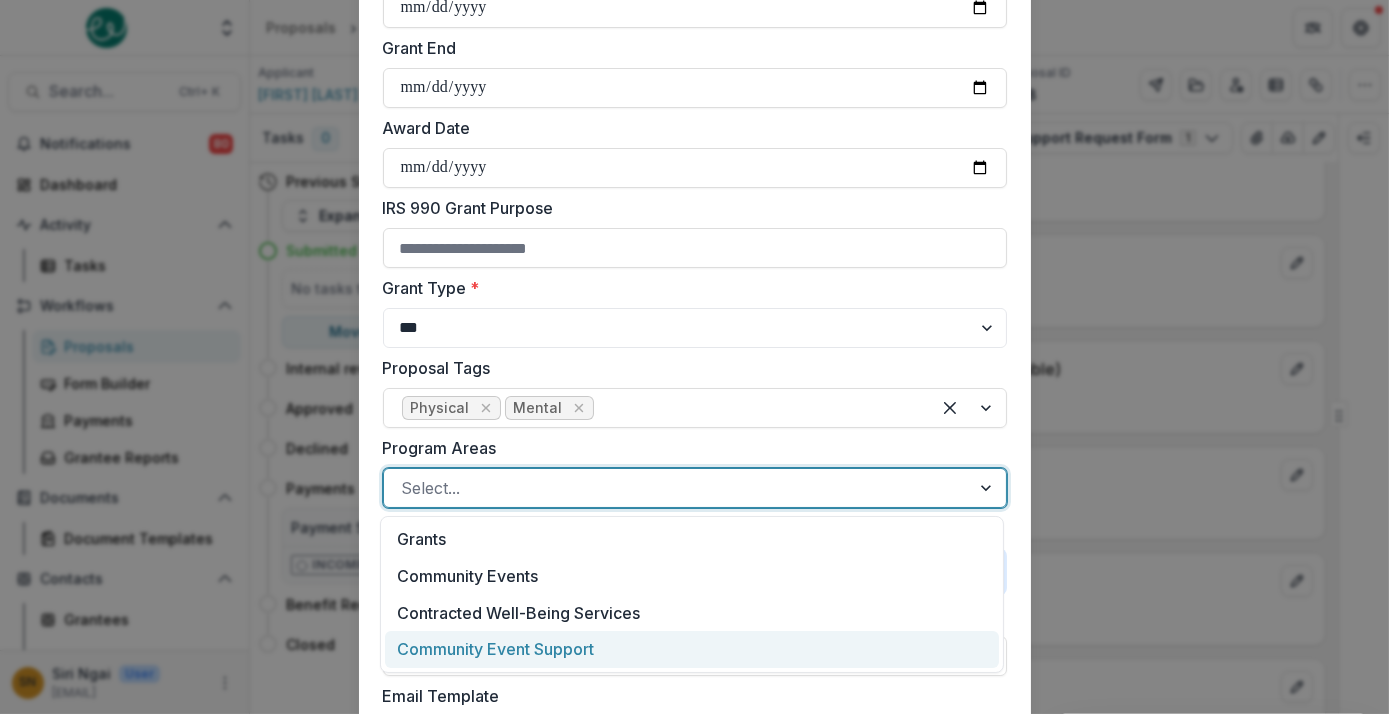 click on "Community Event Support" at bounding box center (692, 649) 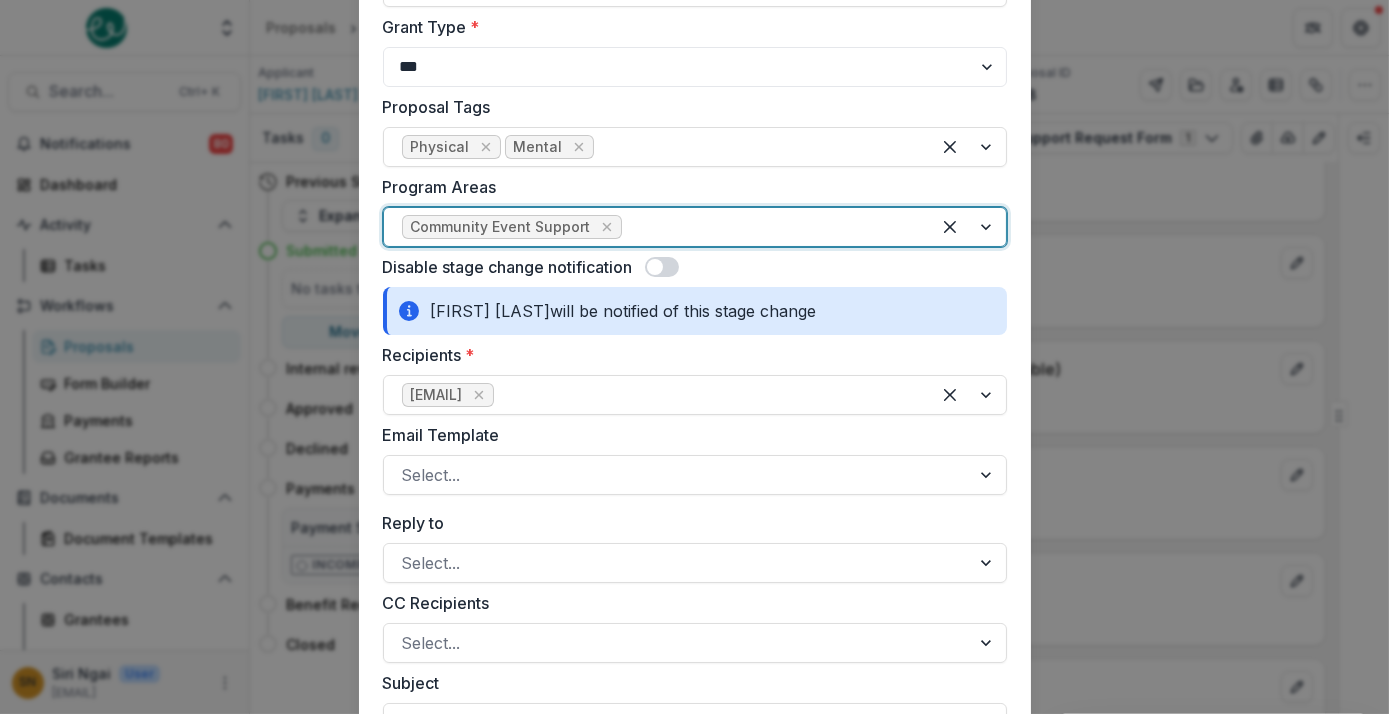 scroll, scrollTop: 855, scrollLeft: 0, axis: vertical 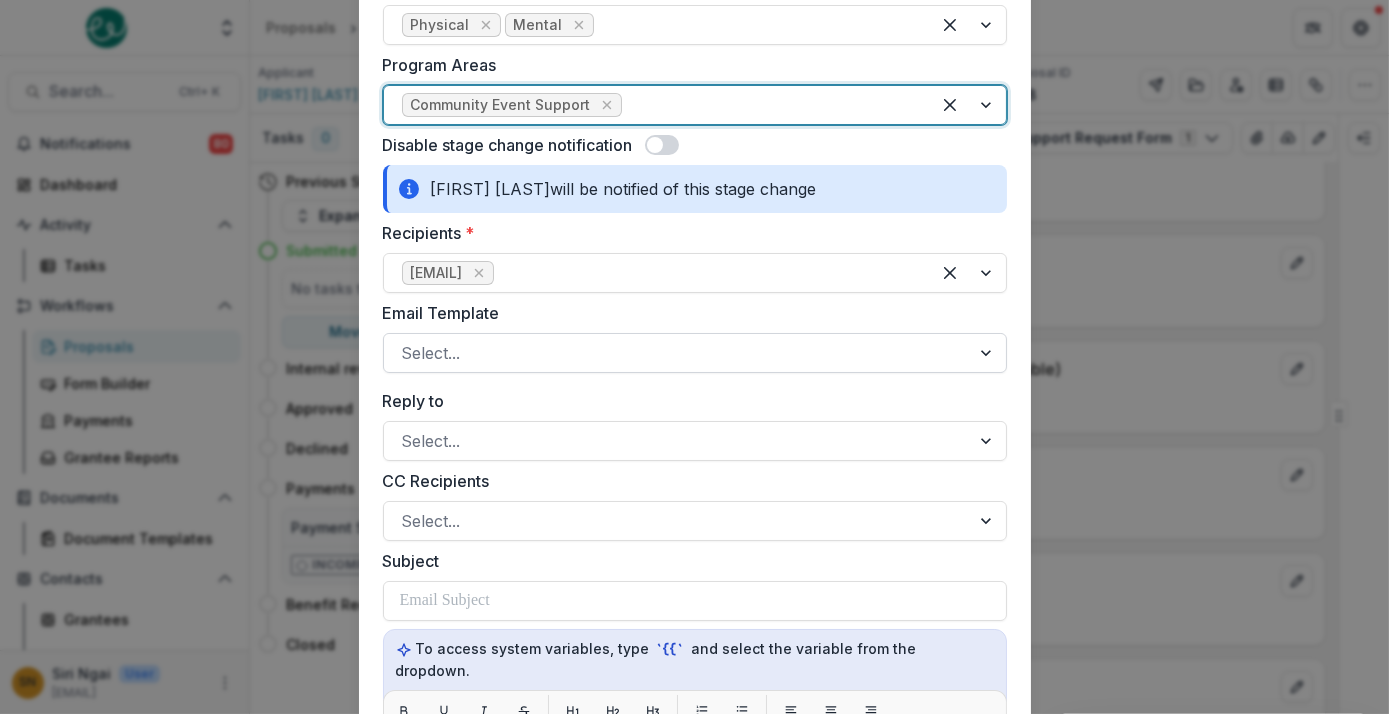 click at bounding box center [677, 353] 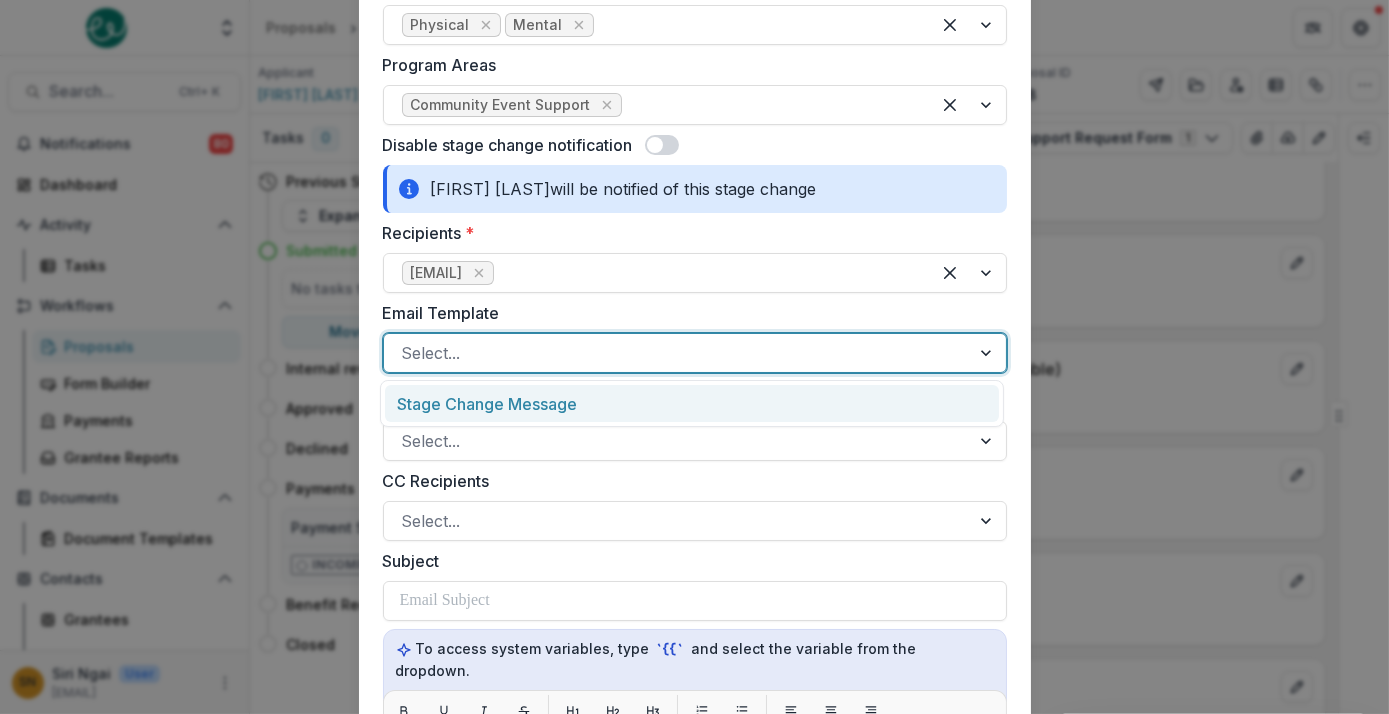 click on "Stage Change Message" at bounding box center [692, 403] 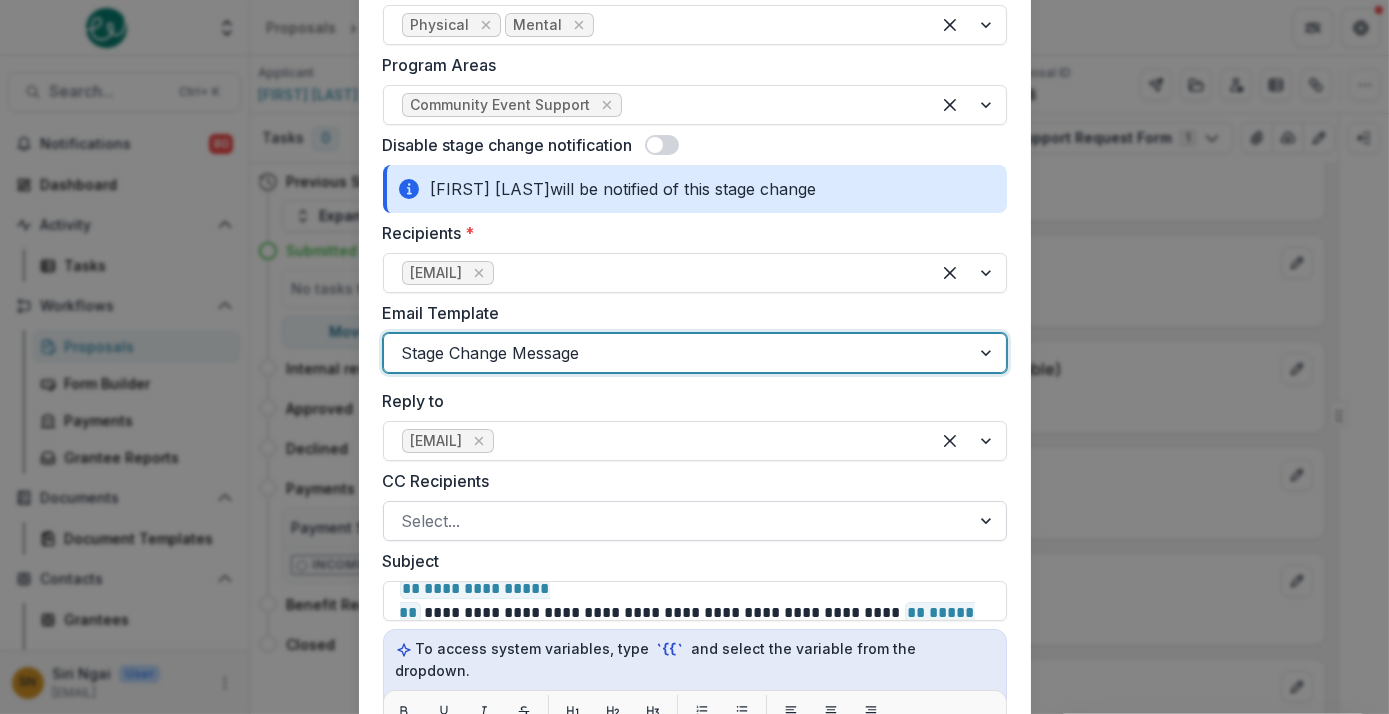 click at bounding box center [677, 521] 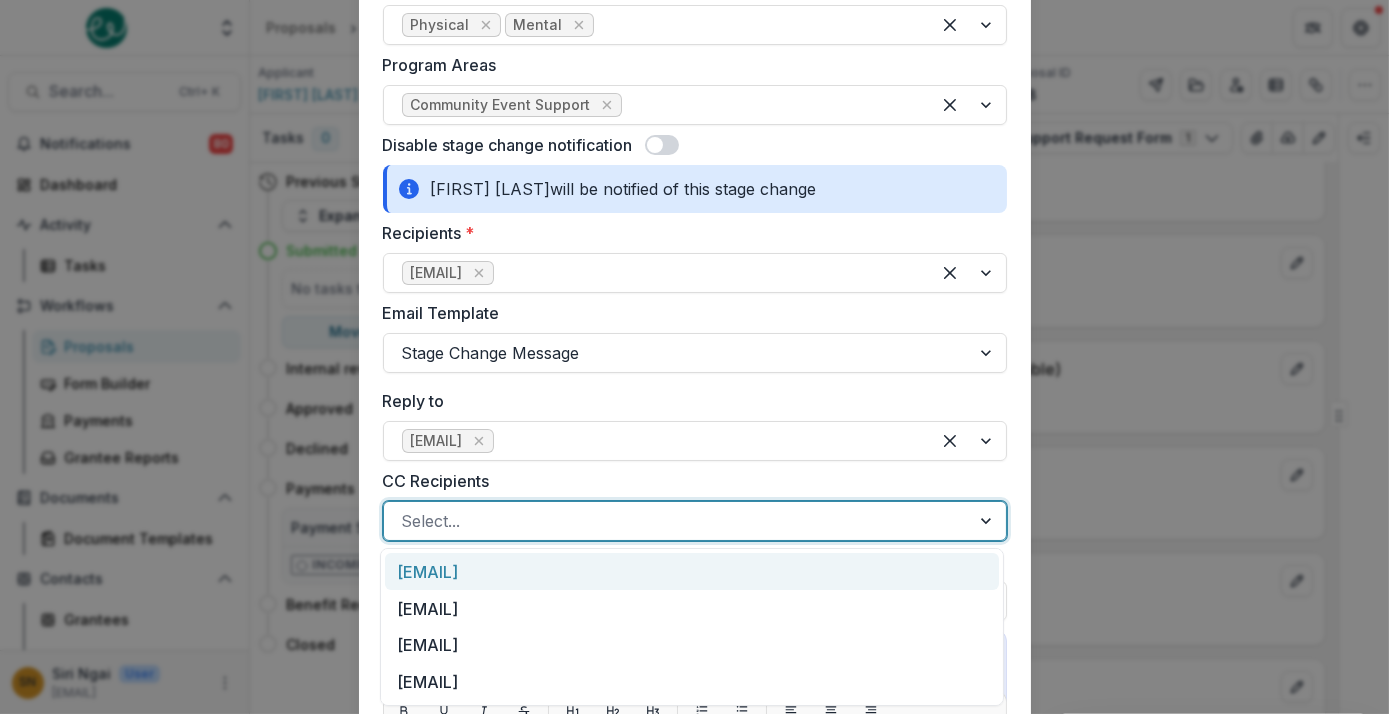 paste on "**********" 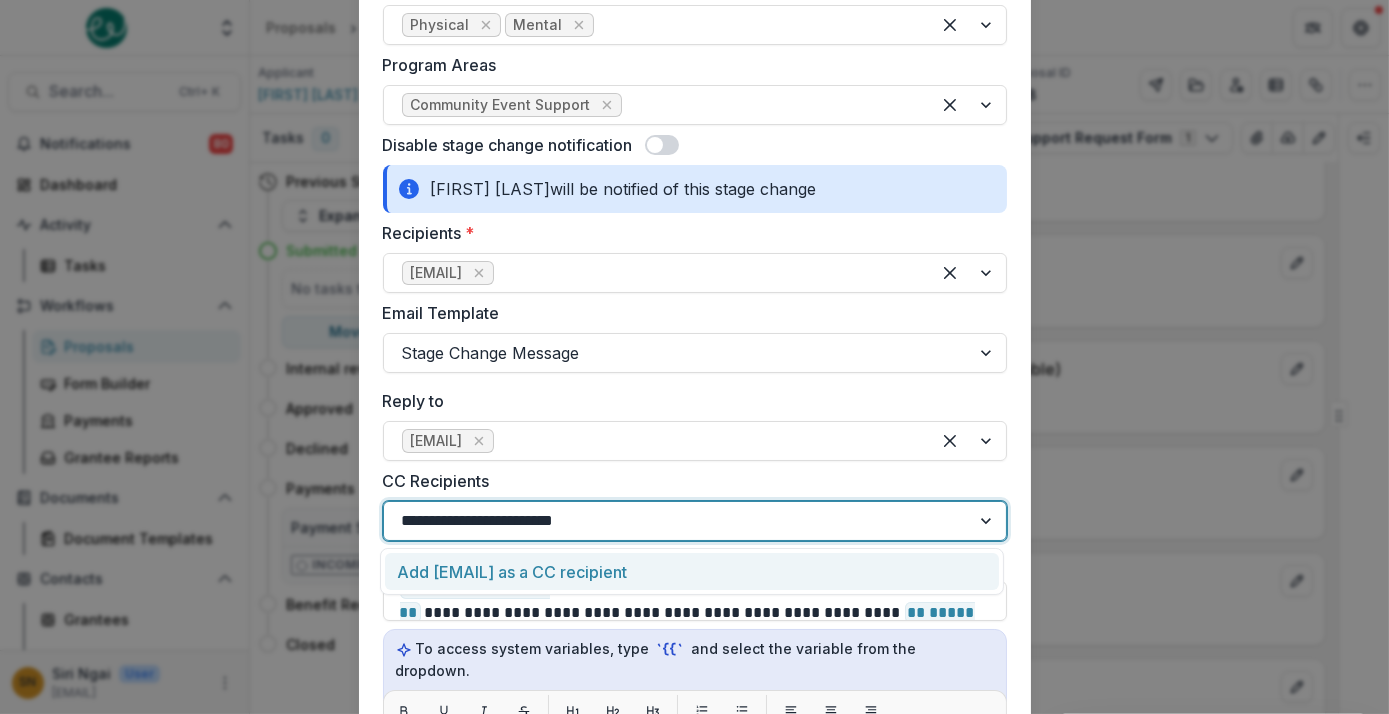 click on "Add [EMAIL] as a CC recipient" at bounding box center (692, 571) 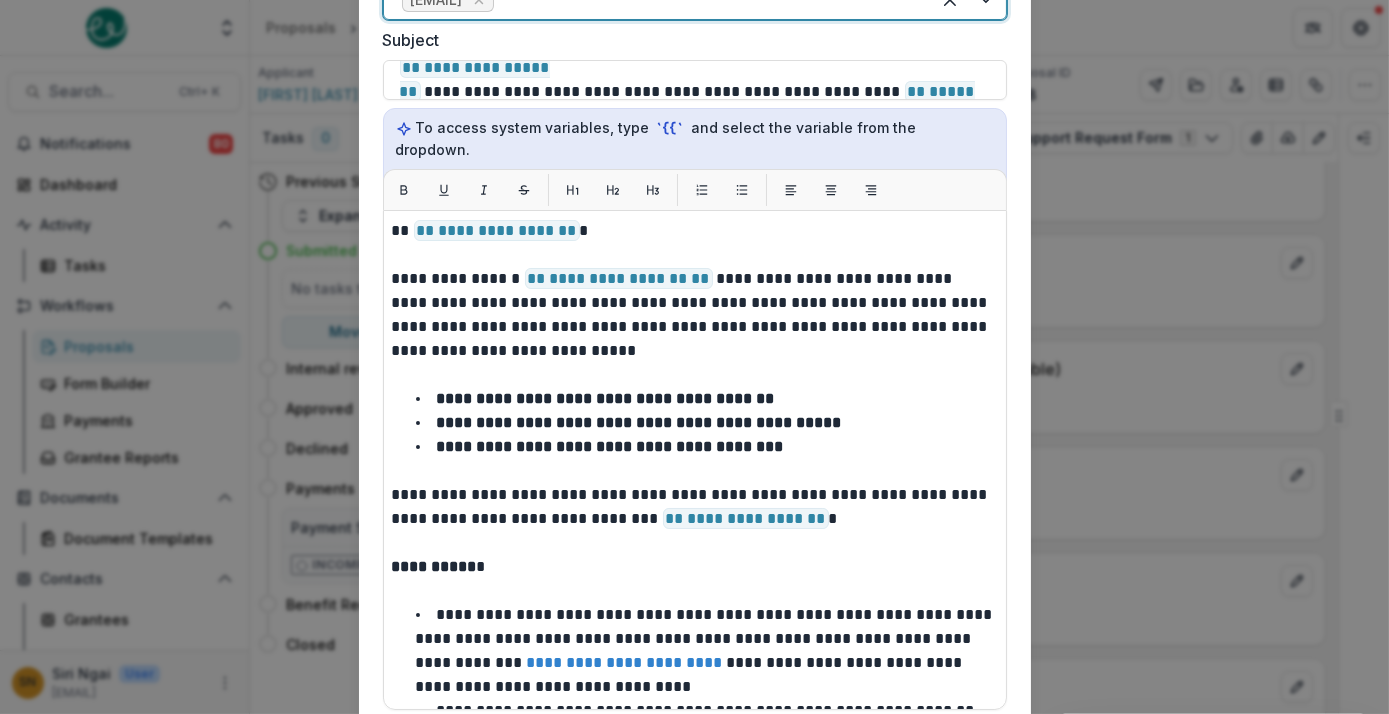 scroll, scrollTop: 1375, scrollLeft: 0, axis: vertical 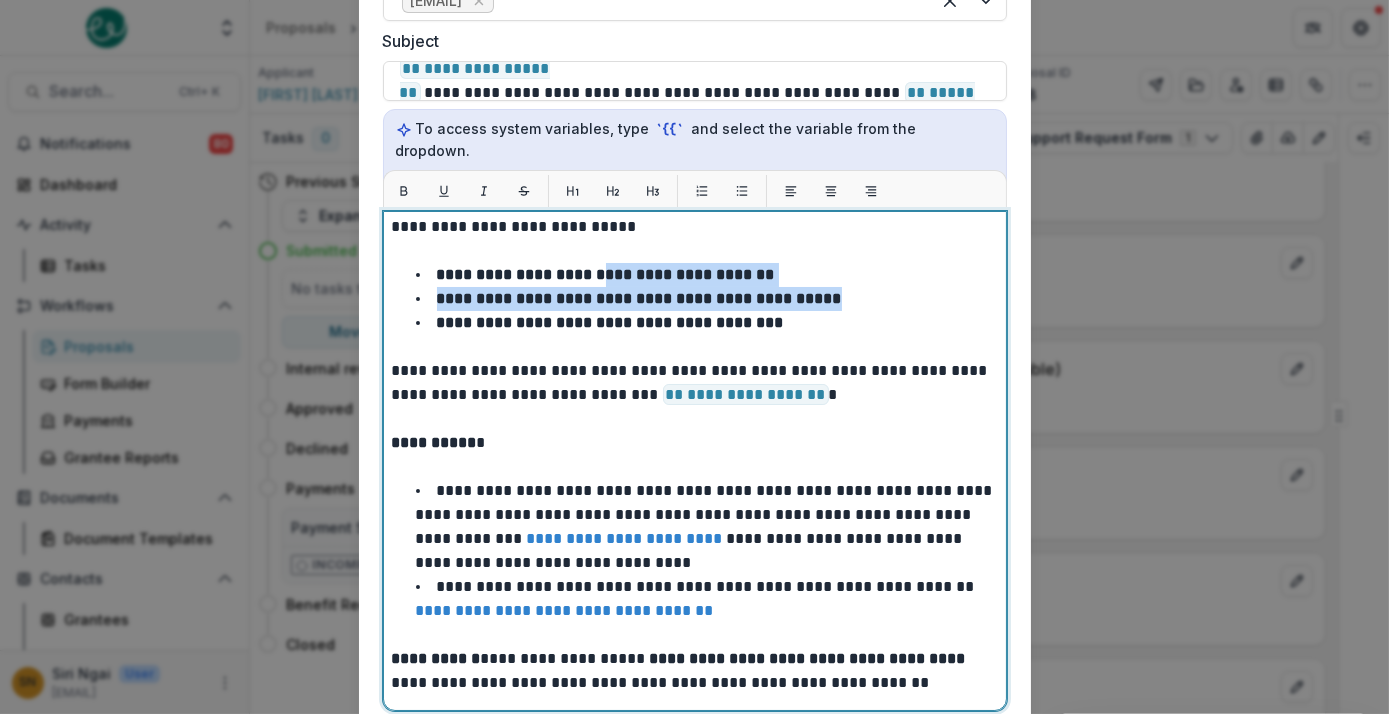 drag, startPoint x: 864, startPoint y: 265, endPoint x: 602, endPoint y: 254, distance: 262.2308 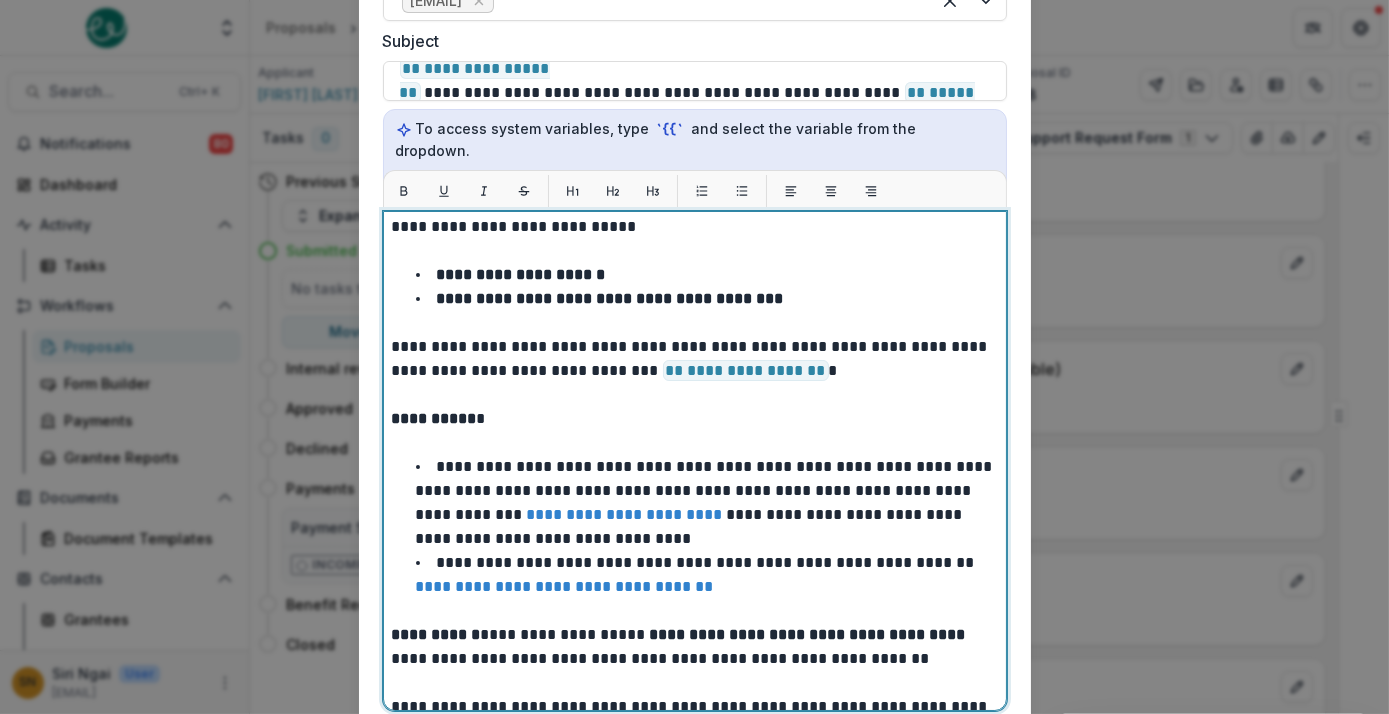 type 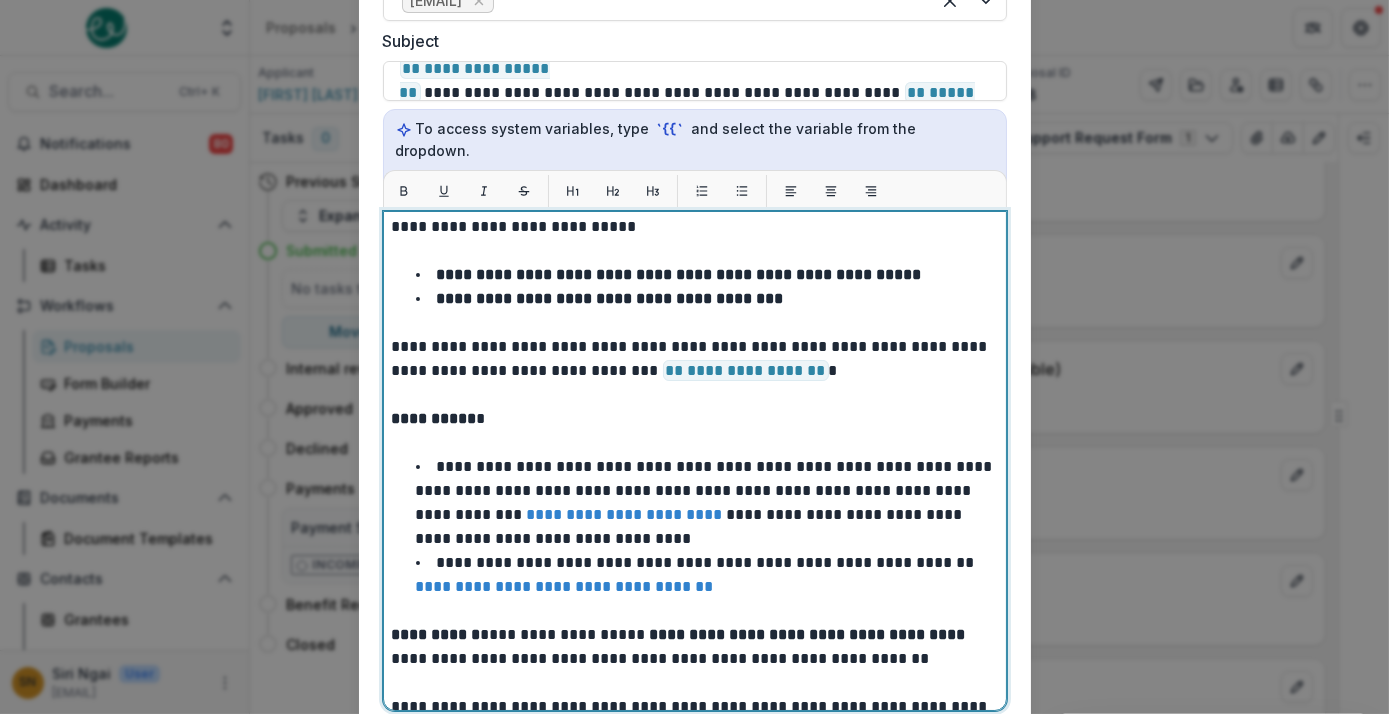 click on "**********" at bounding box center [679, 274] 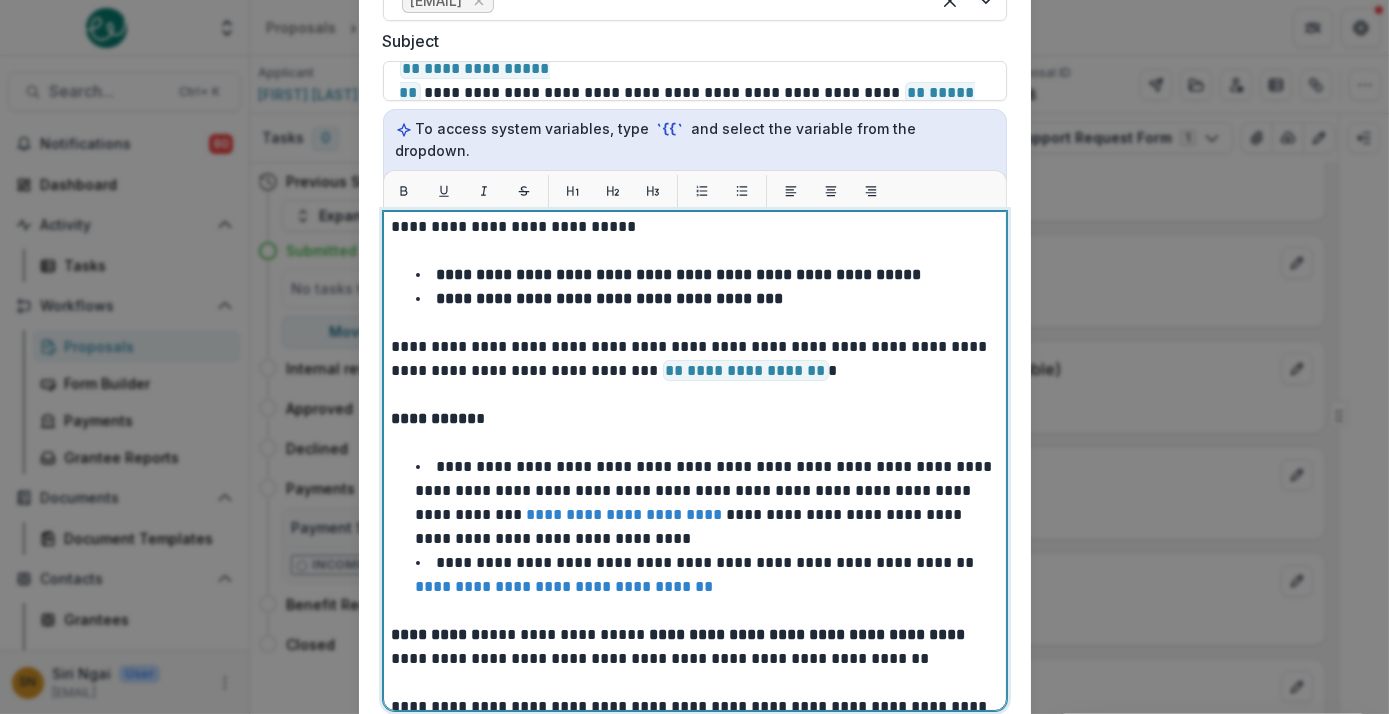 click on "**********" at bounding box center (707, 275) 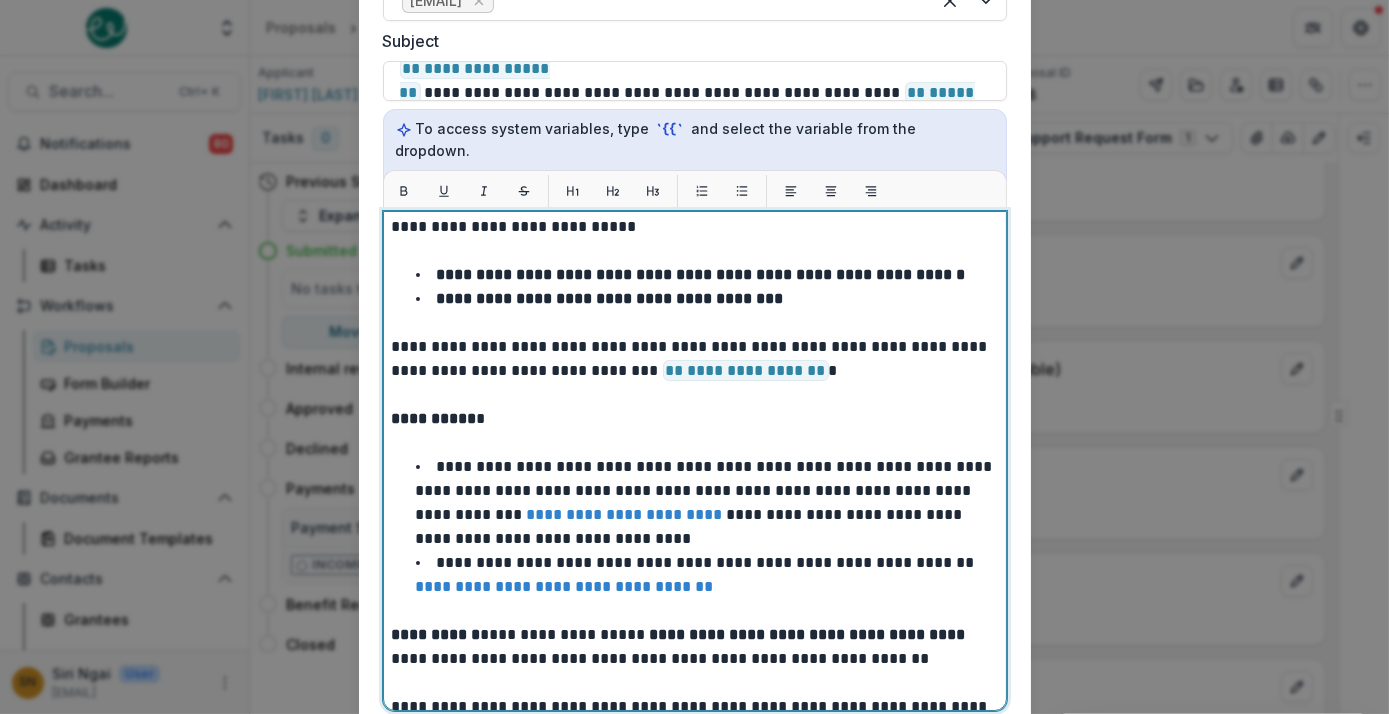 click on "**********" at bounding box center [701, 274] 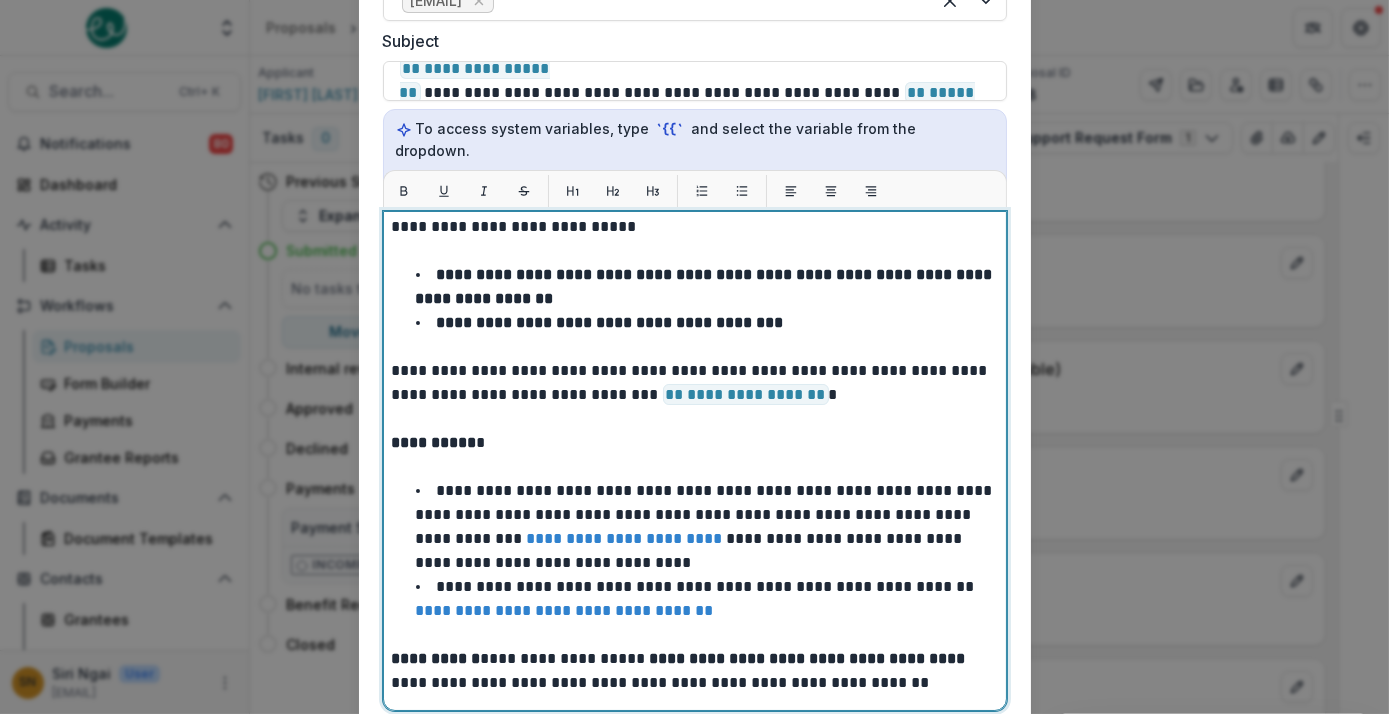 click on "**********" at bounding box center (706, 286) 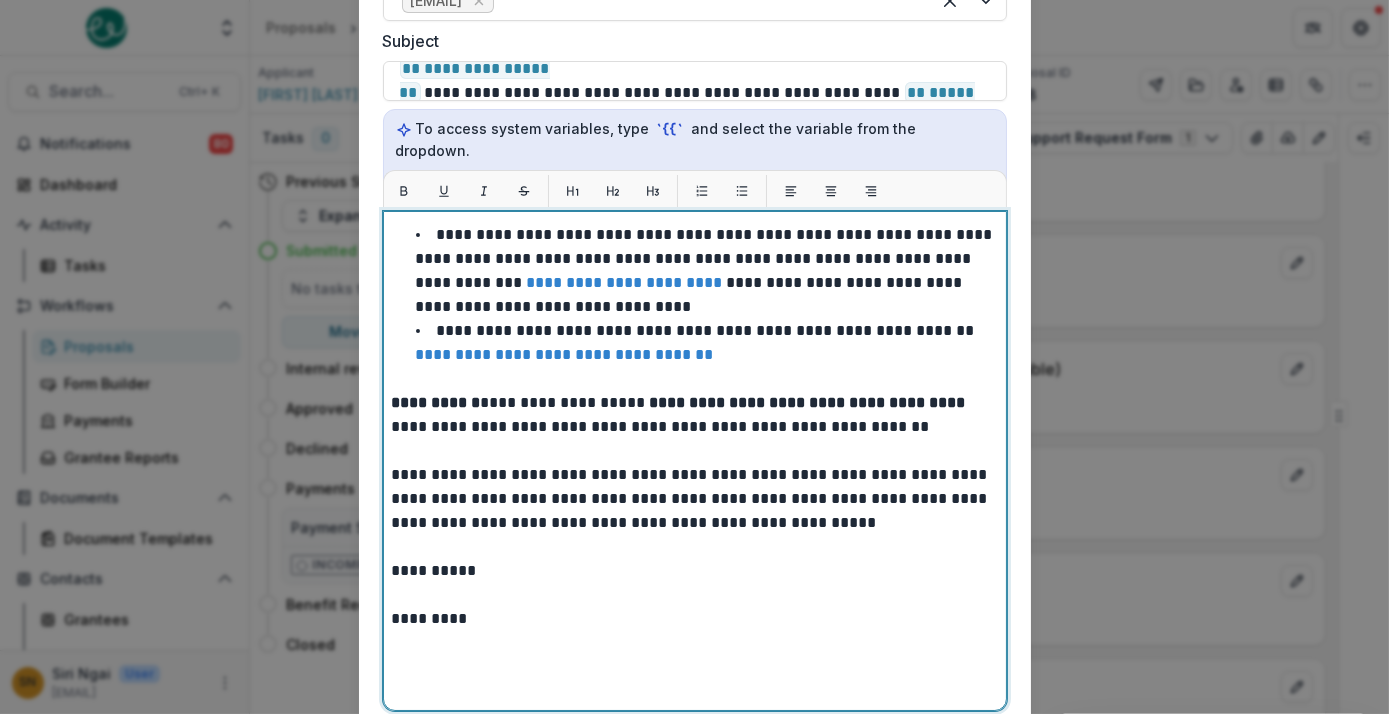 scroll, scrollTop: 380, scrollLeft: 0, axis: vertical 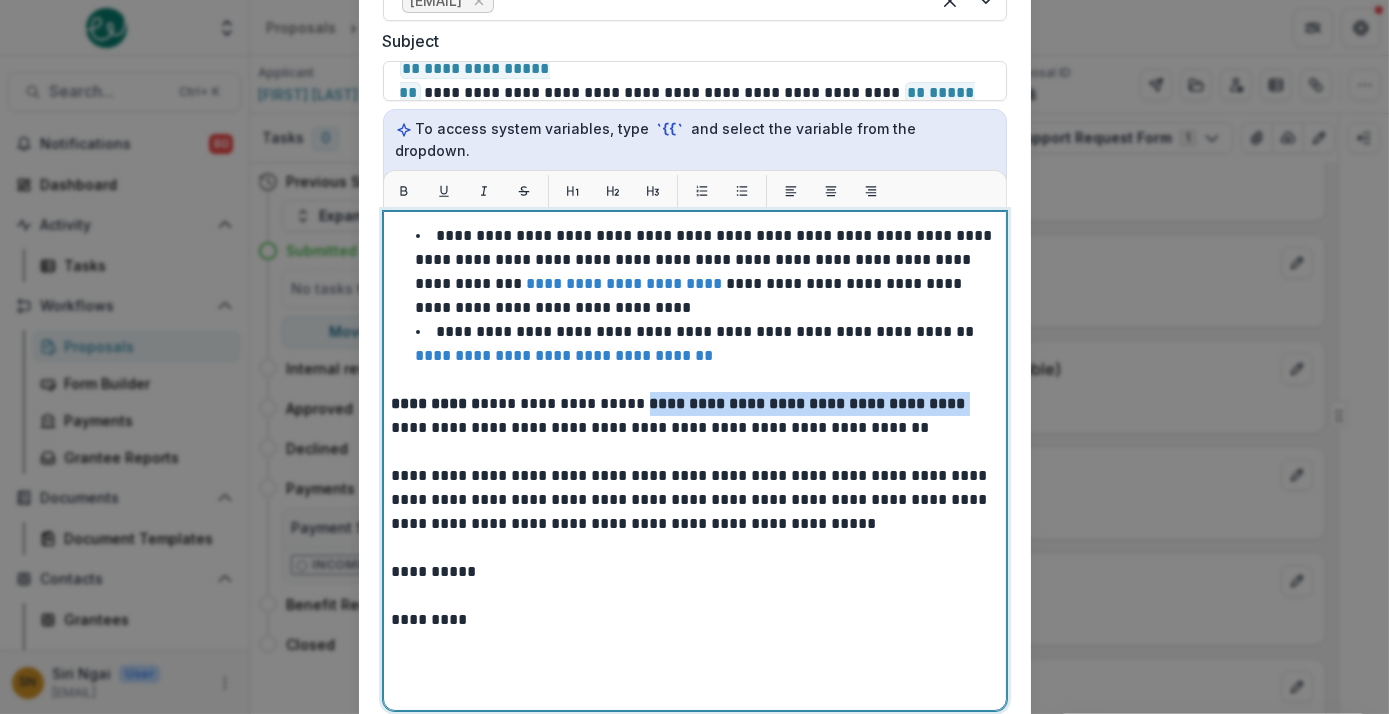 drag, startPoint x: 925, startPoint y: 385, endPoint x: 619, endPoint y: 385, distance: 306 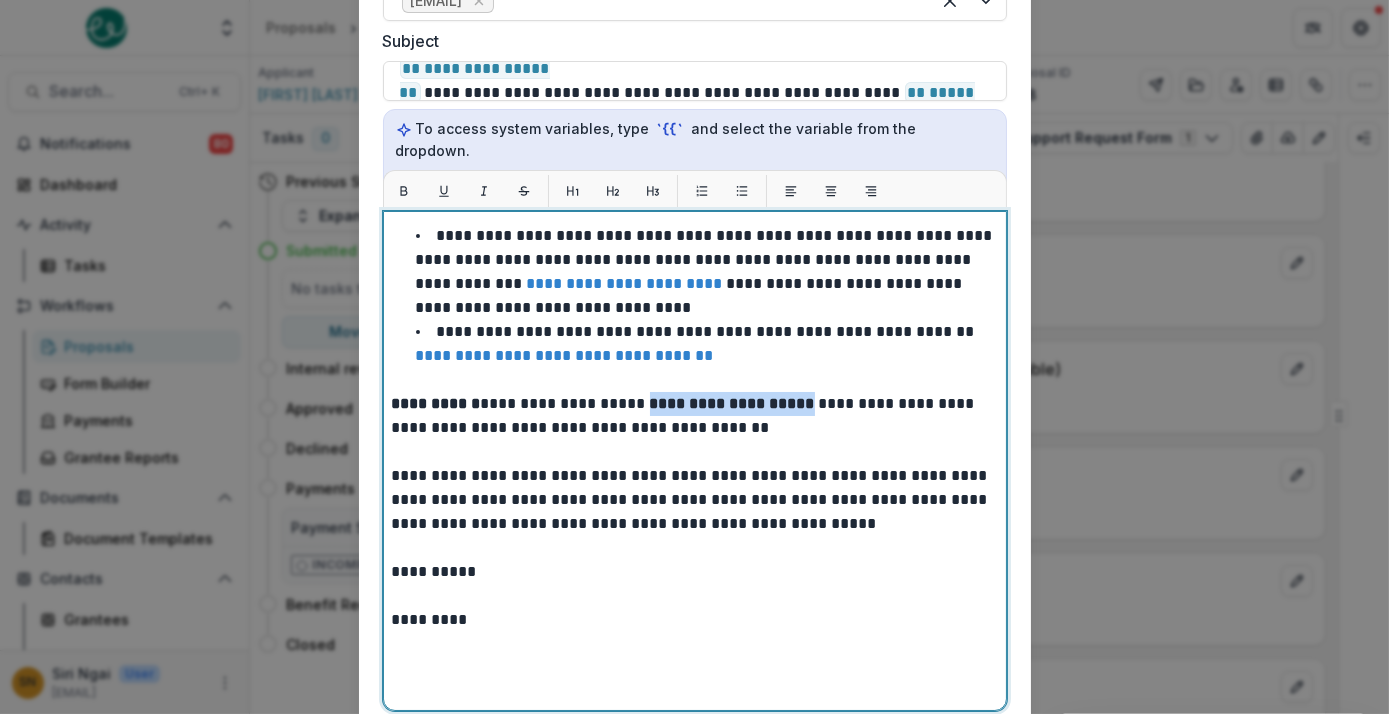 drag, startPoint x: 615, startPoint y: 379, endPoint x: 773, endPoint y: 374, distance: 158.0791 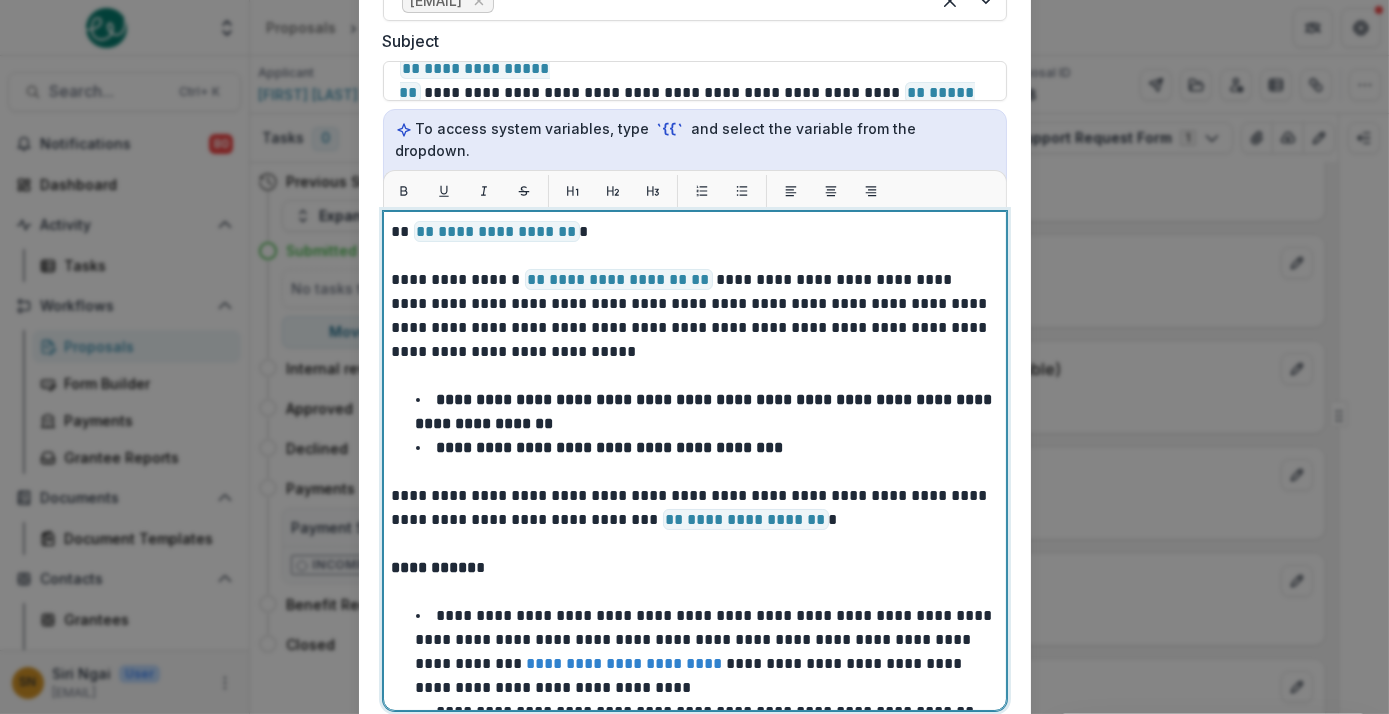 scroll, scrollTop: 381, scrollLeft: 0, axis: vertical 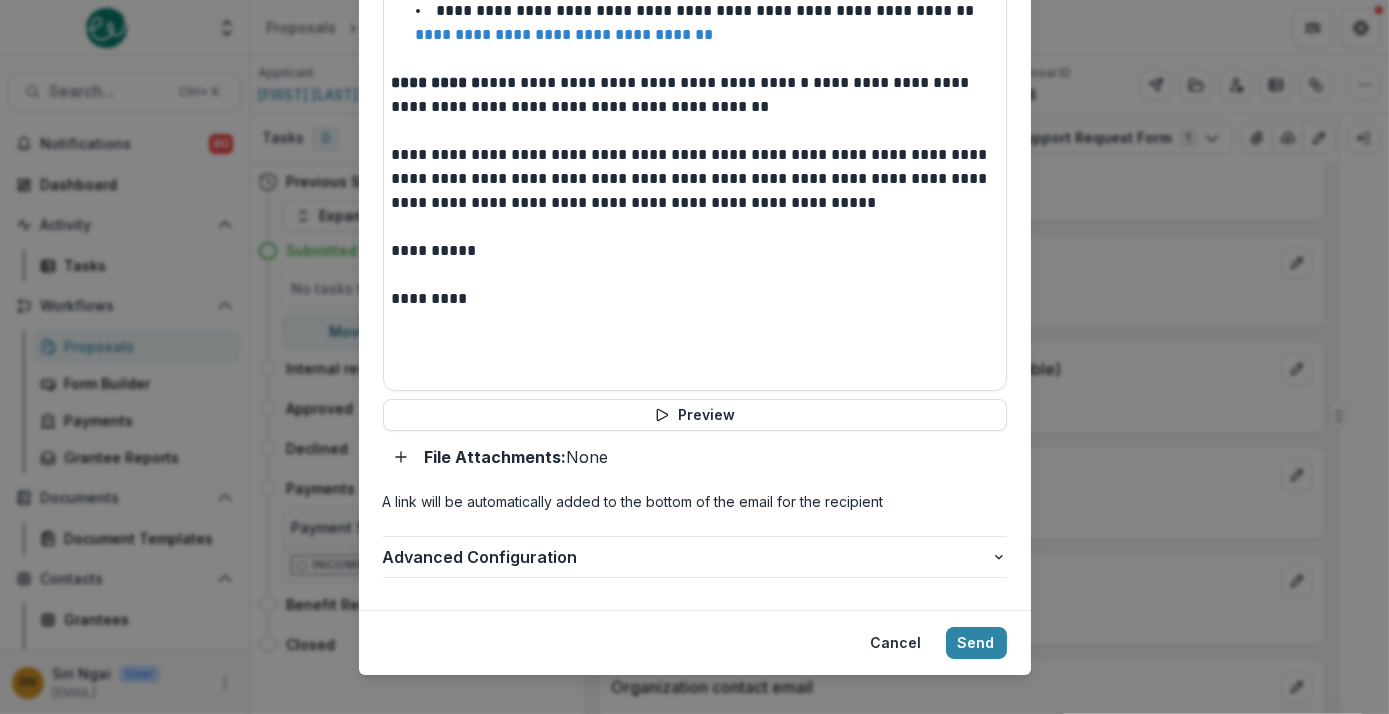 click on "File Attachments:  None" at bounding box center (517, 457) 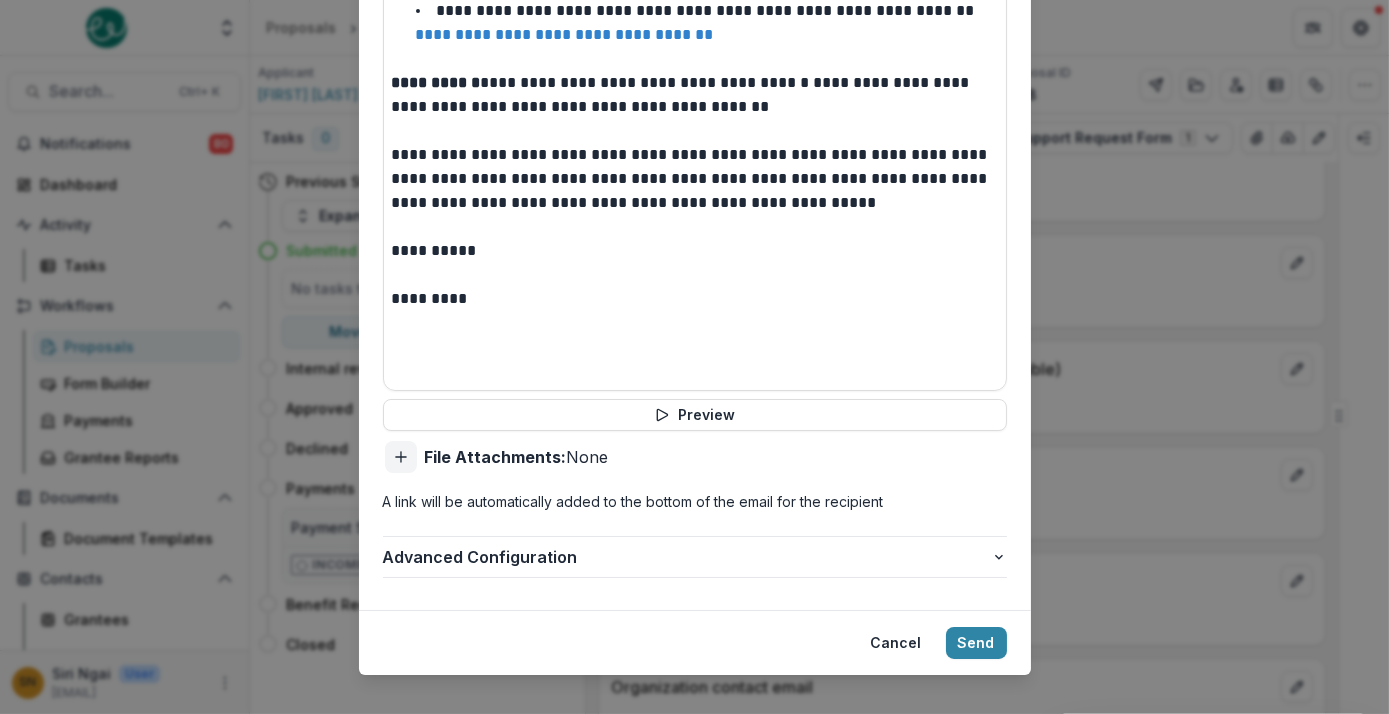 click 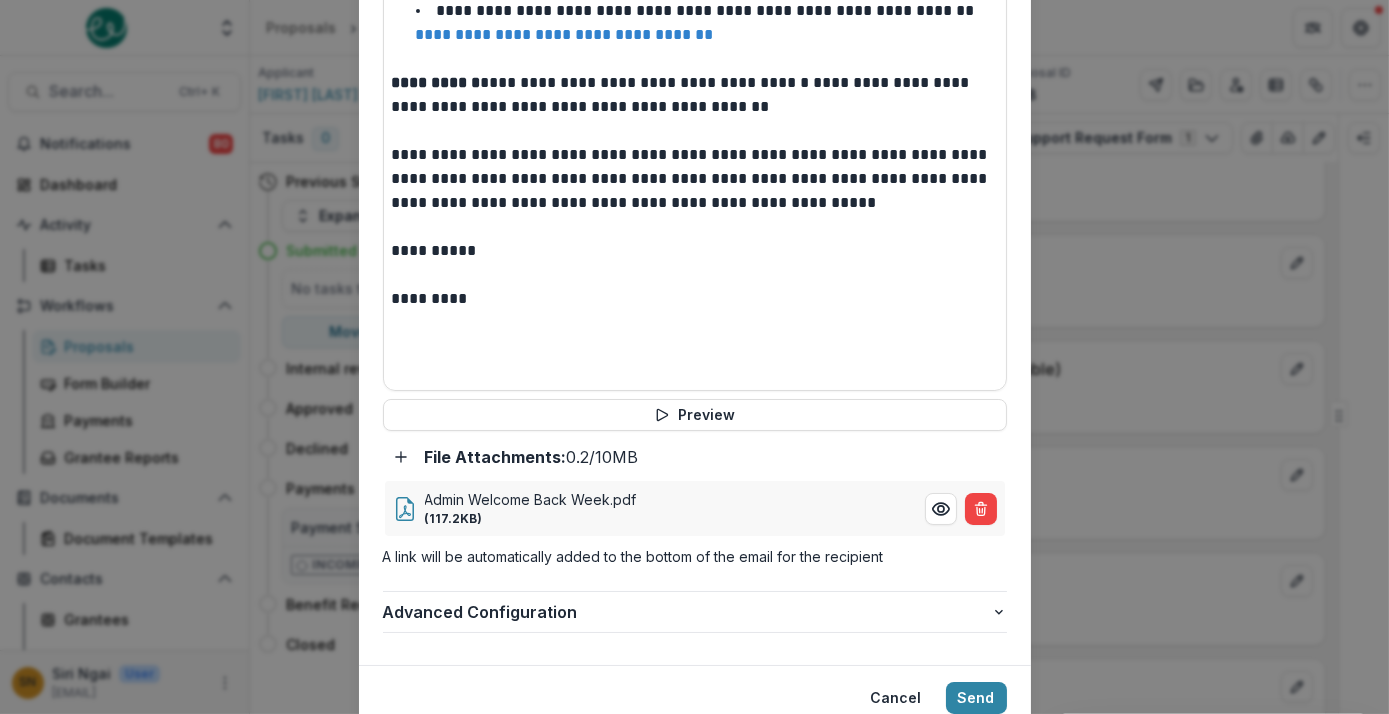 scroll, scrollTop: 0, scrollLeft: 0, axis: both 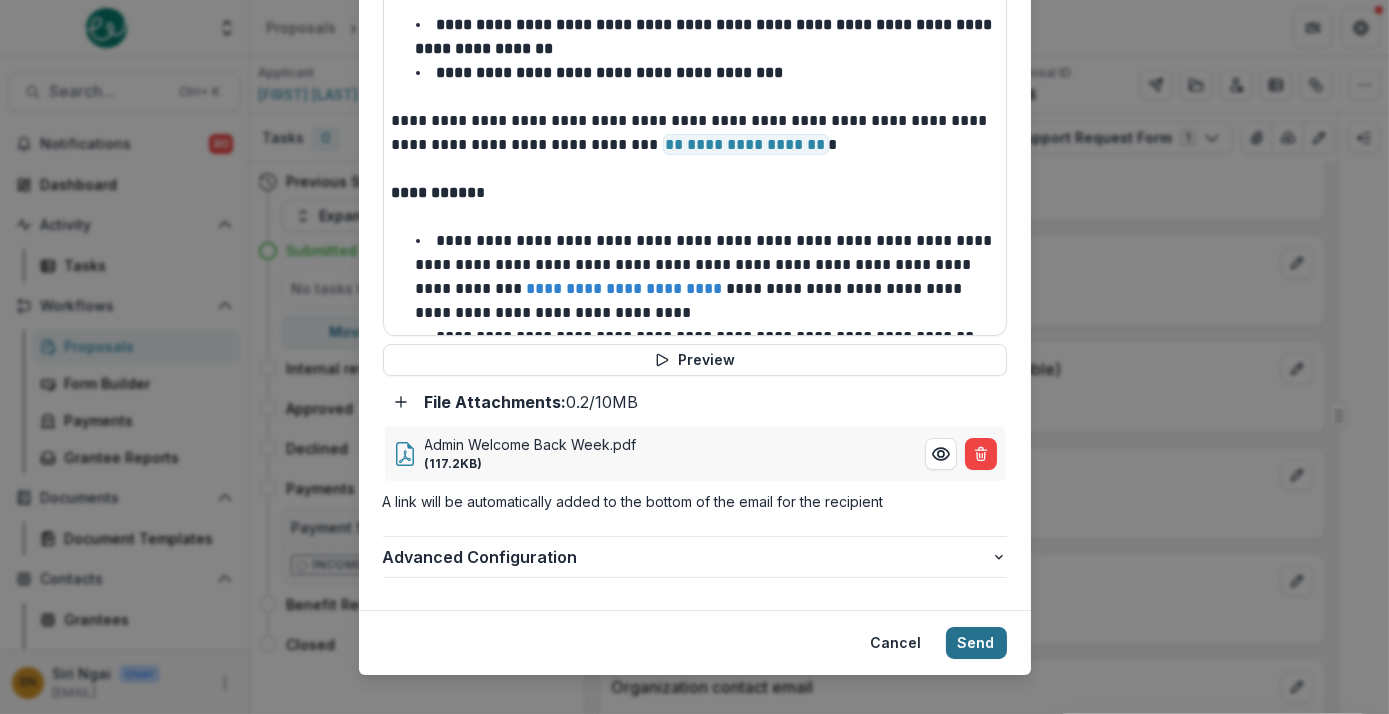 click on "Send" at bounding box center (976, 643) 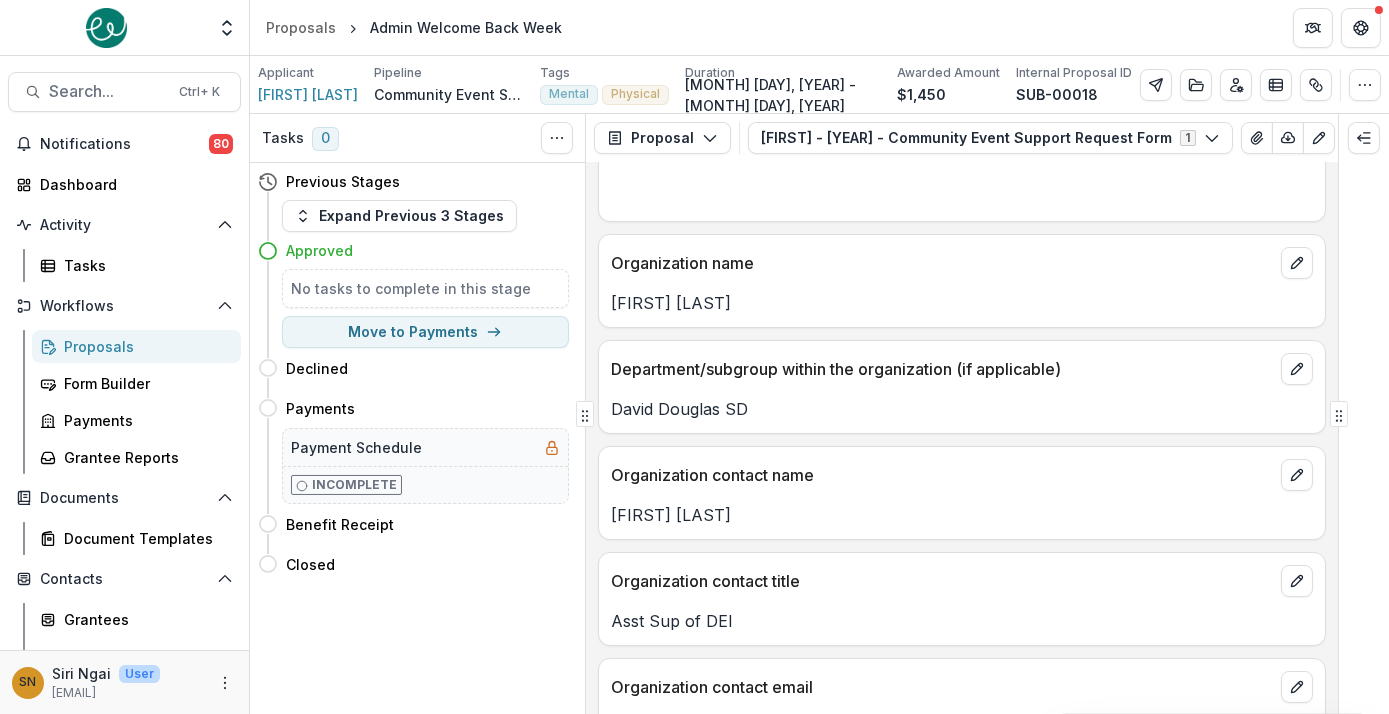 click on "Proposals" at bounding box center [144, 346] 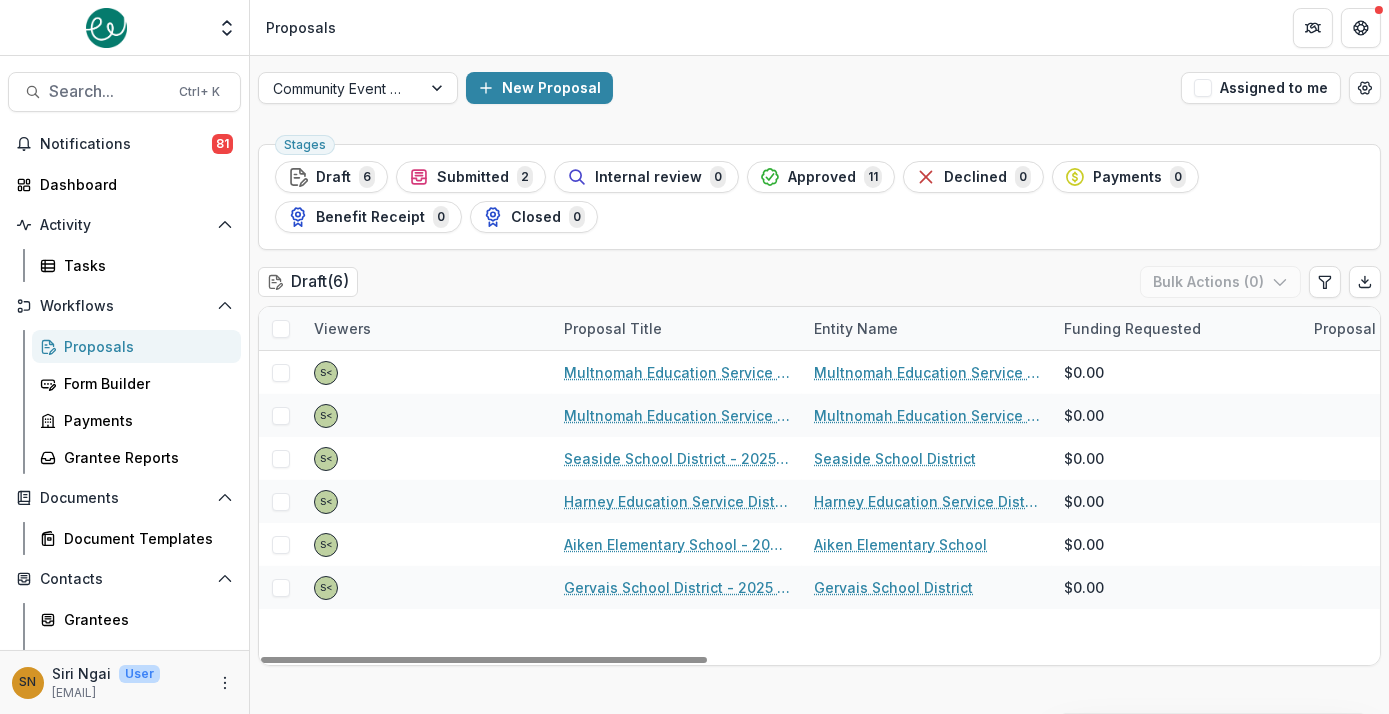 click on "Stages Draft 6 Submitted 2 Internal review 0 Approved 11 Declined 0 Payments 0 Benefit Receipt 0 Closed 0" at bounding box center [819, 197] 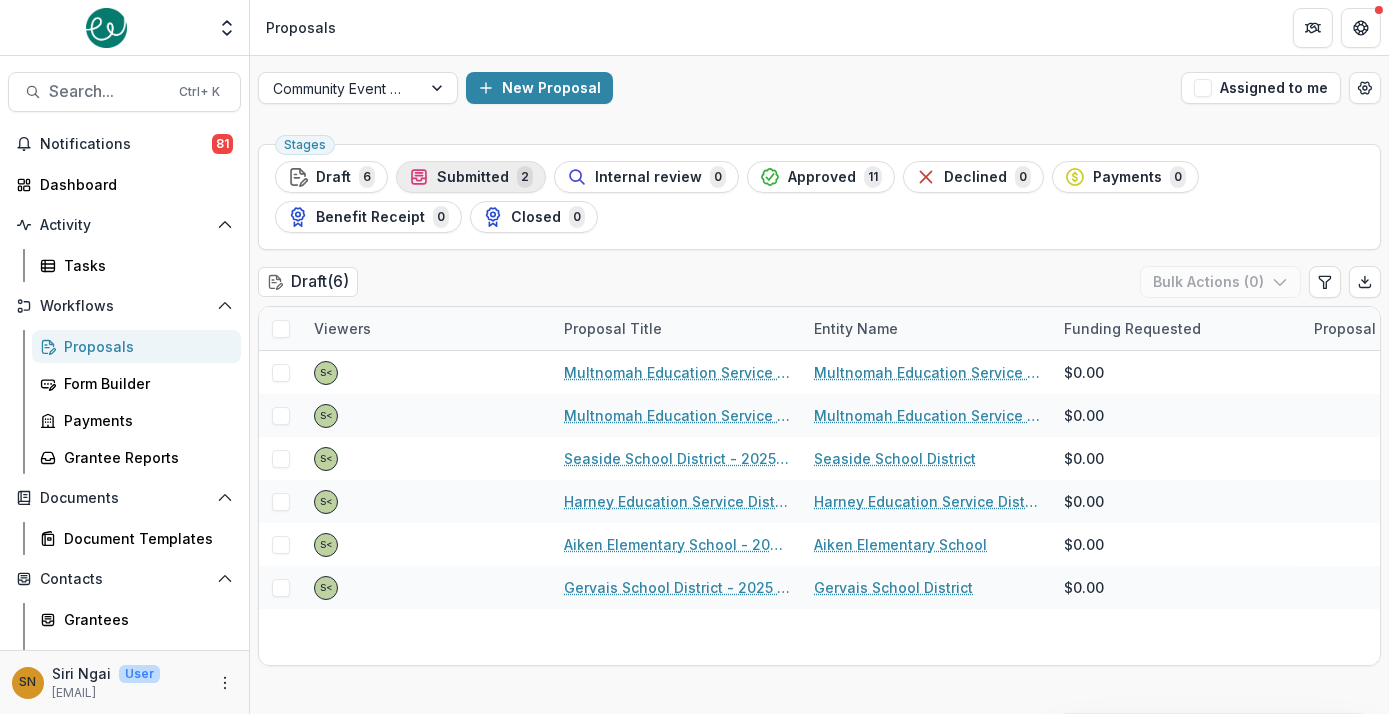 click on "Submitted 2" at bounding box center [471, 177] 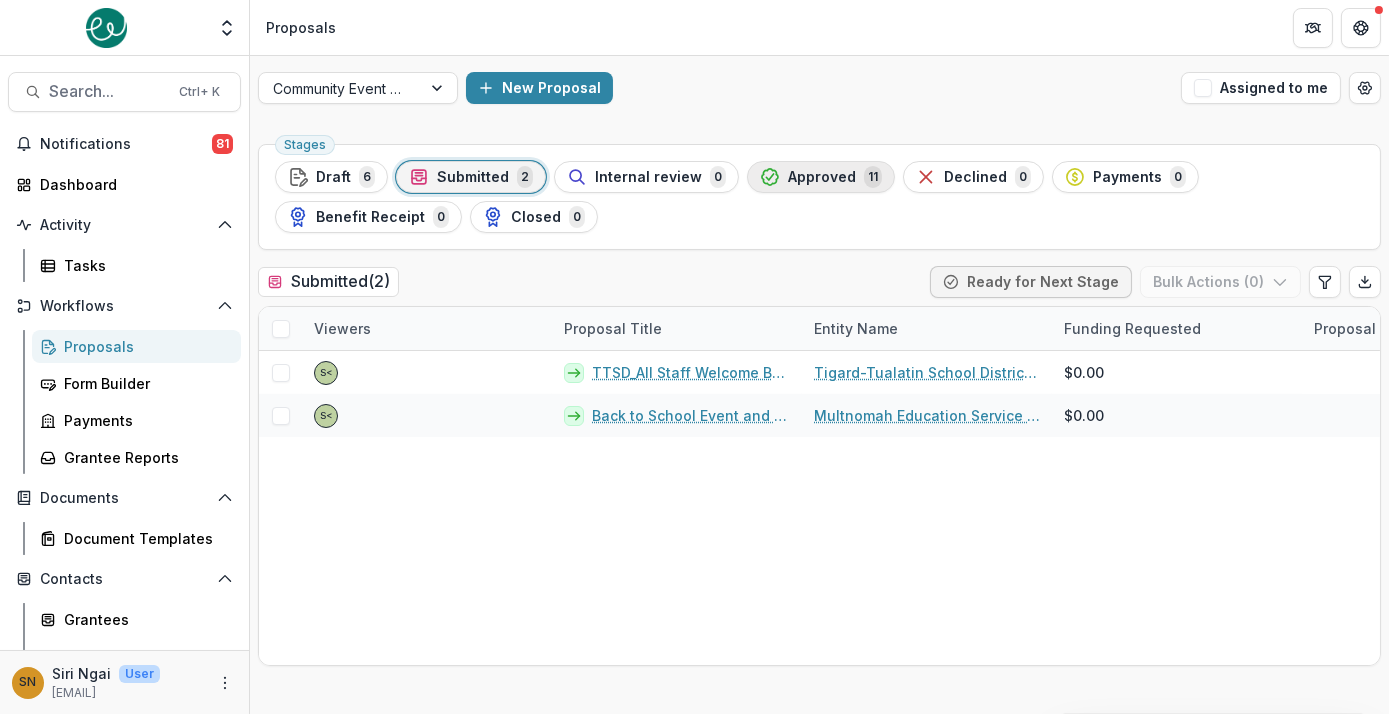 click on "Approved" at bounding box center [822, 177] 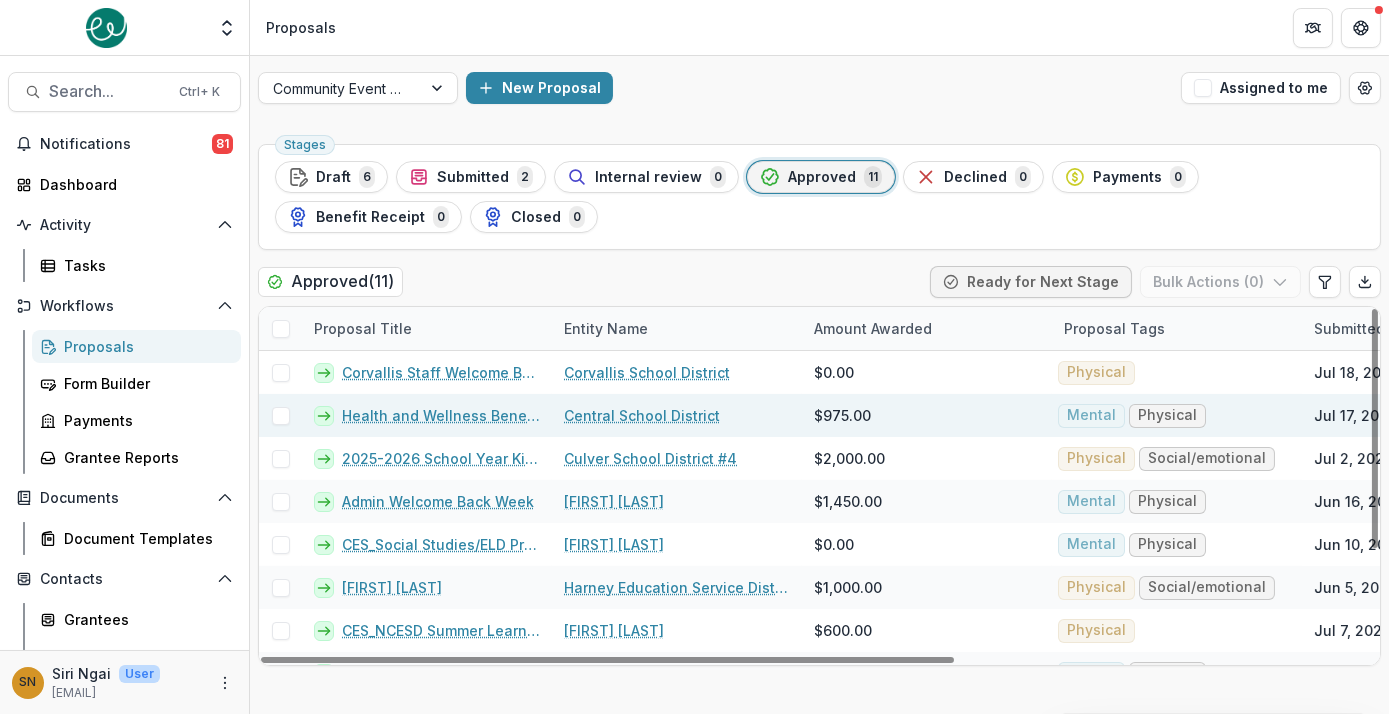 scroll, scrollTop: 0, scrollLeft: 0, axis: both 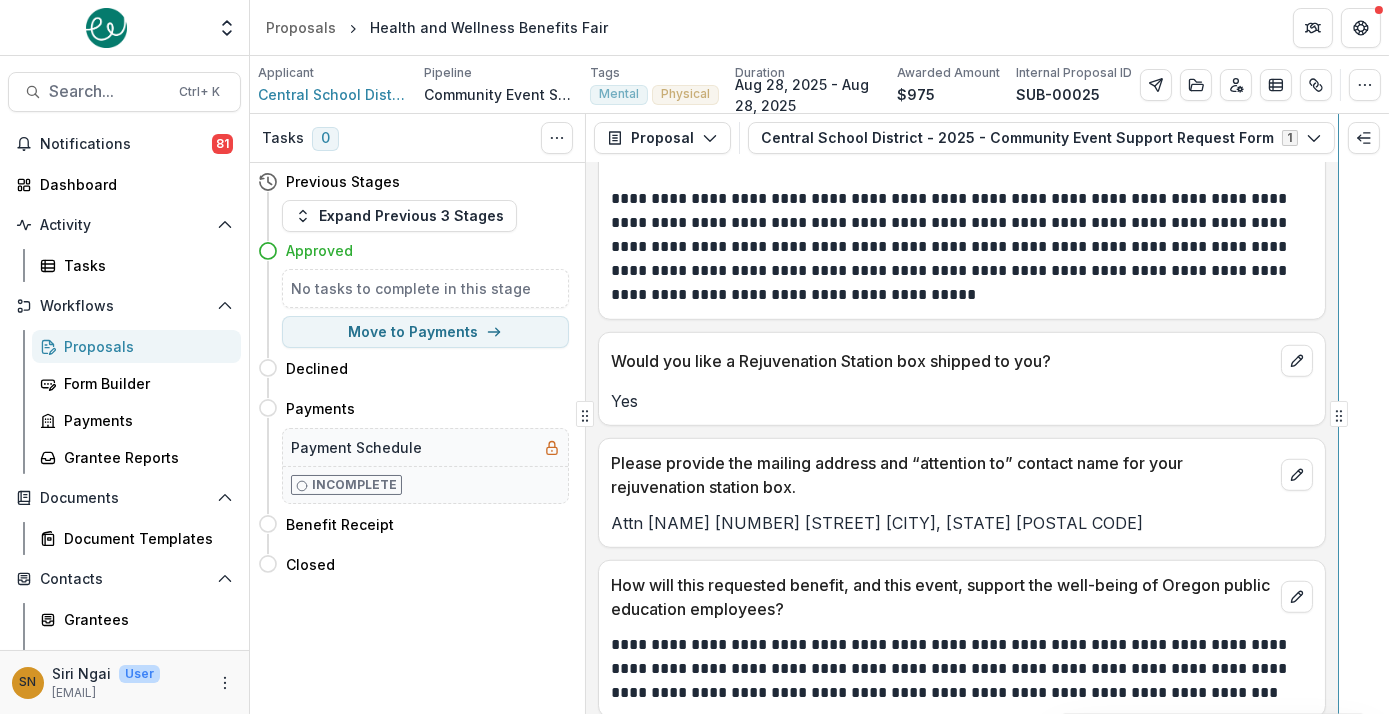 click on "**********" at bounding box center [819, 414] 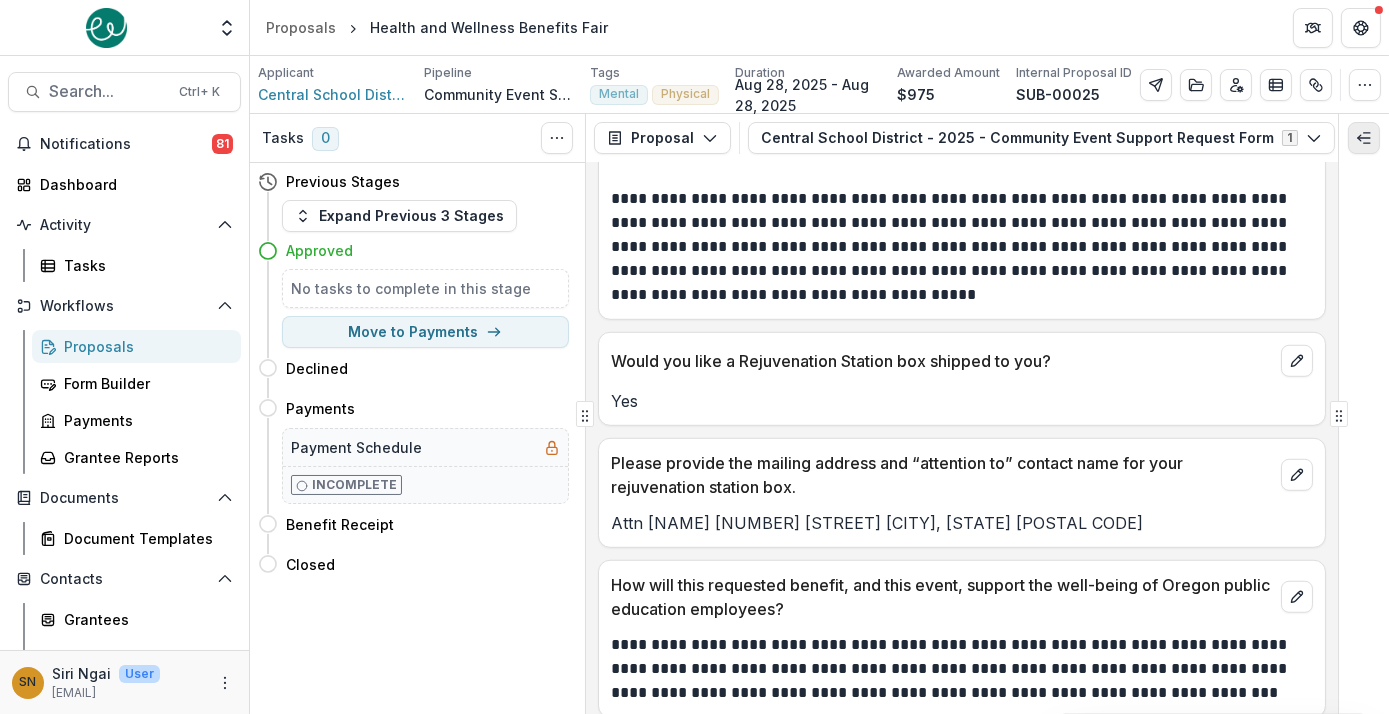 click 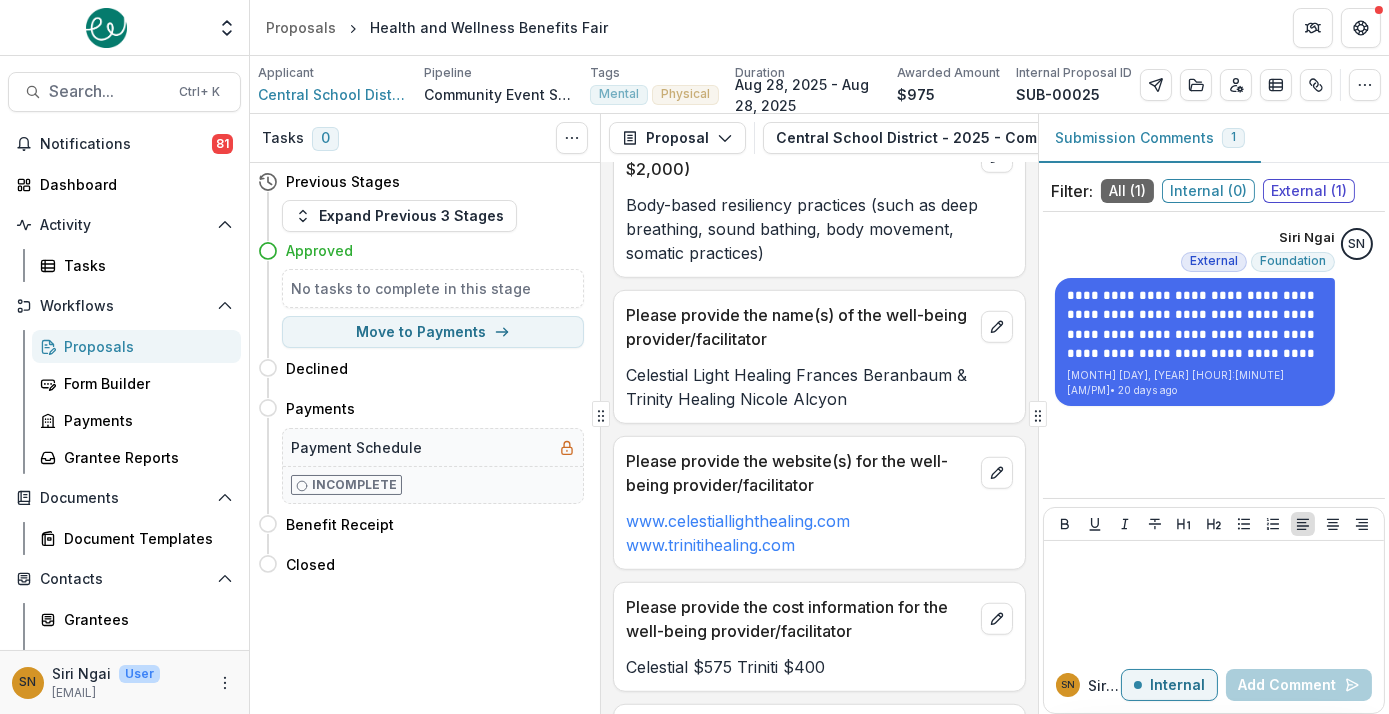 scroll, scrollTop: 3608, scrollLeft: 0, axis: vertical 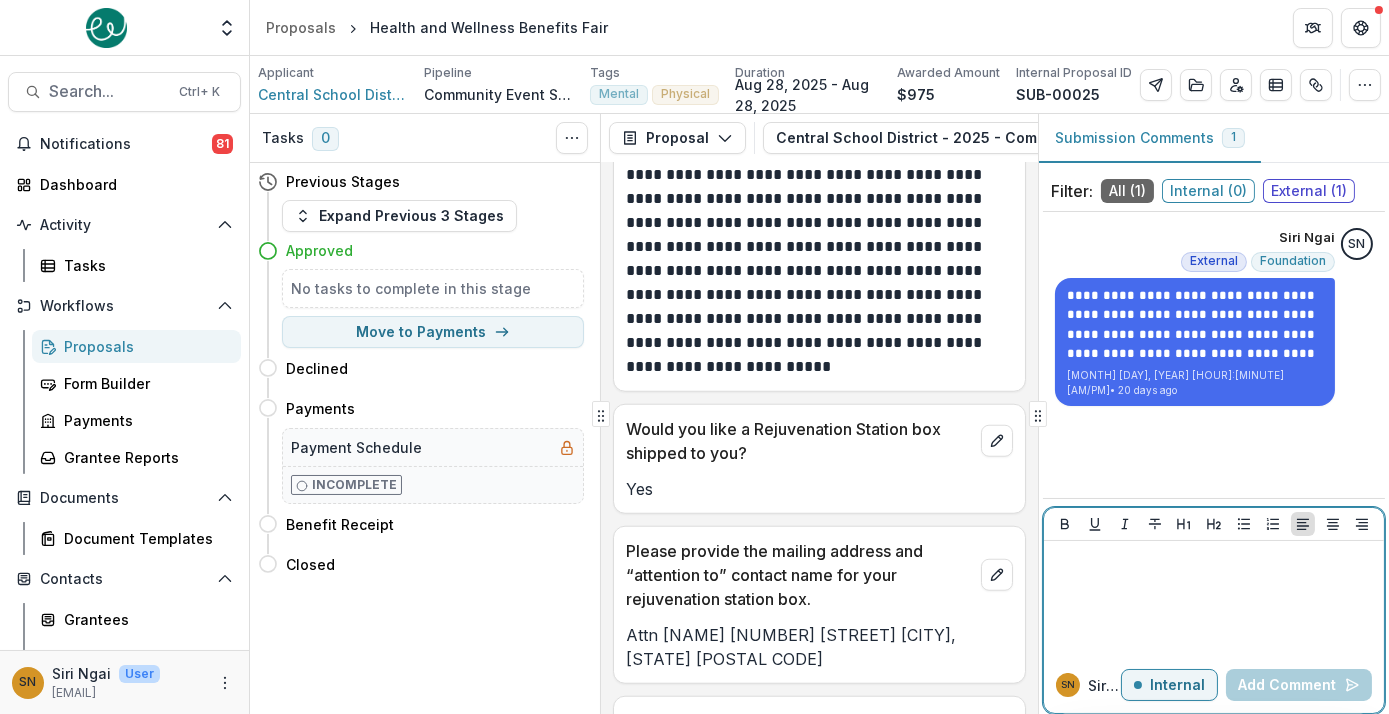 click on "Internal" at bounding box center [1169, 685] 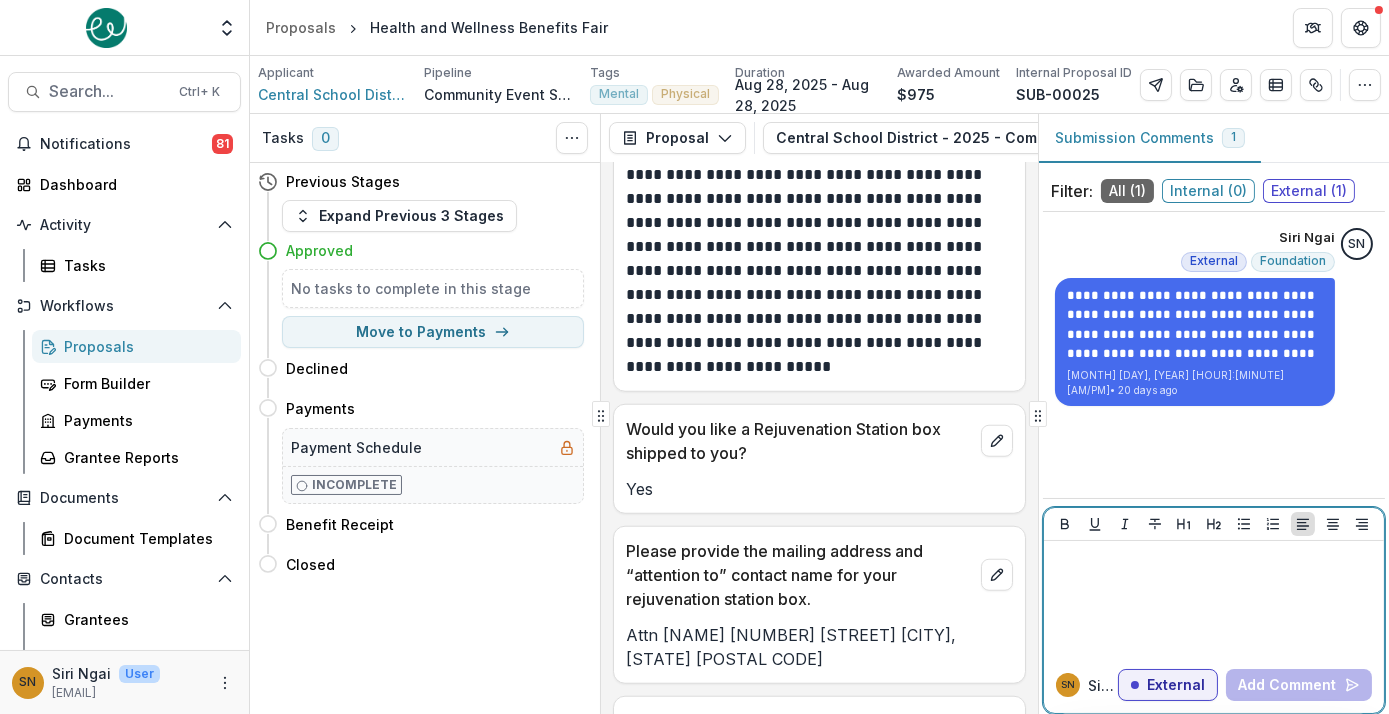 click at bounding box center (1214, 599) 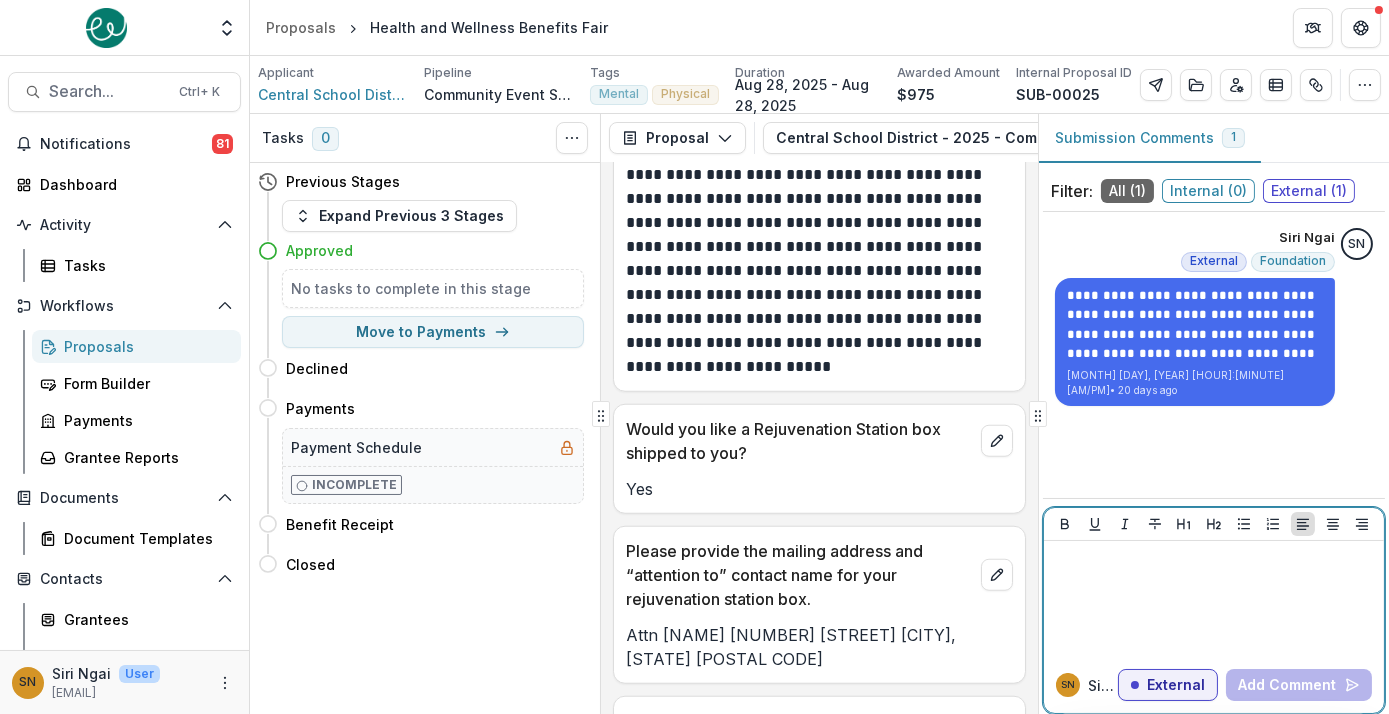 type 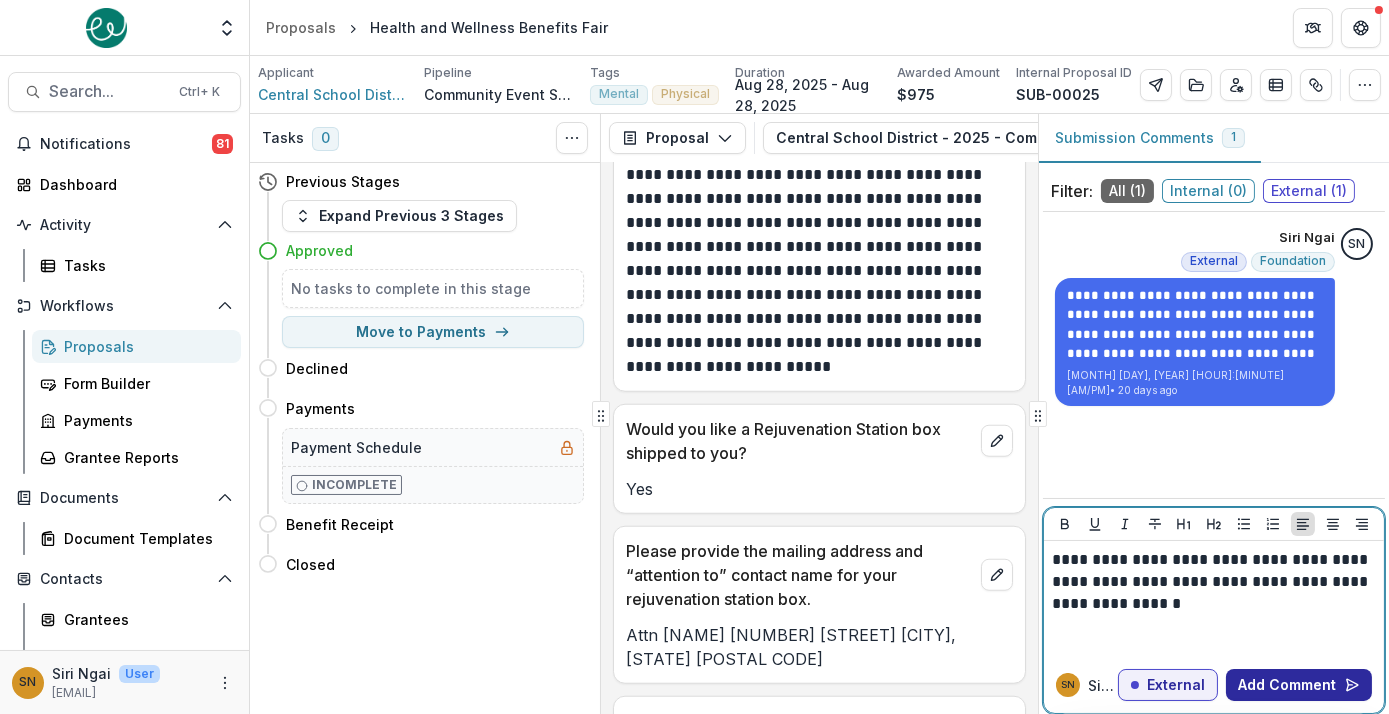 click on "Add Comment" at bounding box center (1299, 685) 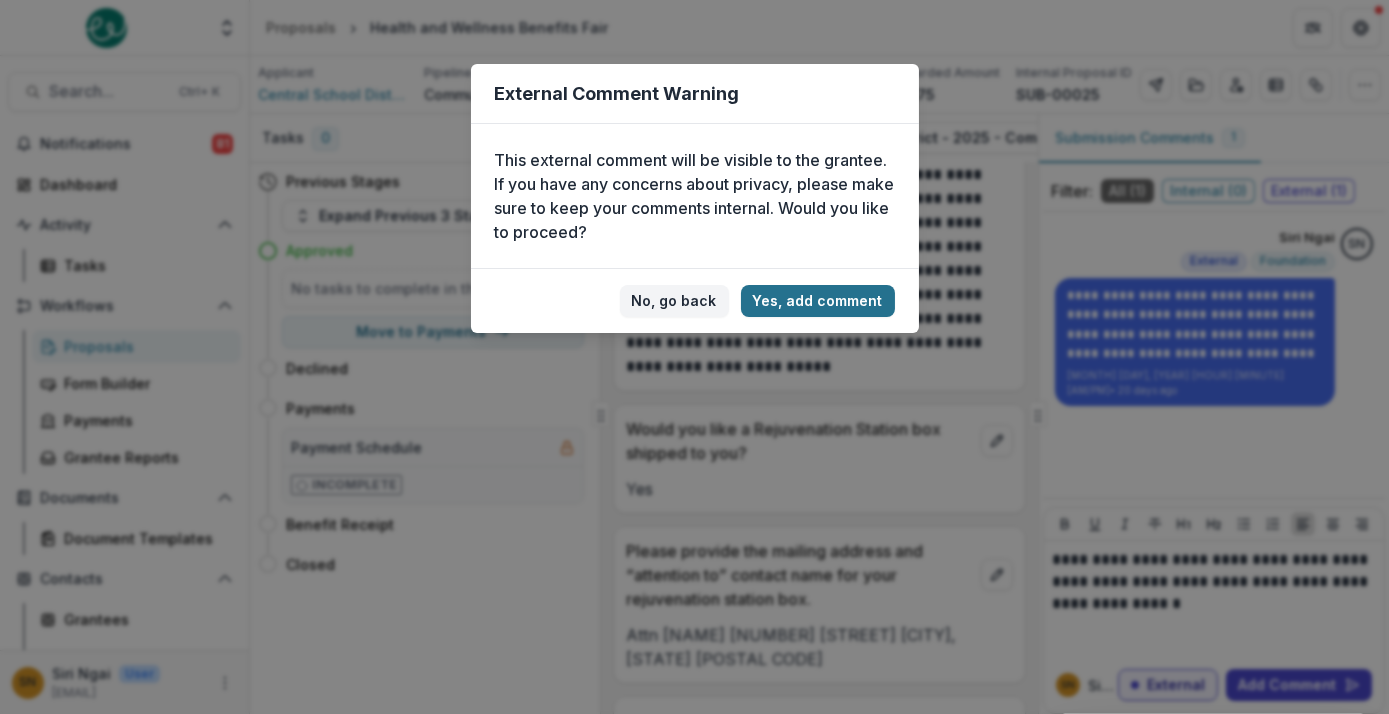 click on "Yes, add comment" at bounding box center [818, 301] 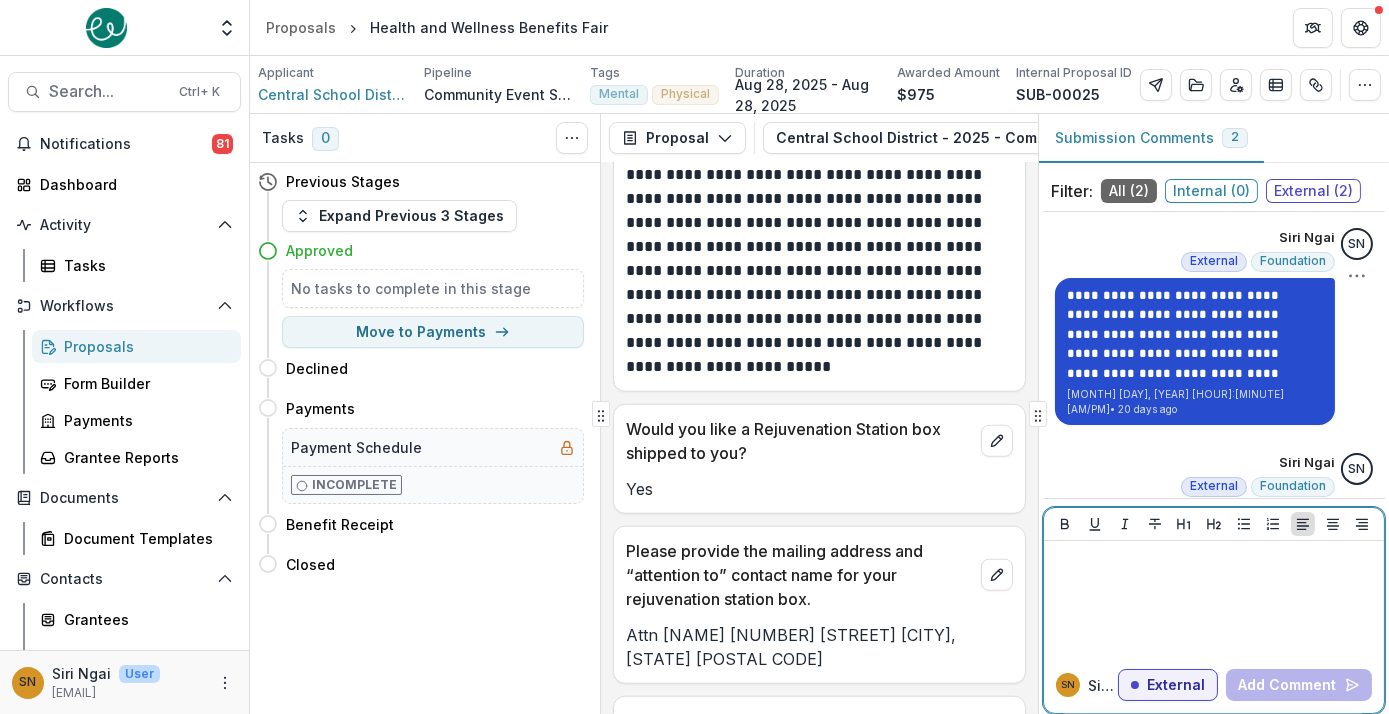 scroll, scrollTop: 91, scrollLeft: 0, axis: vertical 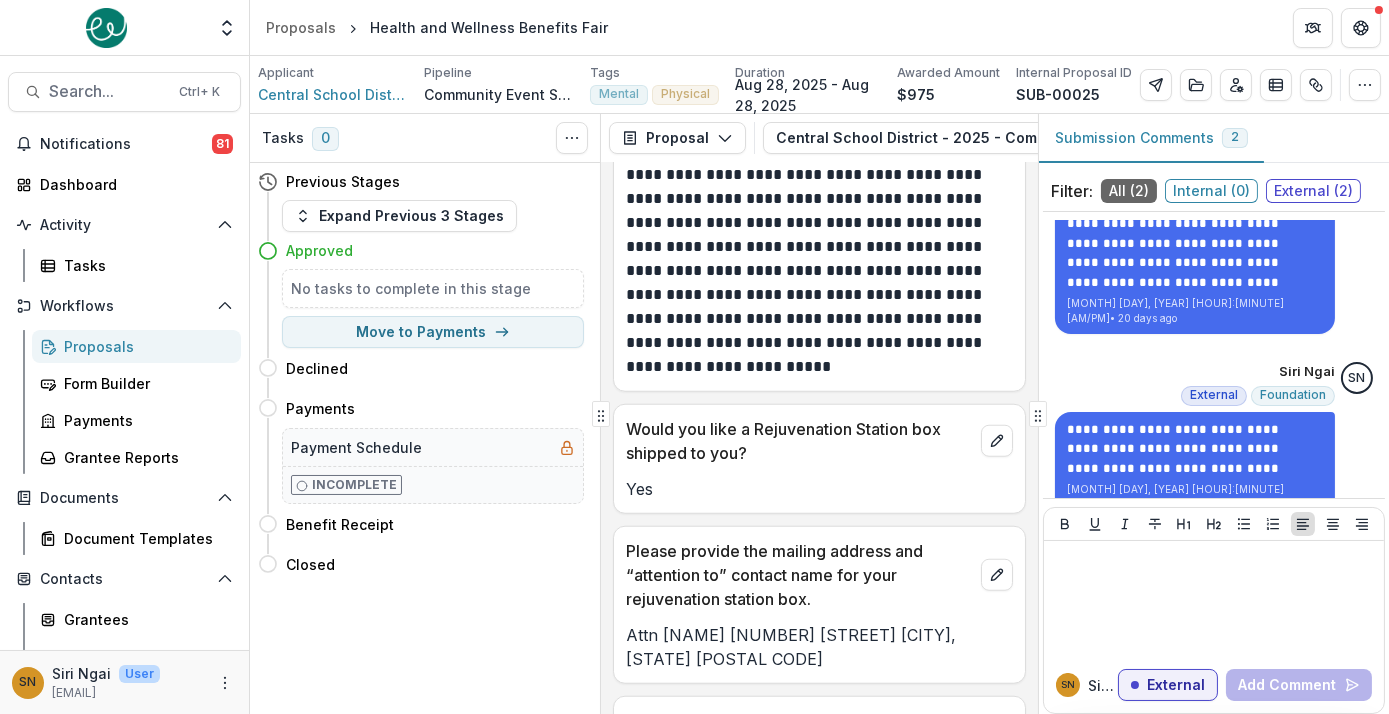 click on "Proposals" at bounding box center [144, 346] 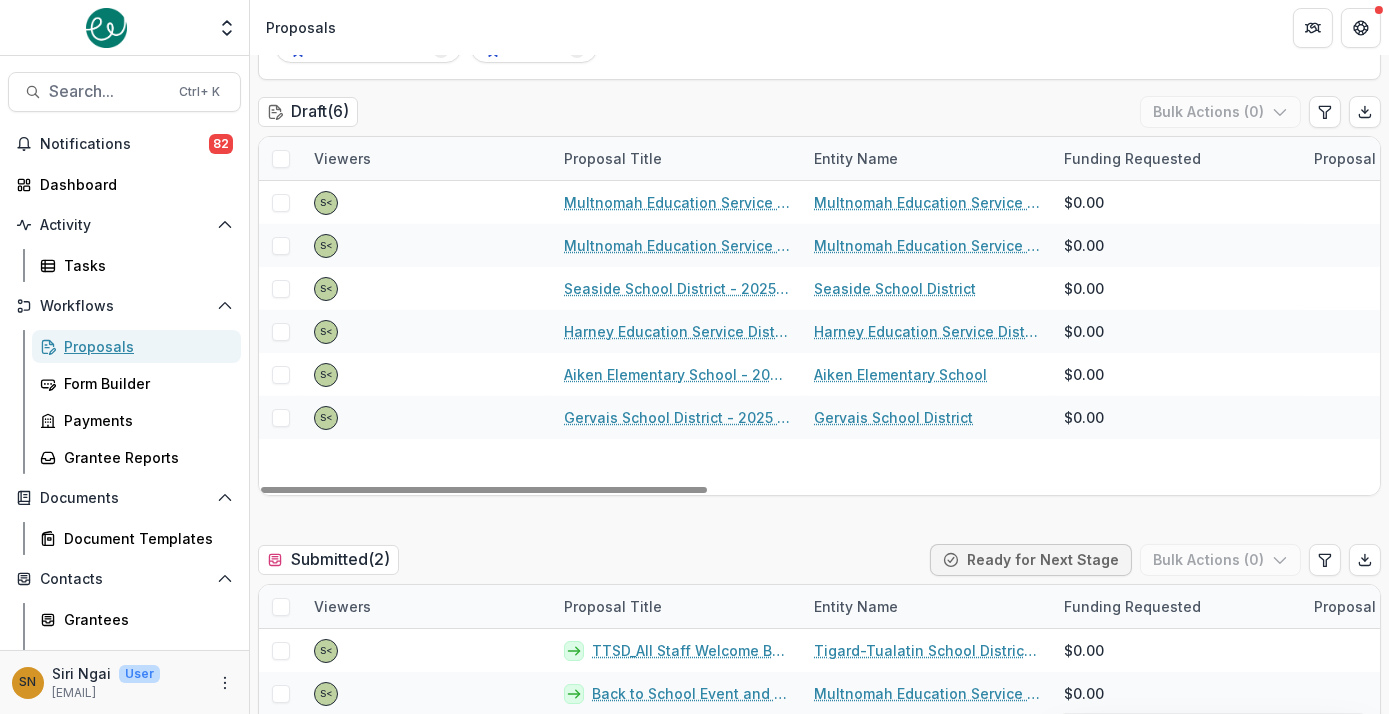 scroll, scrollTop: 0, scrollLeft: 0, axis: both 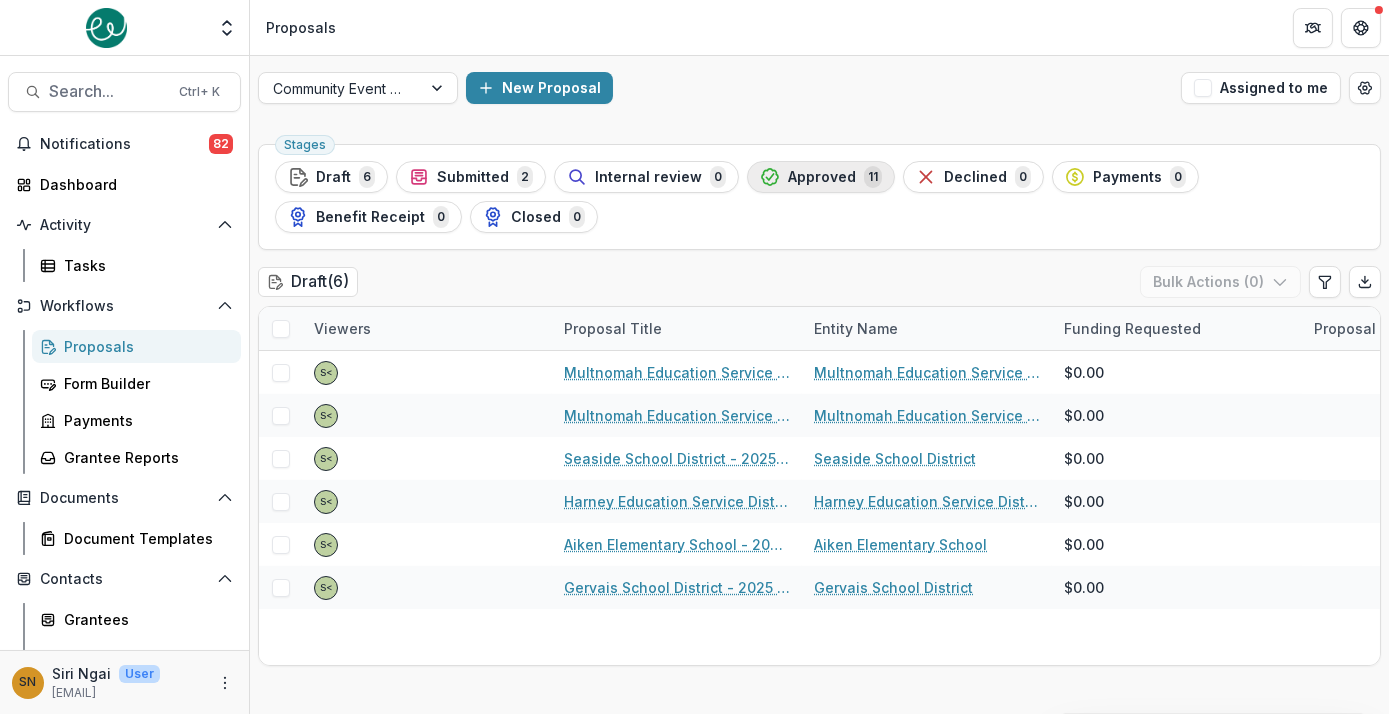 click on "Approved" at bounding box center (822, 177) 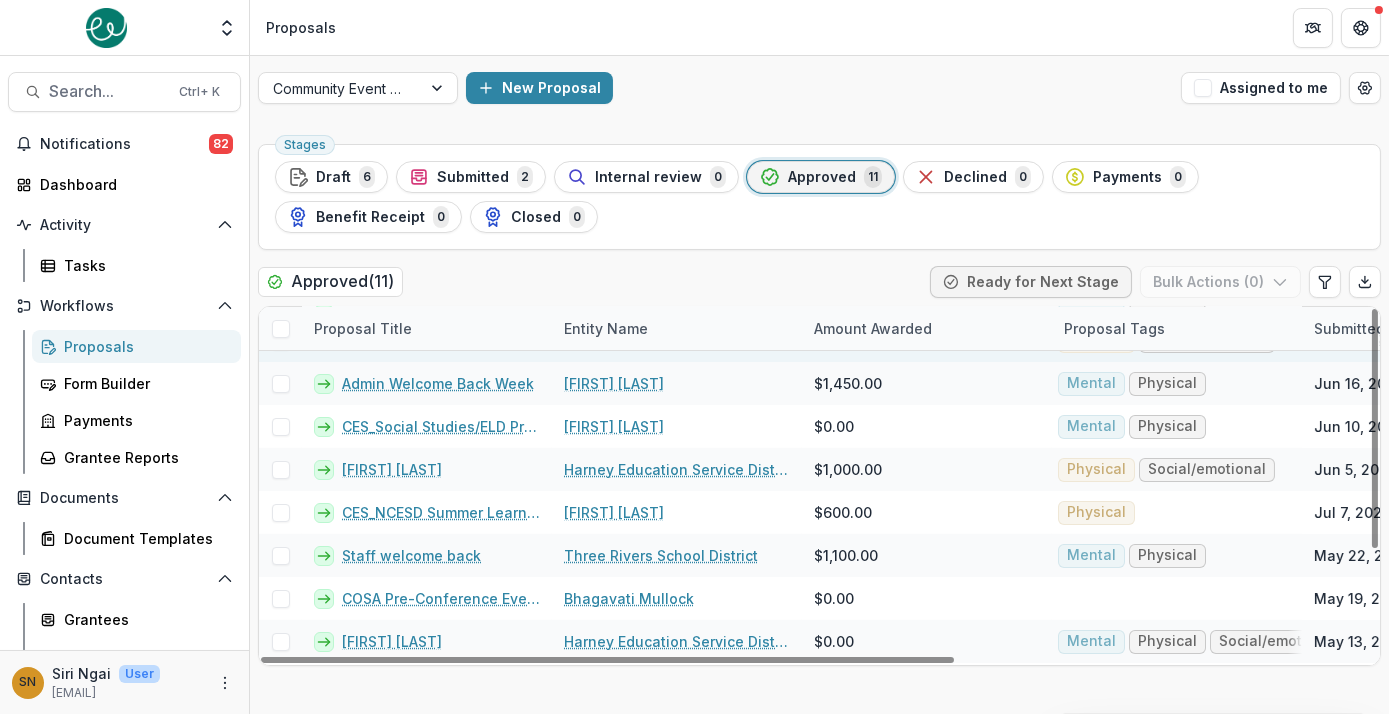 scroll, scrollTop: 157, scrollLeft: 0, axis: vertical 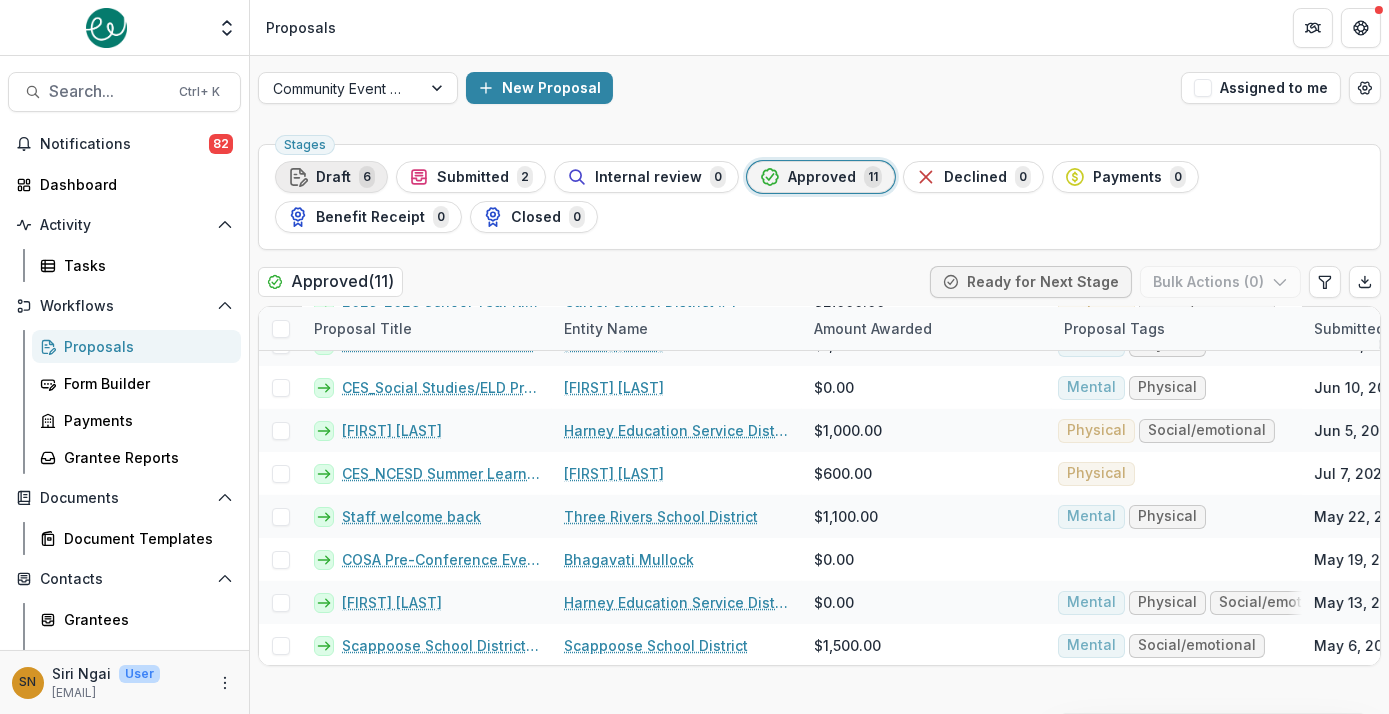 click on "Draft 6" at bounding box center (331, 177) 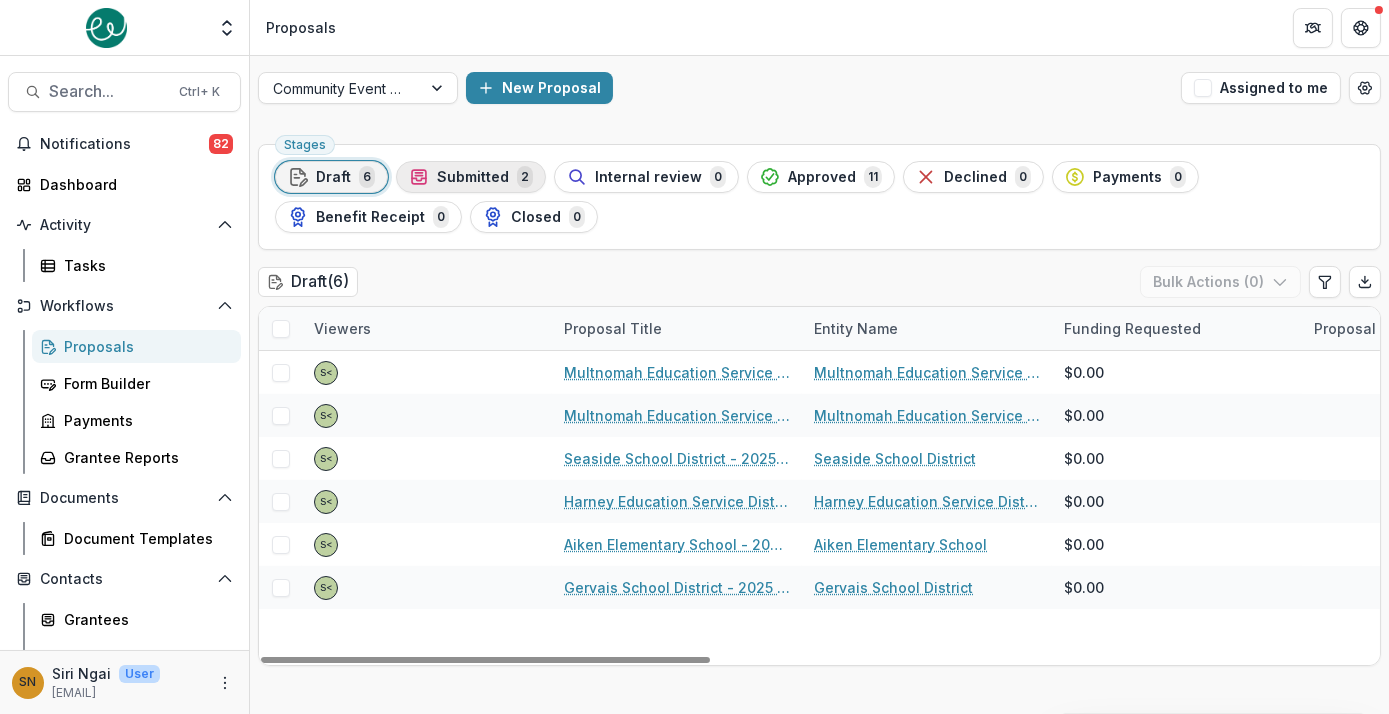 click on "Submitted" at bounding box center [473, 177] 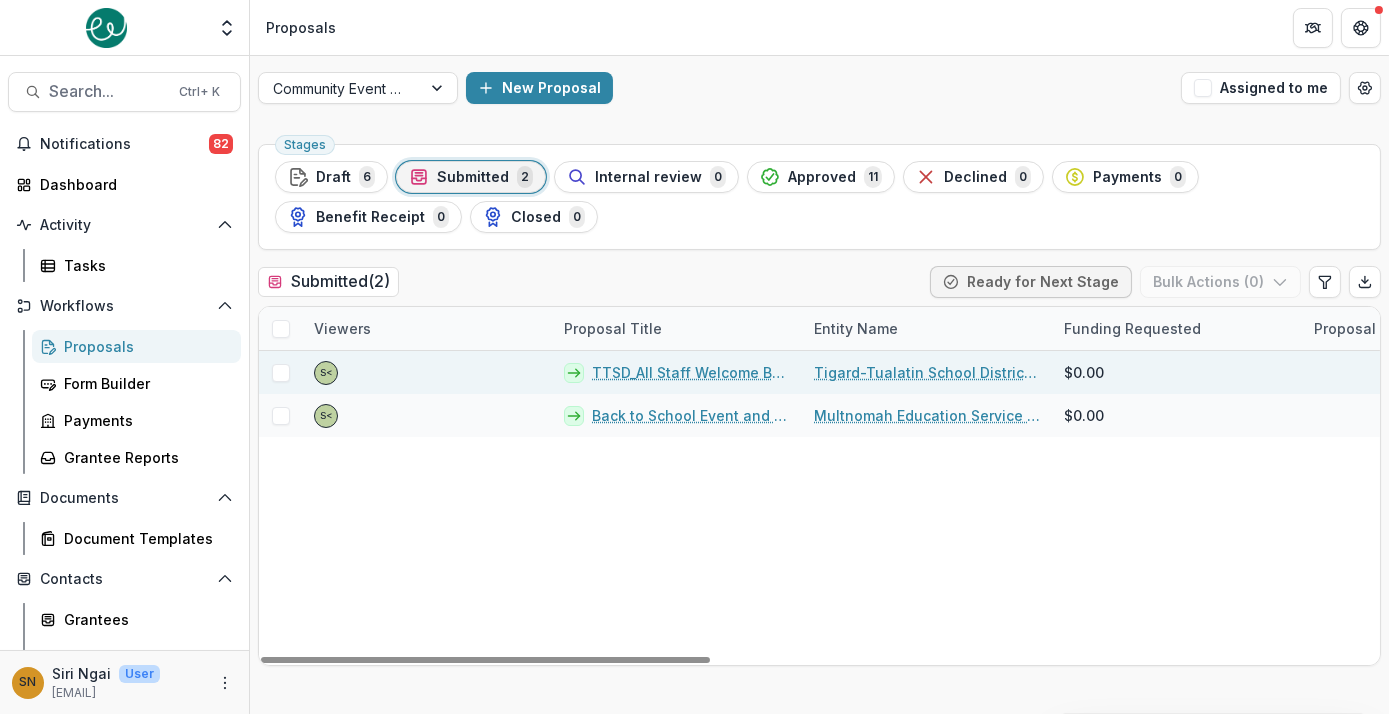 click on "TTSD_All Staff Welcome Back_2025" at bounding box center (691, 372) 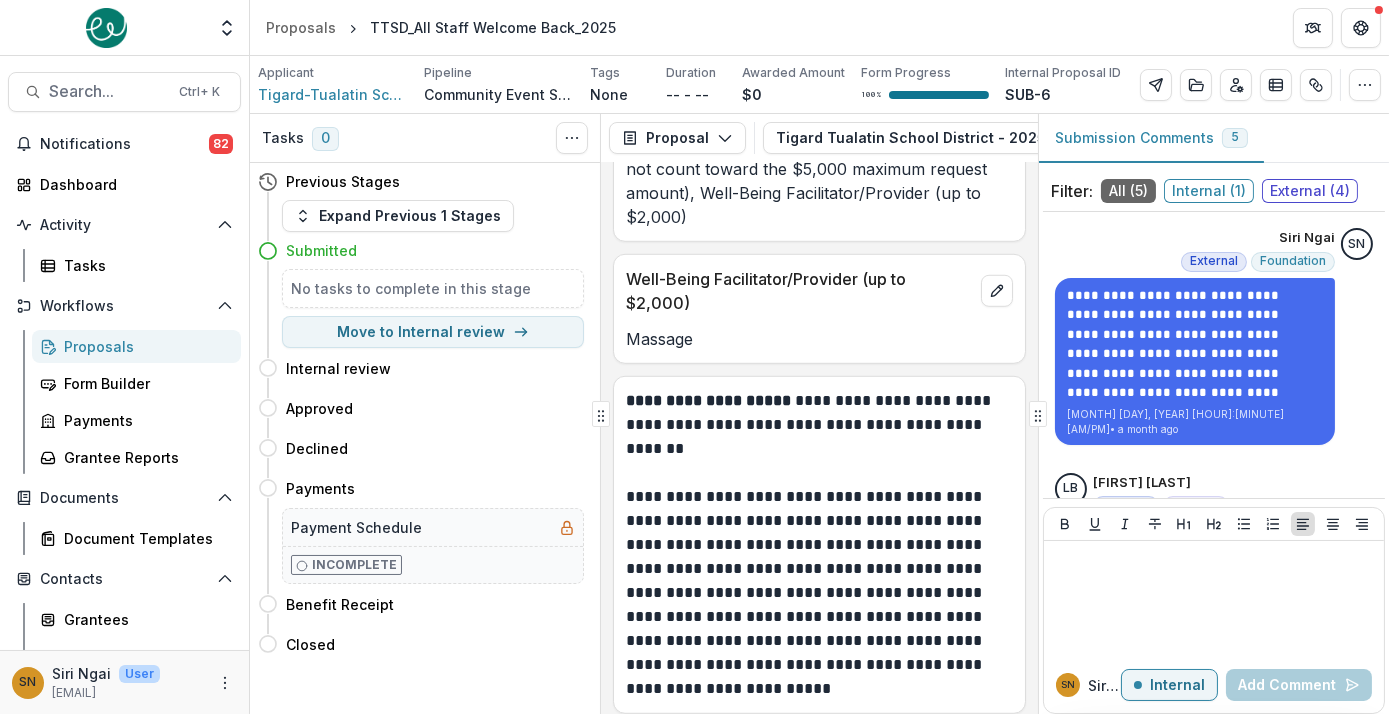 scroll, scrollTop: 2856, scrollLeft: 0, axis: vertical 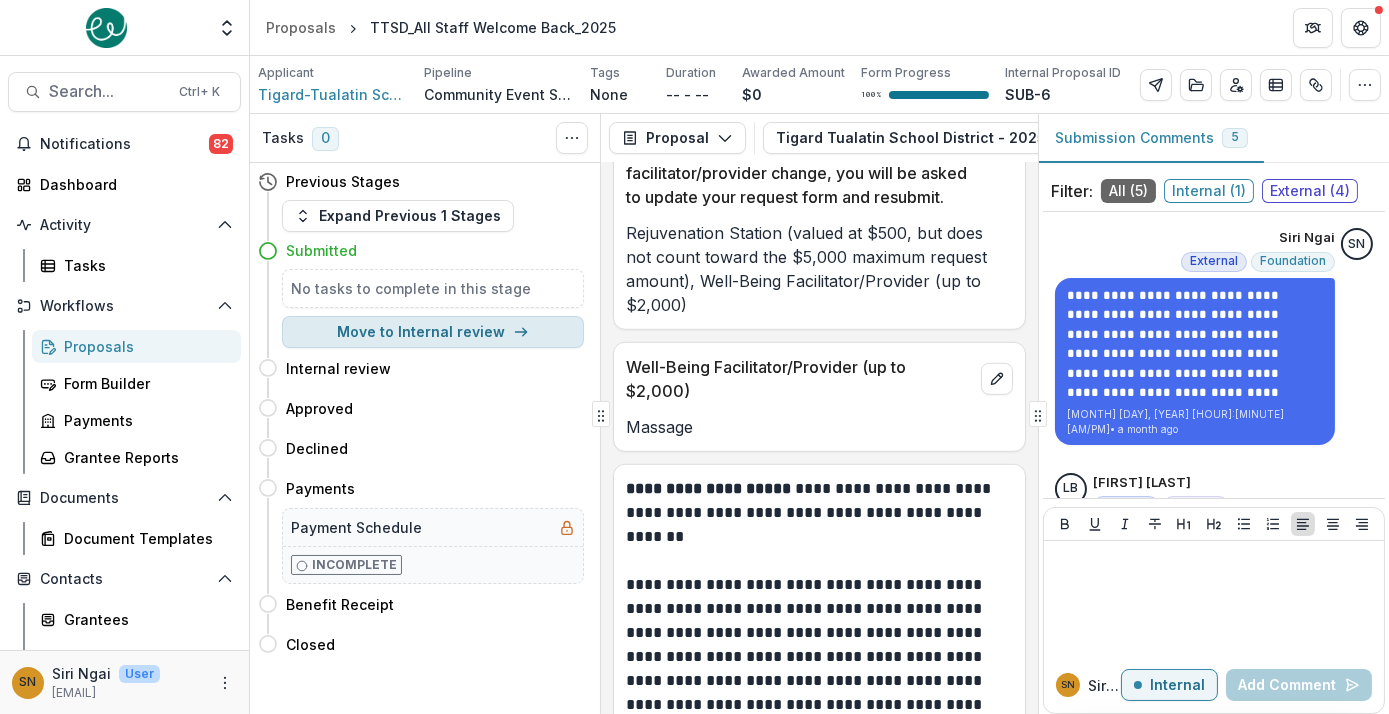 click on "Move to Internal review" at bounding box center (433, 332) 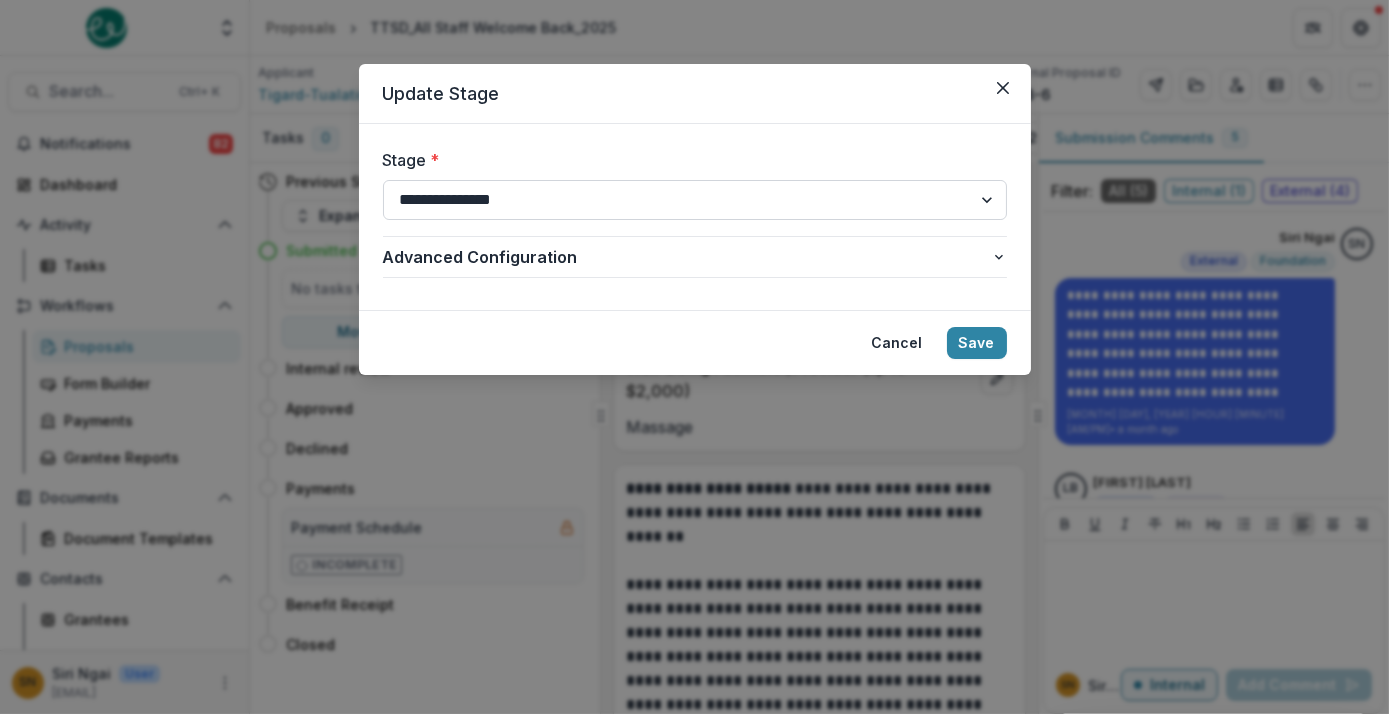 click on "**********" at bounding box center [695, 200] 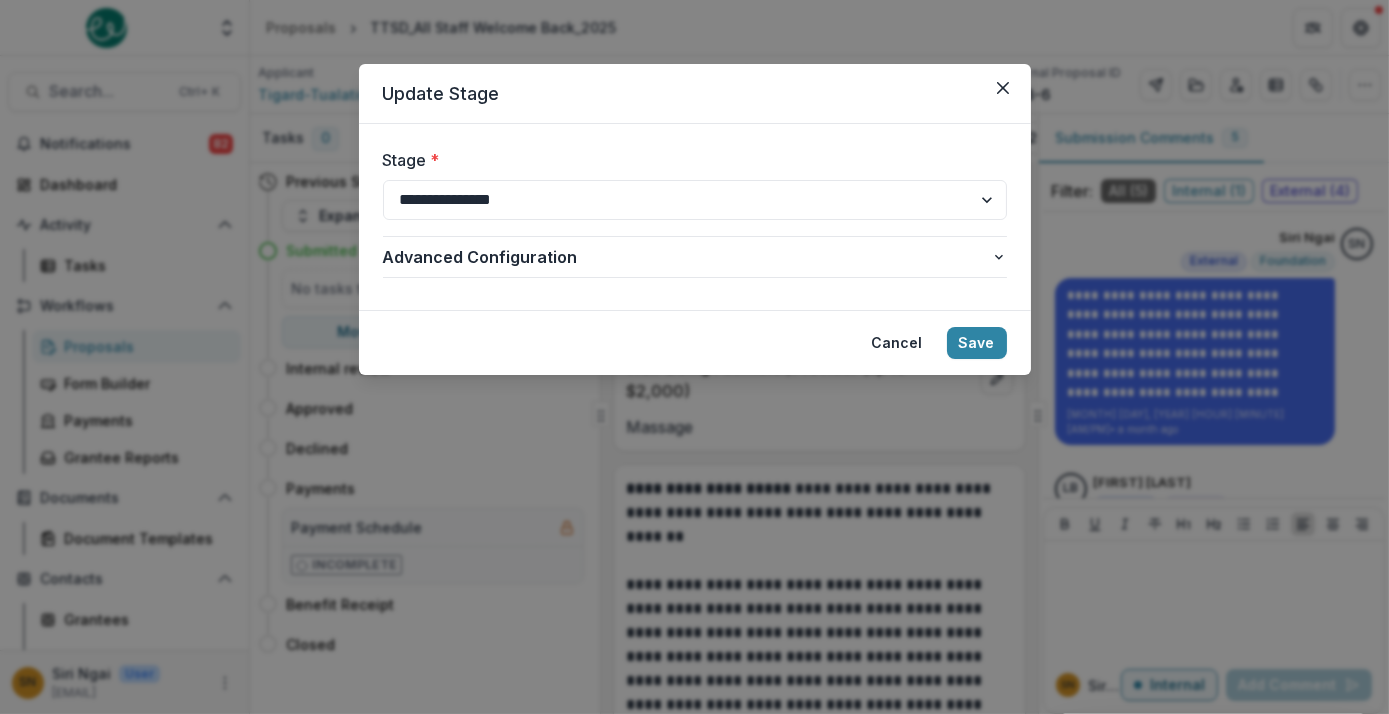 select on "********" 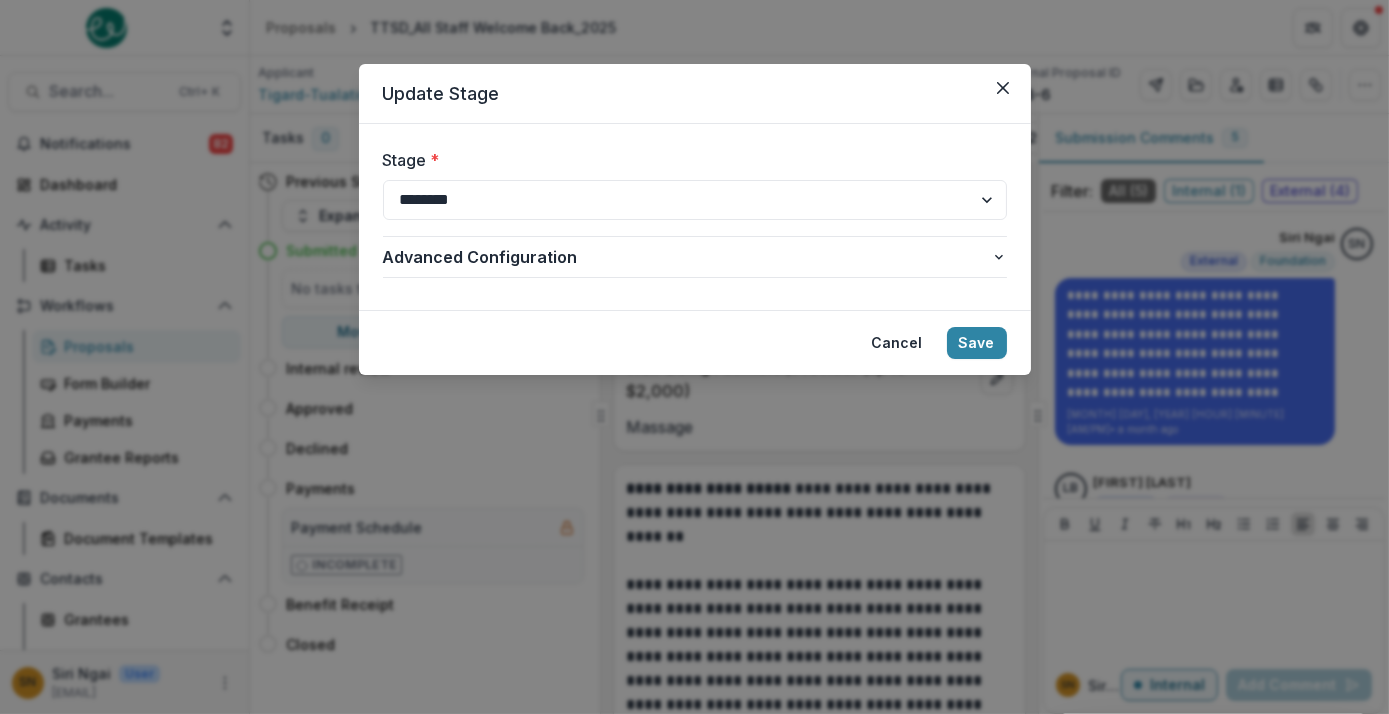 click on "**********" at bounding box center [695, 200] 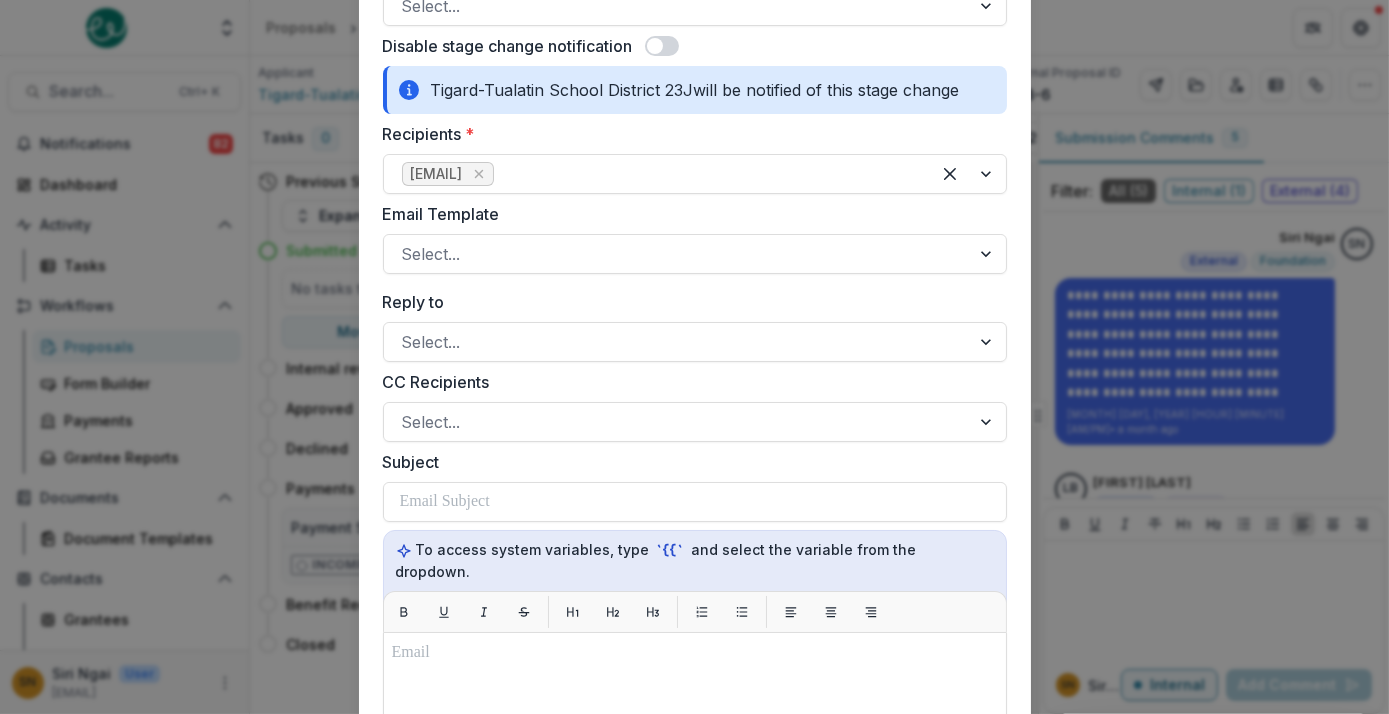 scroll, scrollTop: 954, scrollLeft: 0, axis: vertical 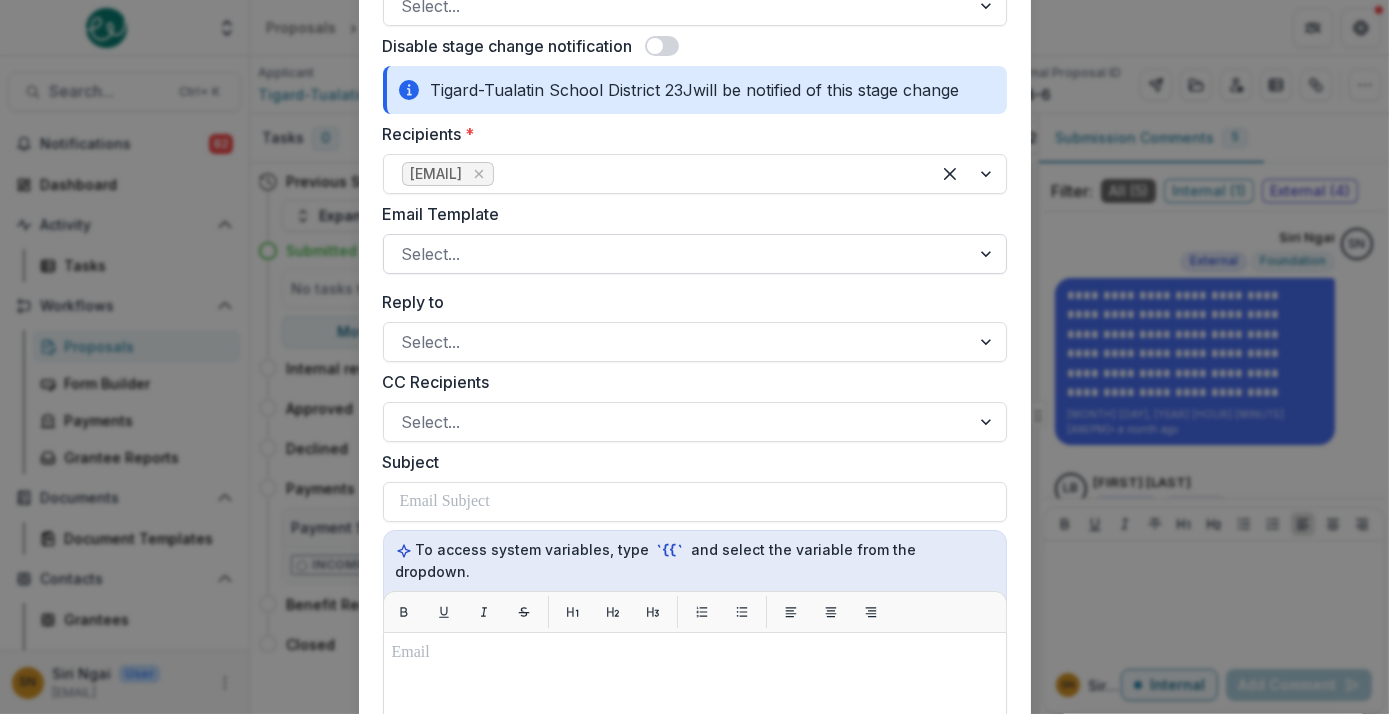 click at bounding box center (677, 254) 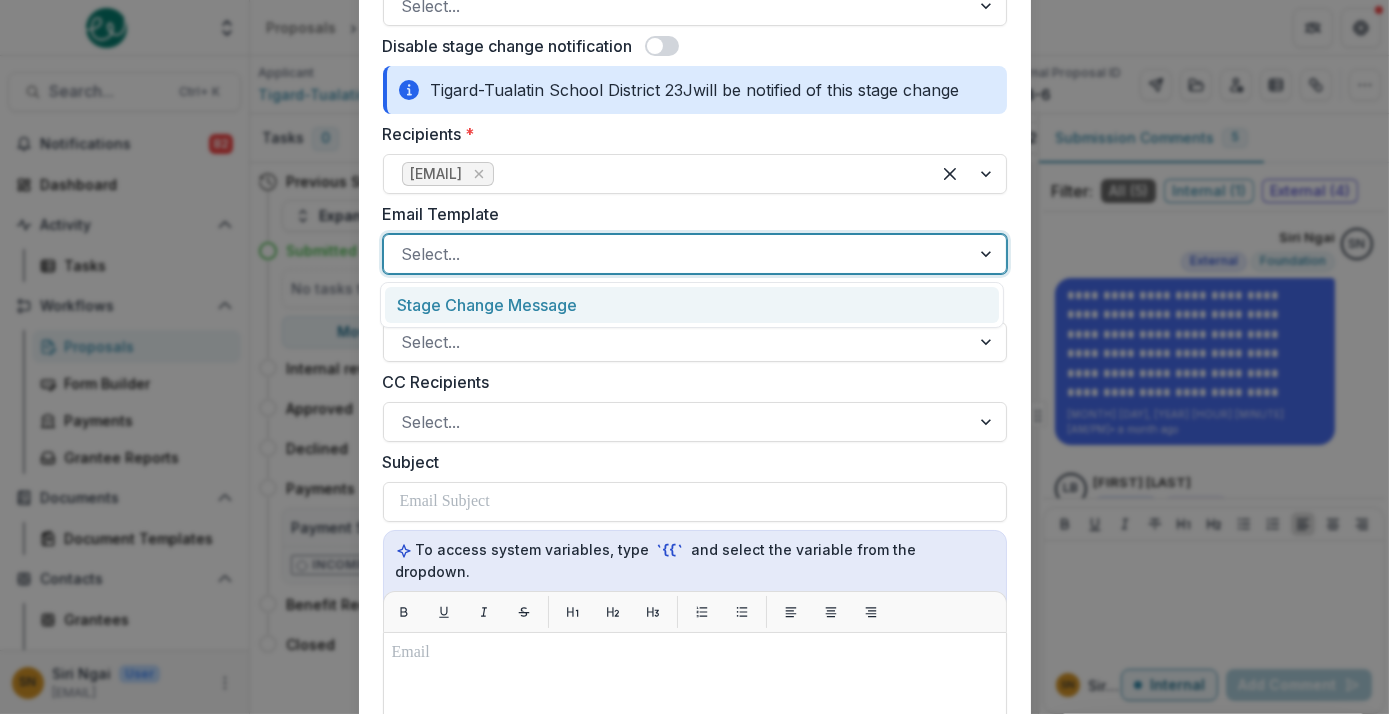 click on "Stage Change Message" at bounding box center [692, 305] 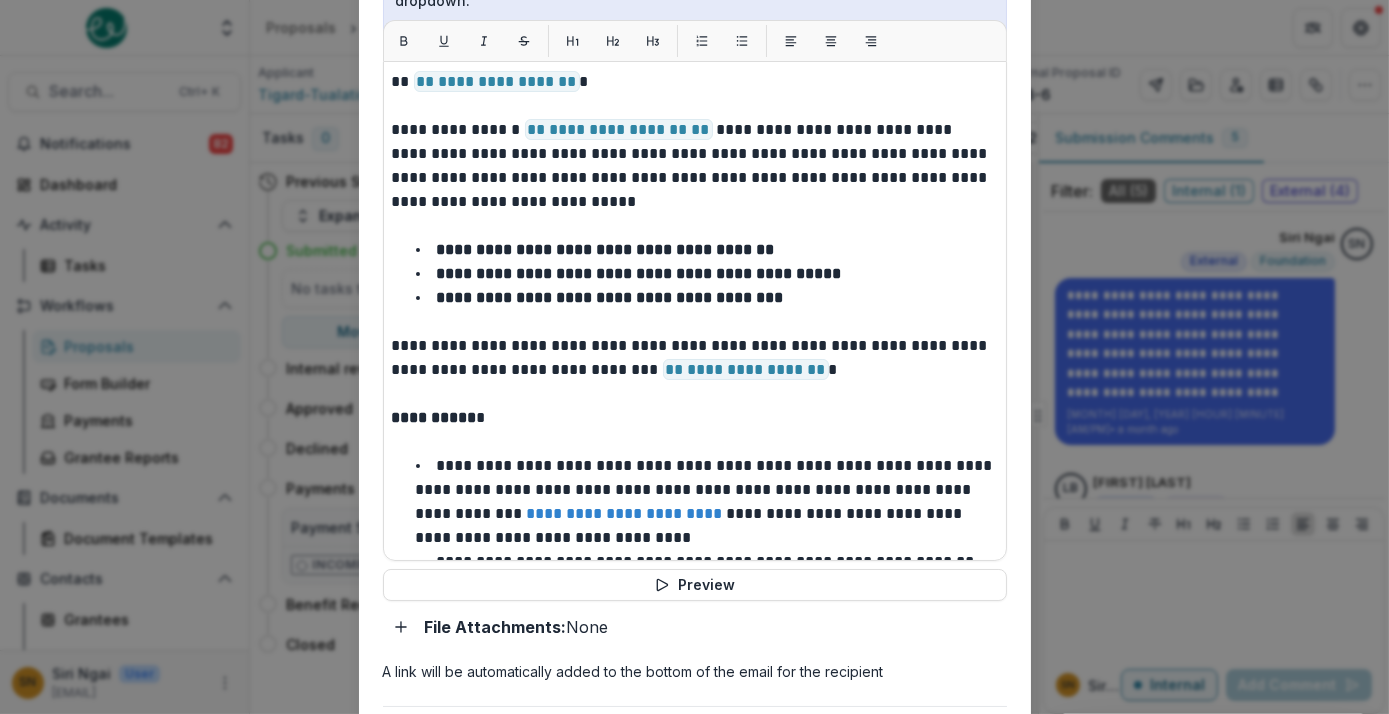 scroll, scrollTop: 1524, scrollLeft: 0, axis: vertical 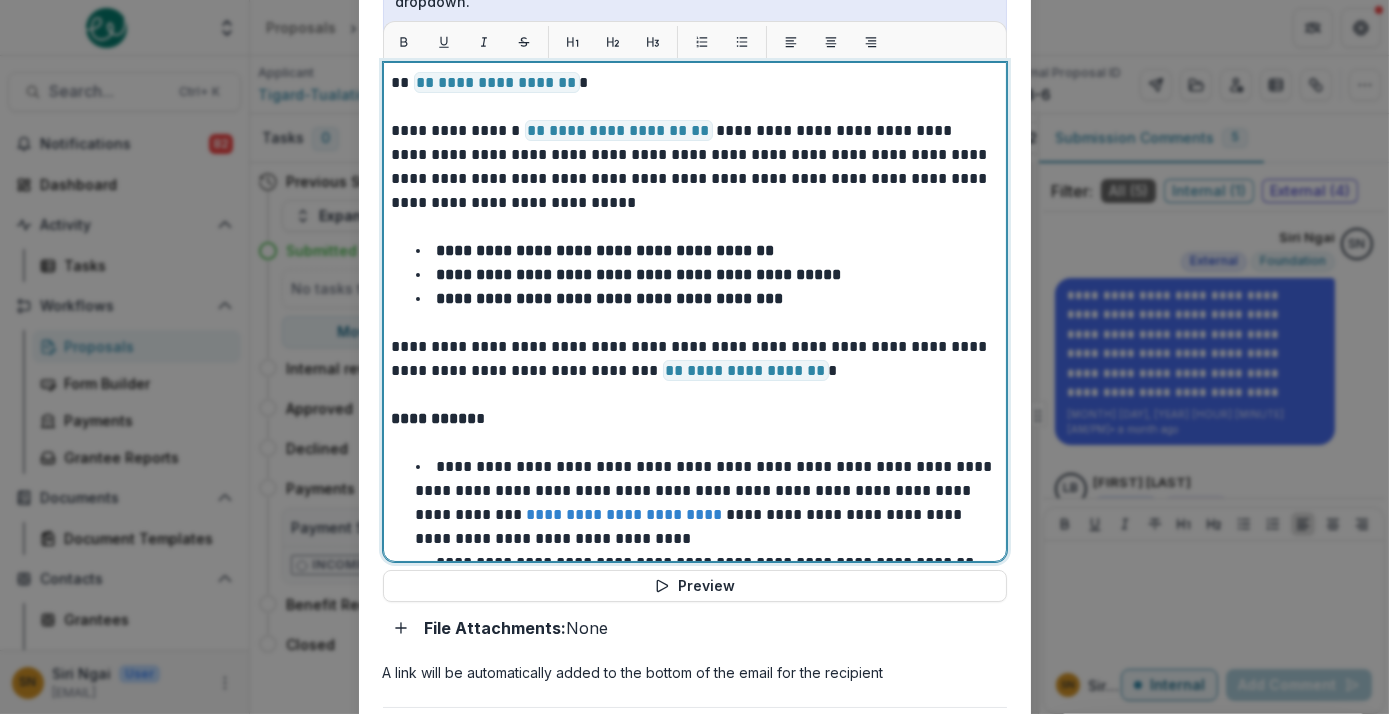 click at bounding box center [695, 395] 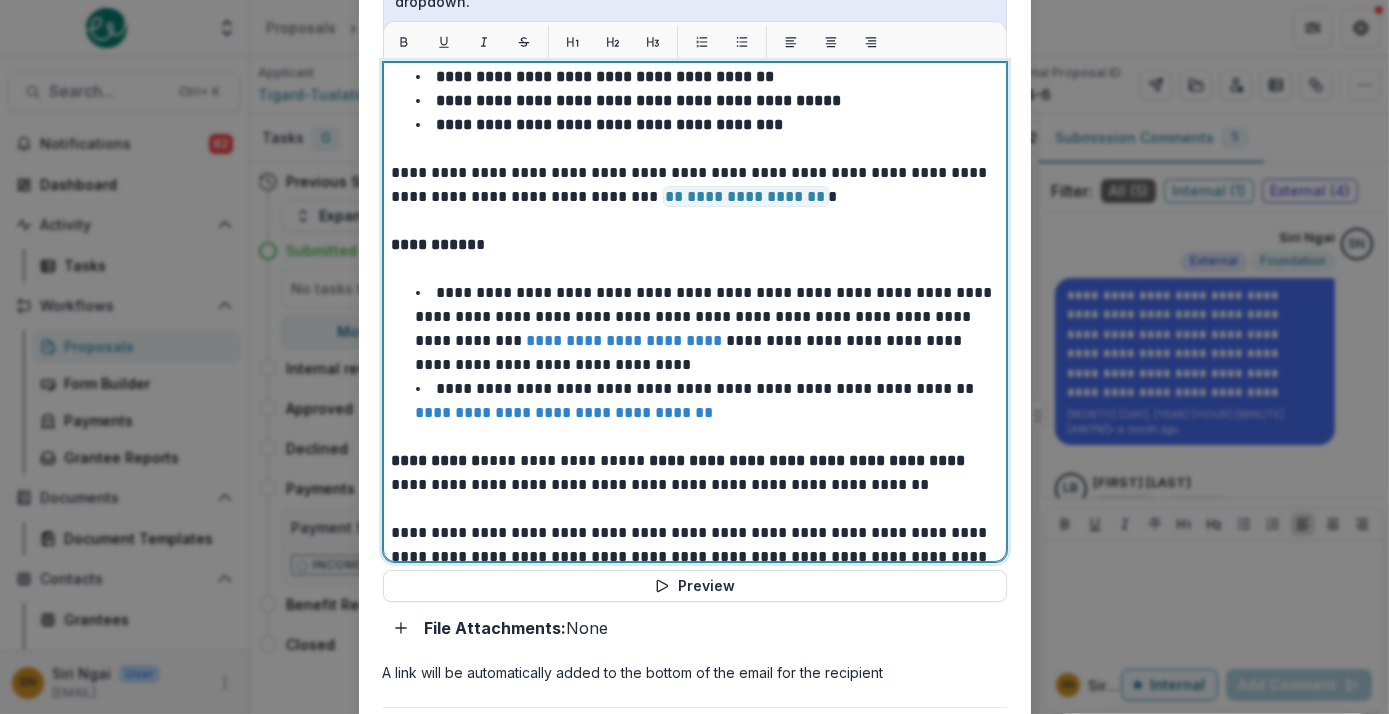 scroll, scrollTop: 174, scrollLeft: 0, axis: vertical 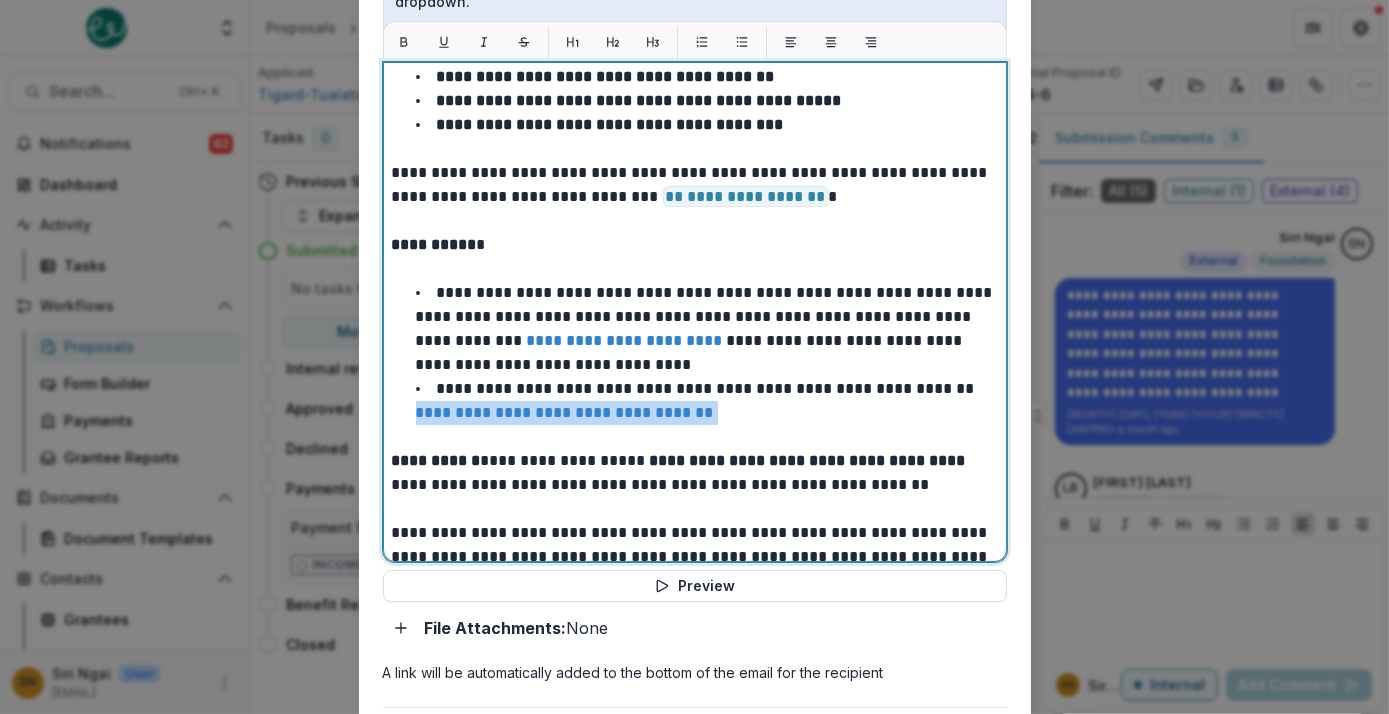 drag, startPoint x: 701, startPoint y: 392, endPoint x: 413, endPoint y: 388, distance: 288.02777 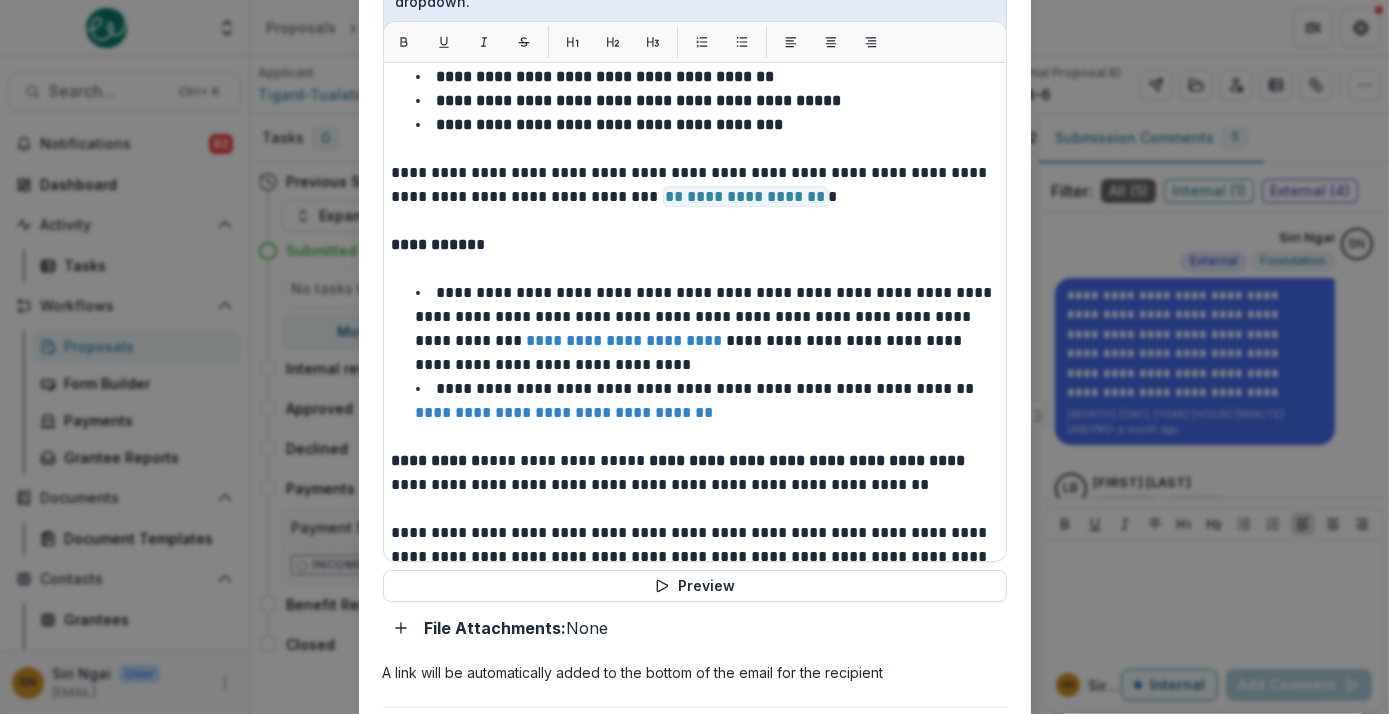 click on "**********" at bounding box center (694, 357) 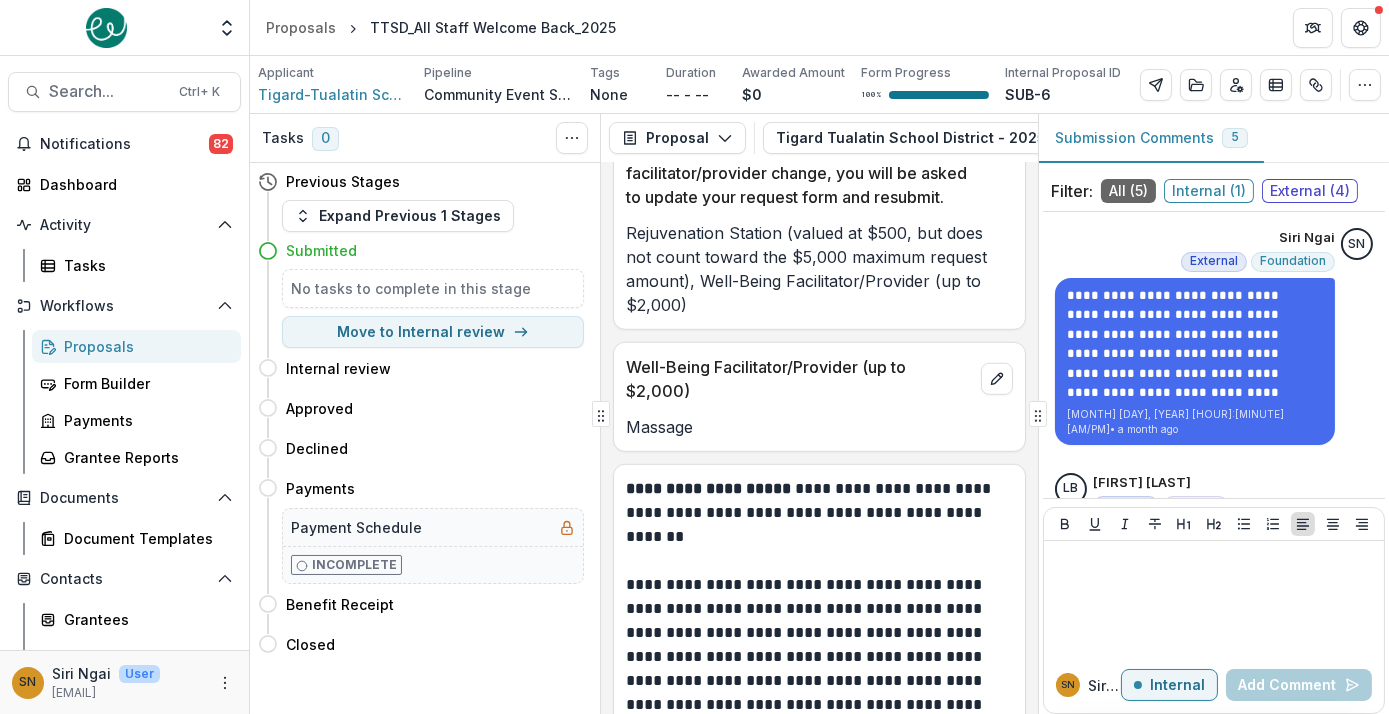 click on "Proposals" at bounding box center (144, 346) 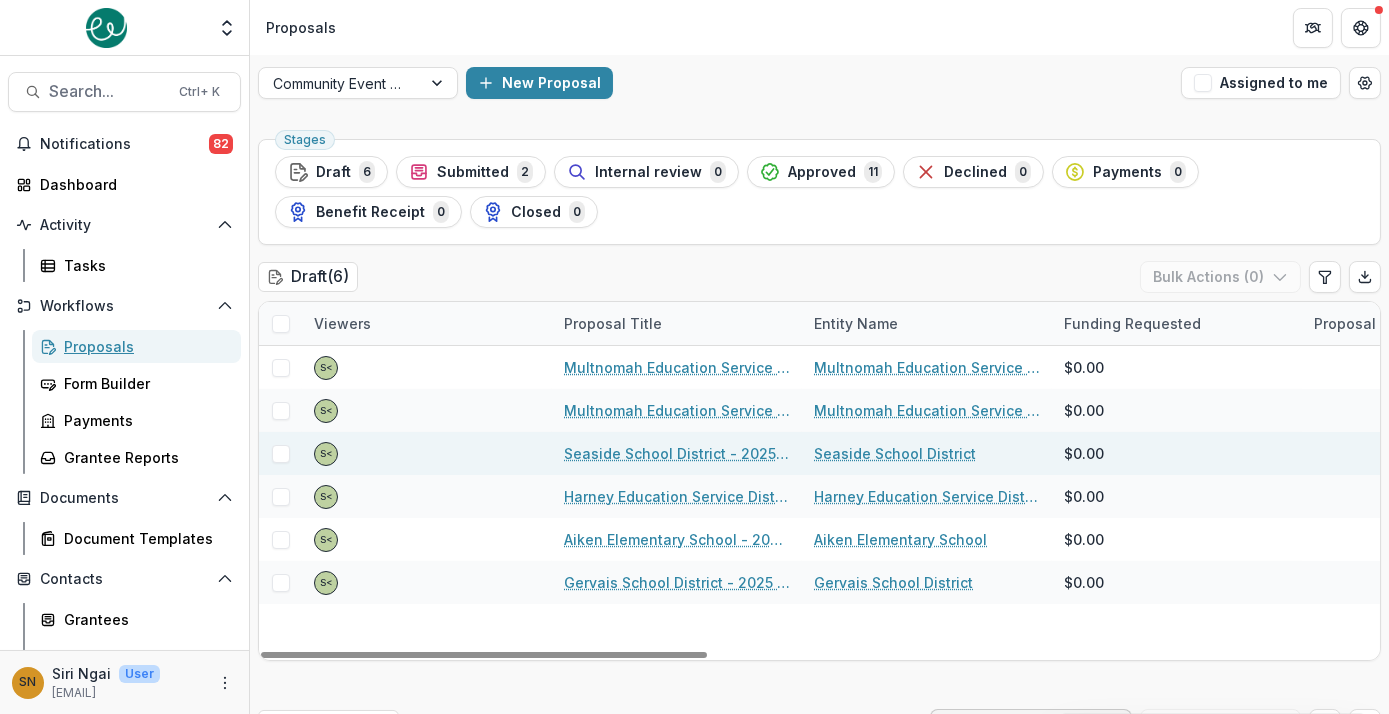 scroll, scrollTop: 0, scrollLeft: 0, axis: both 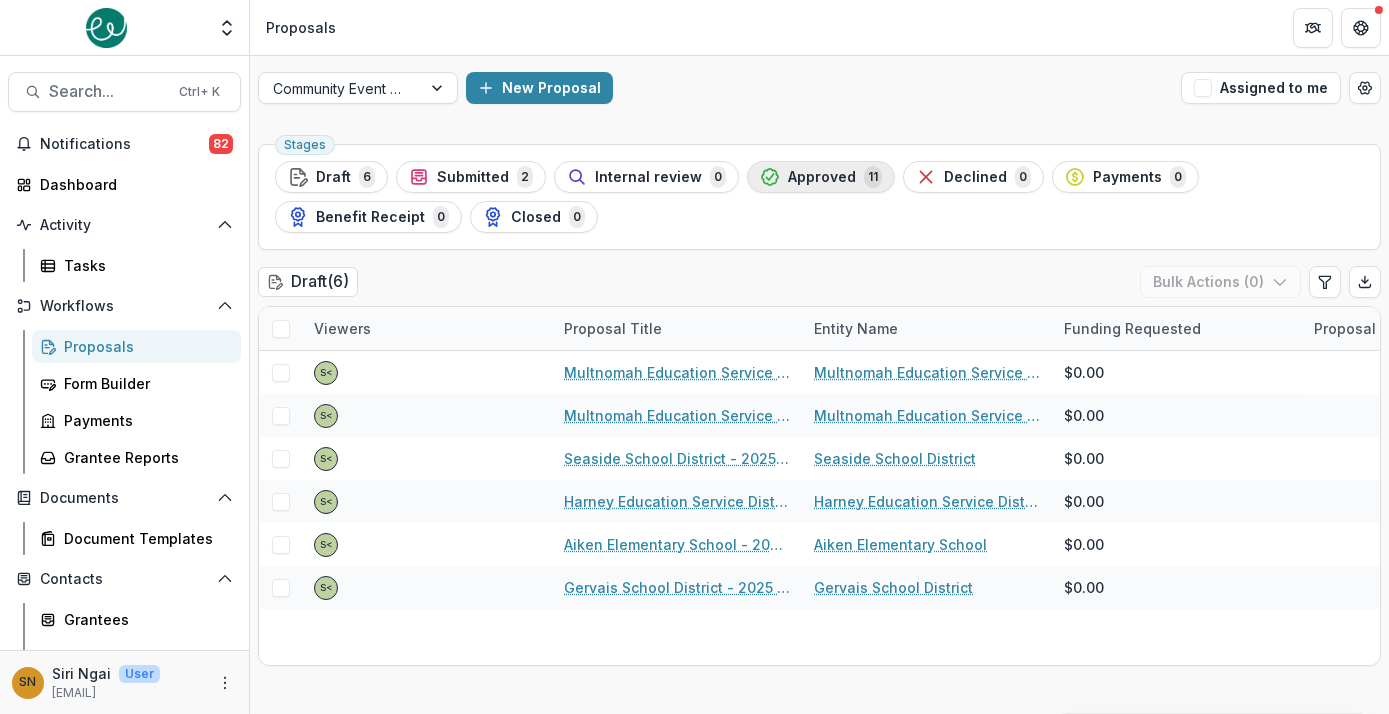 click on "Approved" at bounding box center [822, 177] 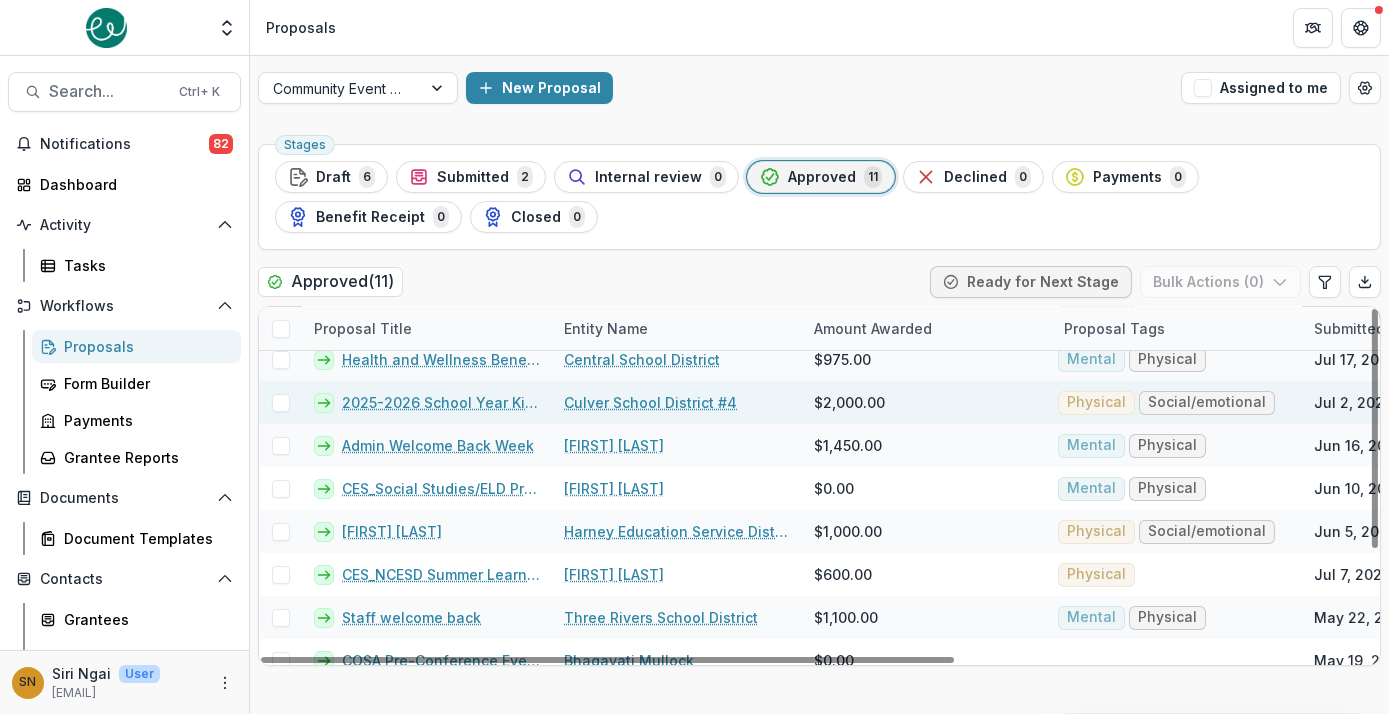 scroll, scrollTop: 55, scrollLeft: 0, axis: vertical 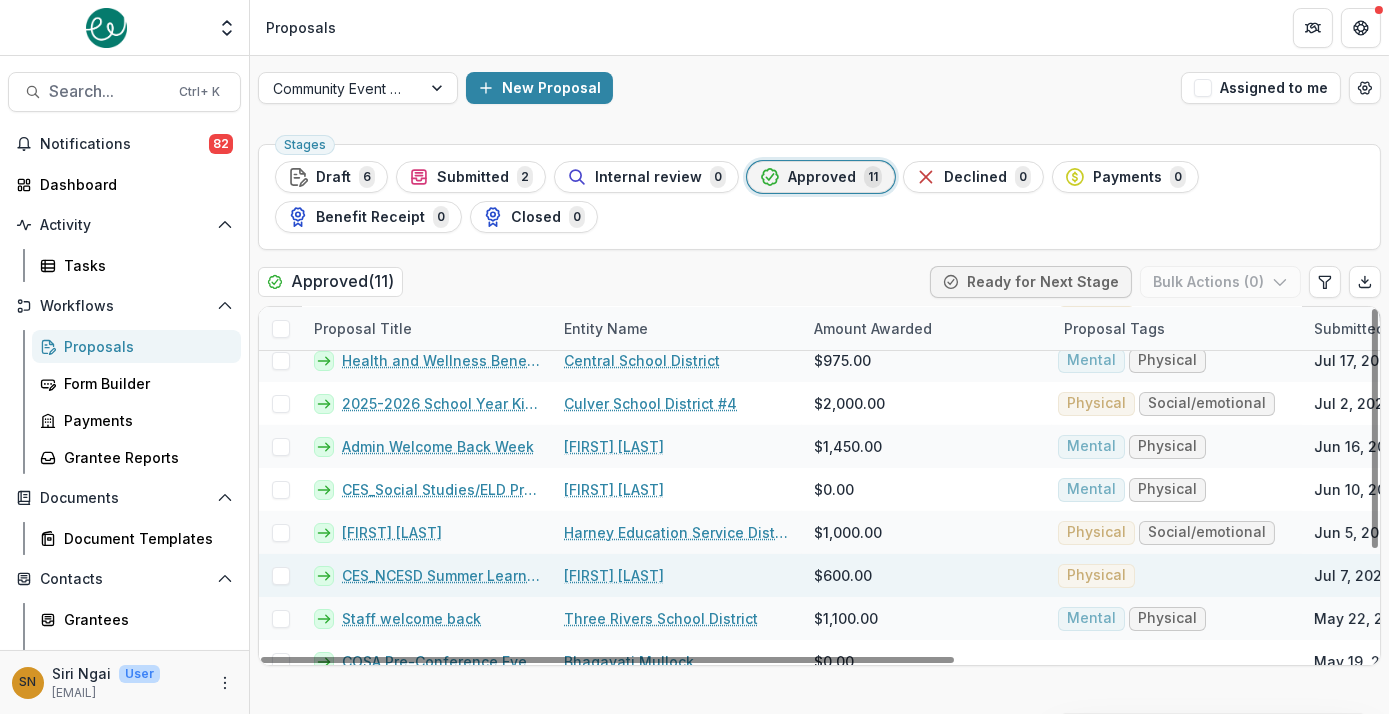 click on "CES_NCESD Summer Learning Institute_2025" at bounding box center [441, 575] 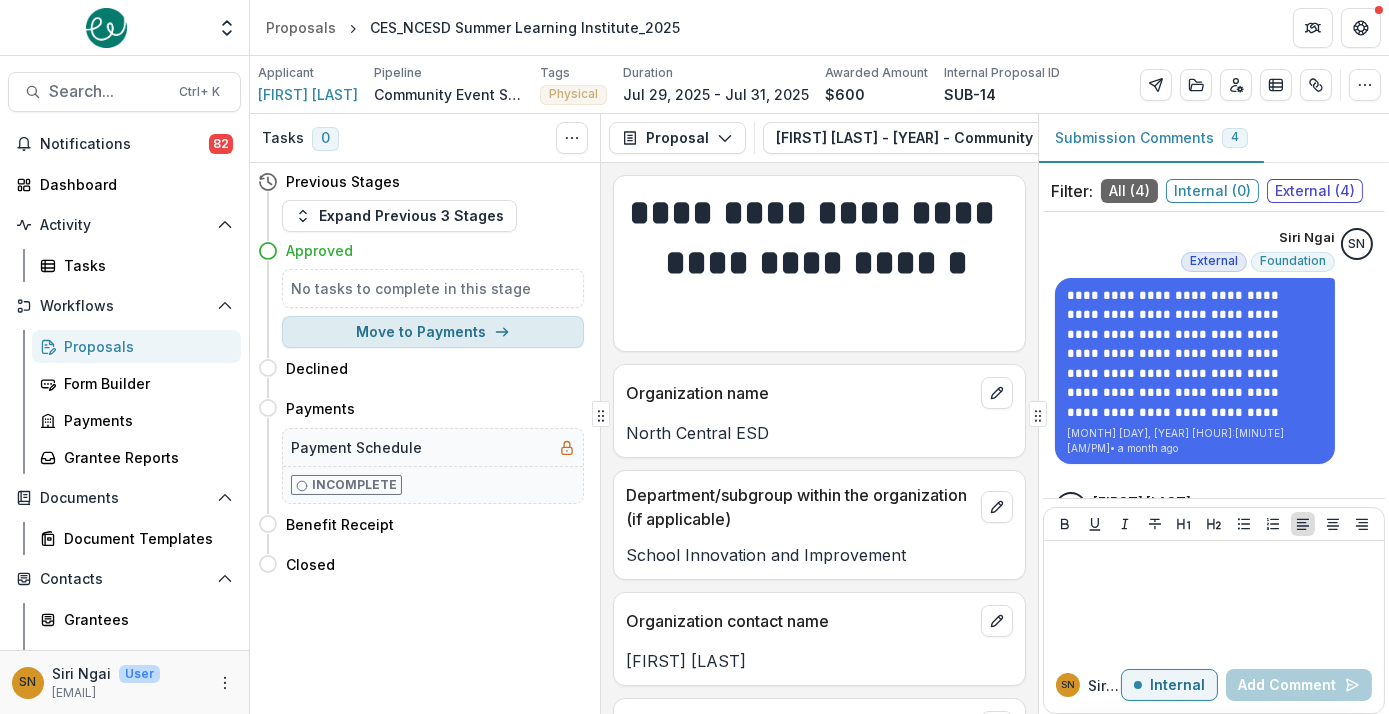 click on "Move to Payments" at bounding box center [433, 332] 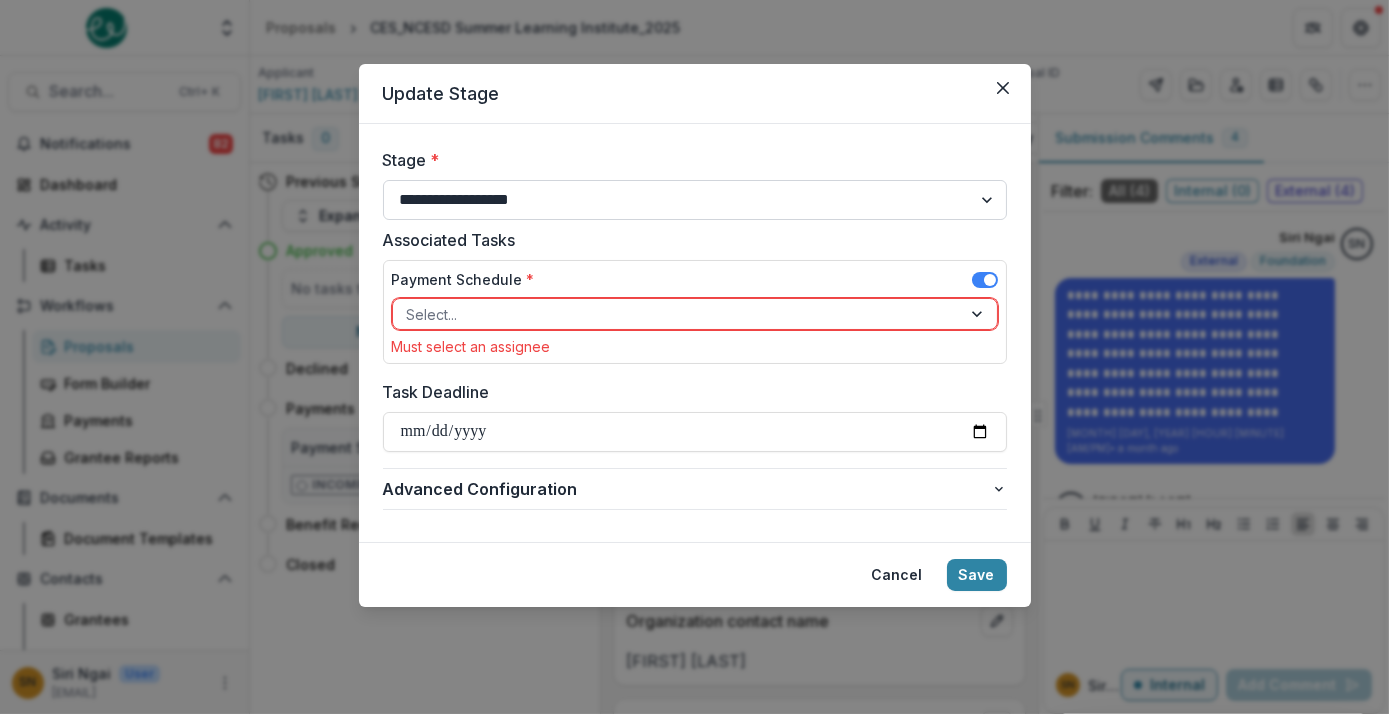 click on "**********" at bounding box center (695, 200) 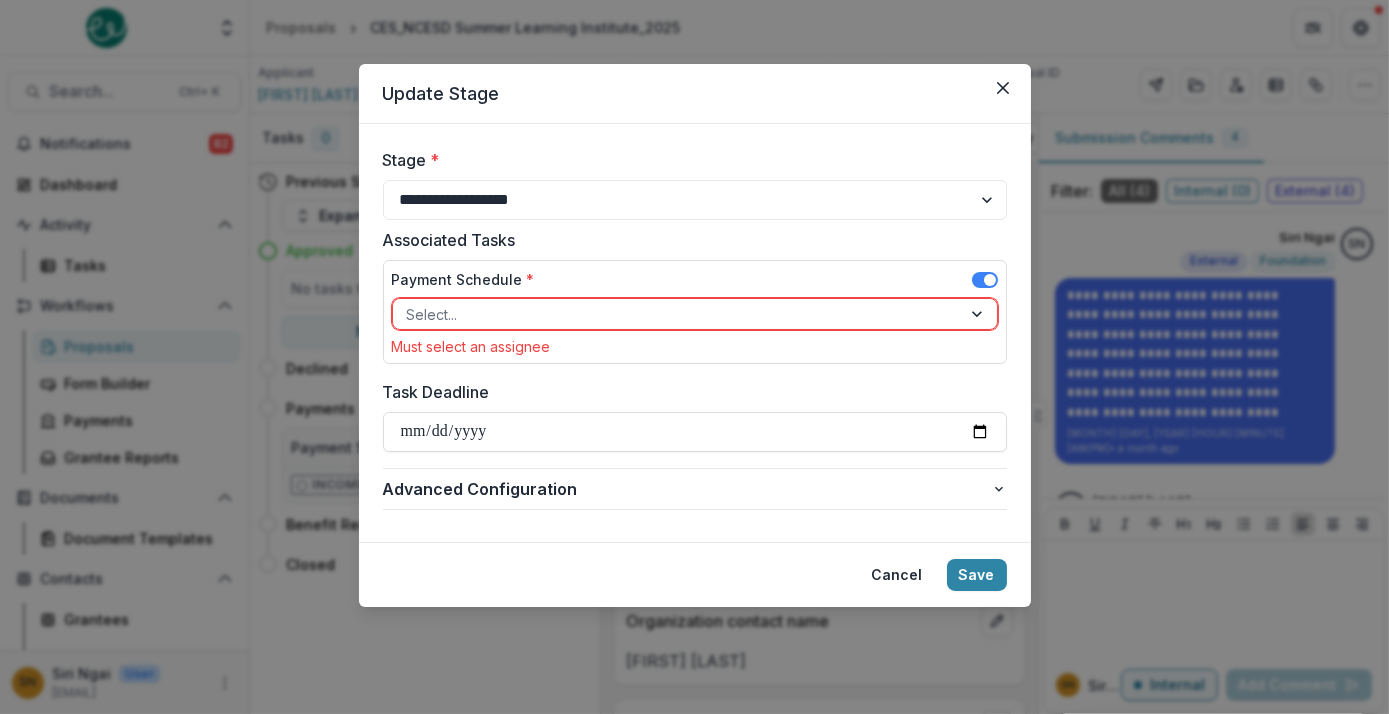click at bounding box center [677, 314] 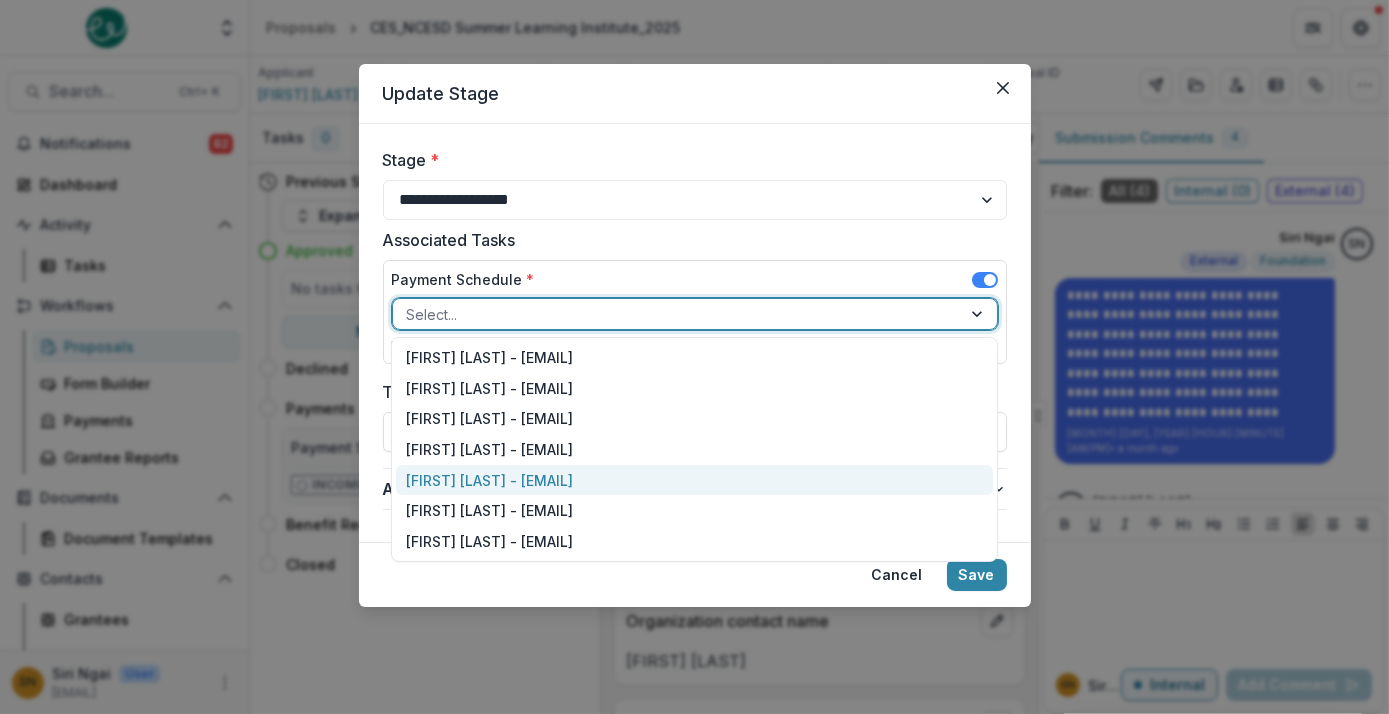 click on "[FIRST] [LAST] - [EMAIL]" at bounding box center (694, 480) 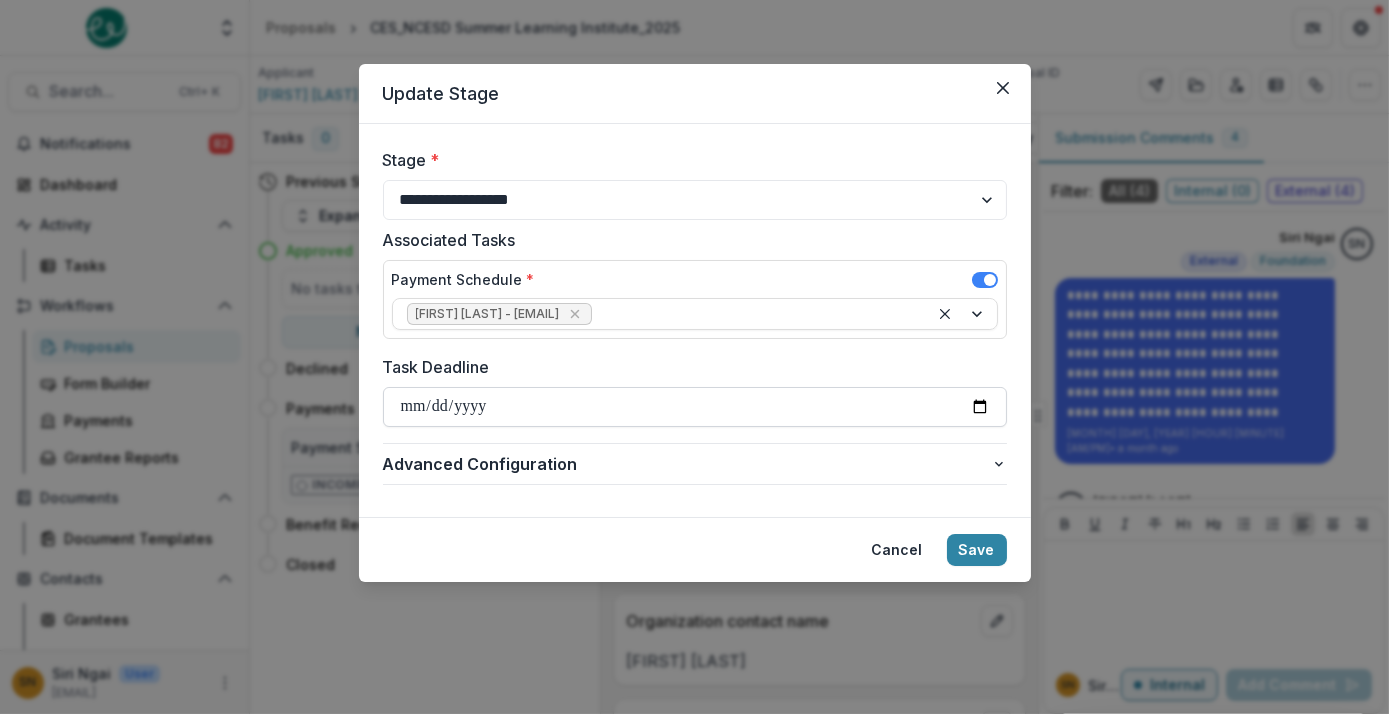 click on "Task Deadline" at bounding box center [695, 407] 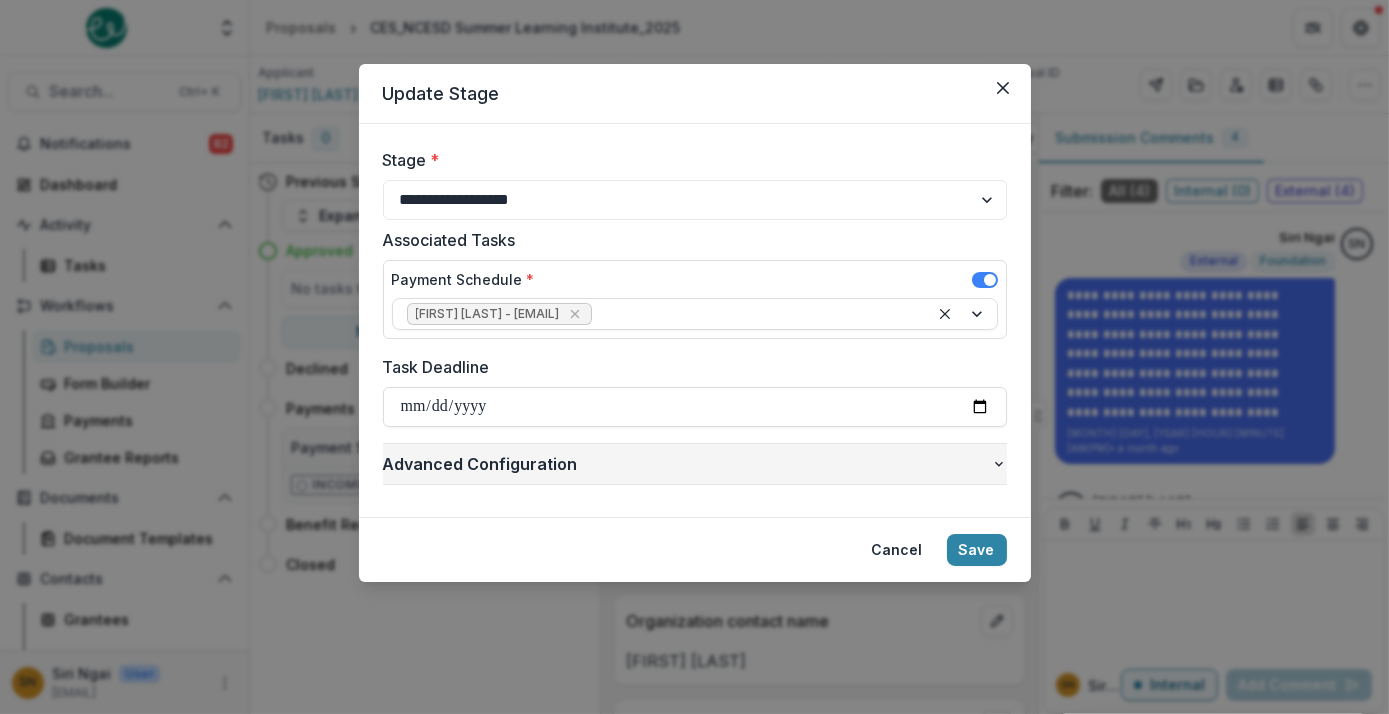 type on "**********" 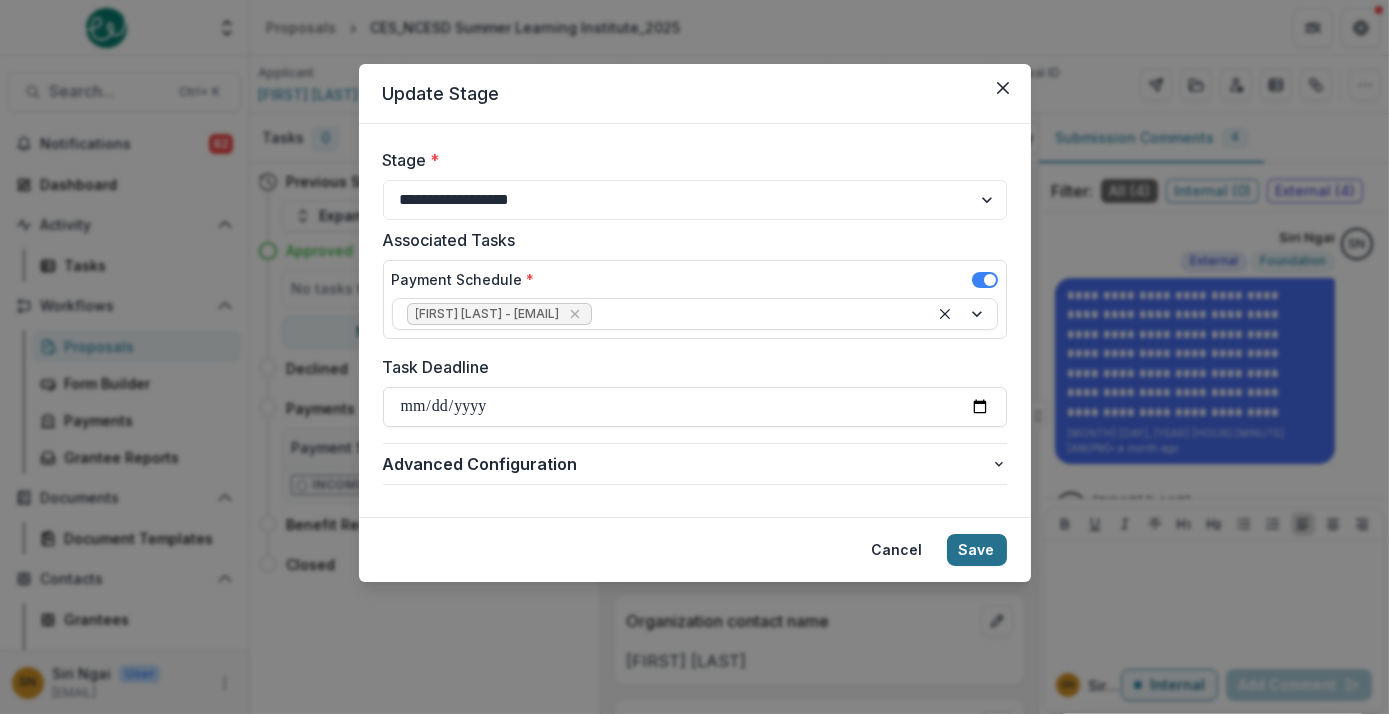 click on "Save" at bounding box center [977, 550] 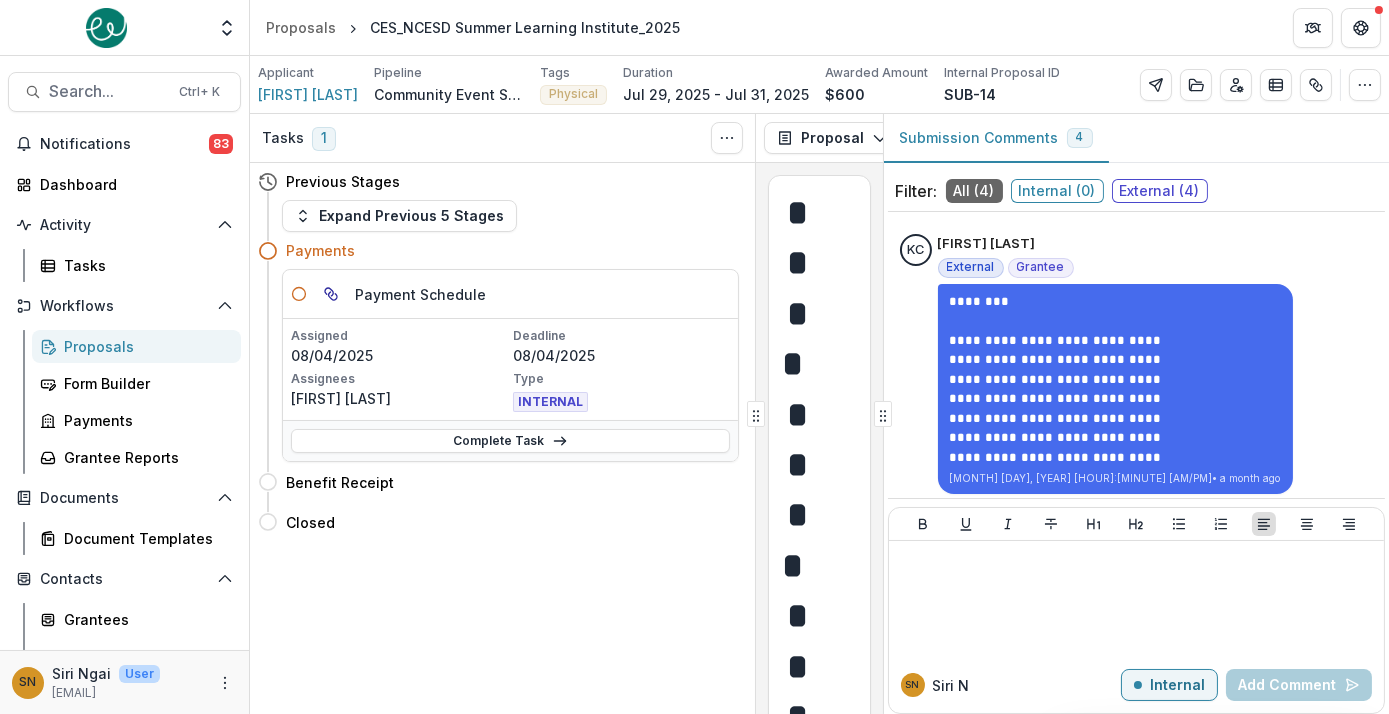 scroll, scrollTop: 185, scrollLeft: 0, axis: vertical 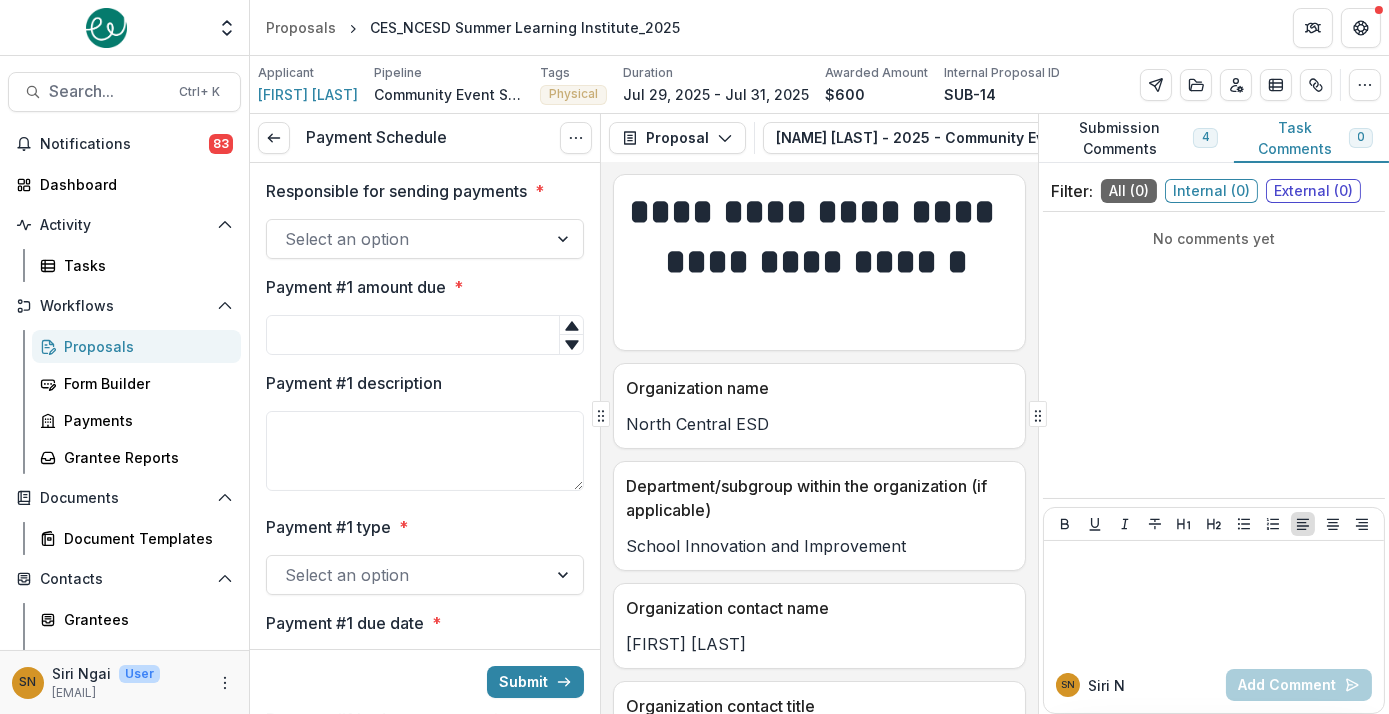 click on "Select an option" at bounding box center [425, 239] 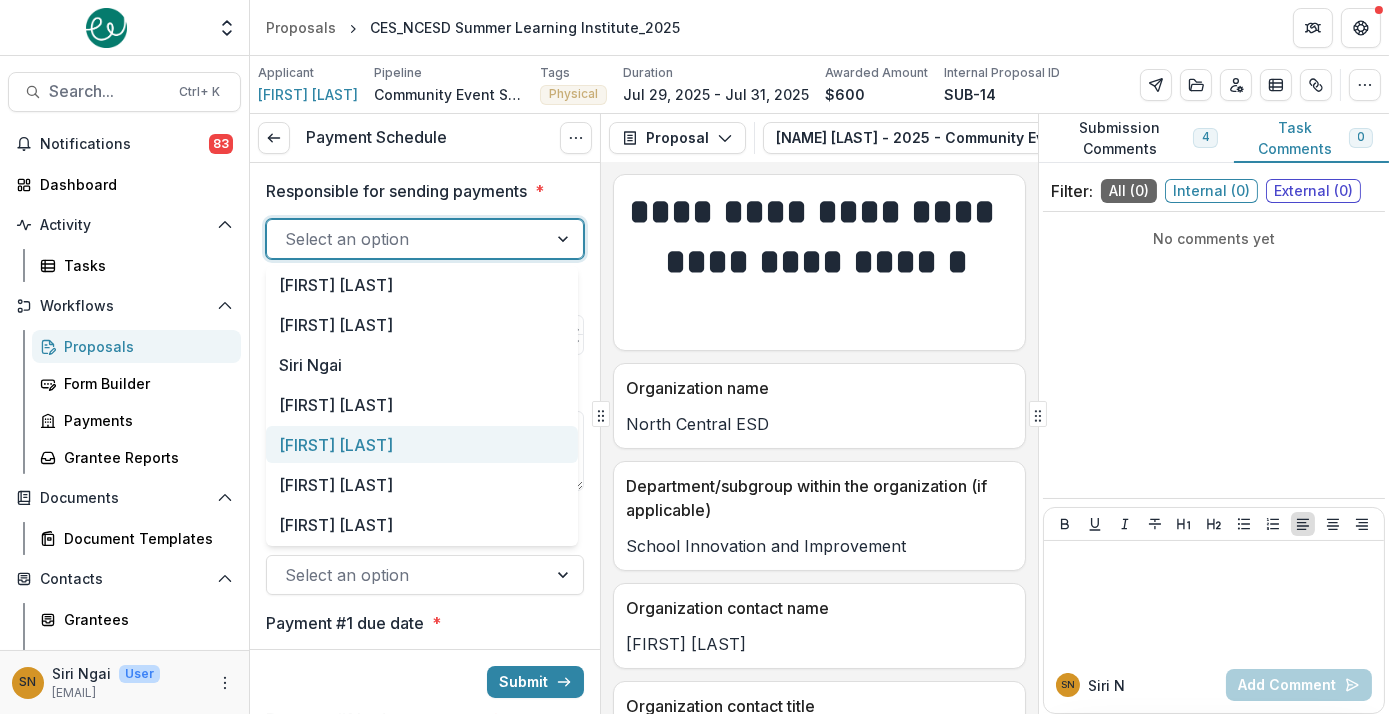 click on "[FIRST] [LAST]" at bounding box center [422, 444] 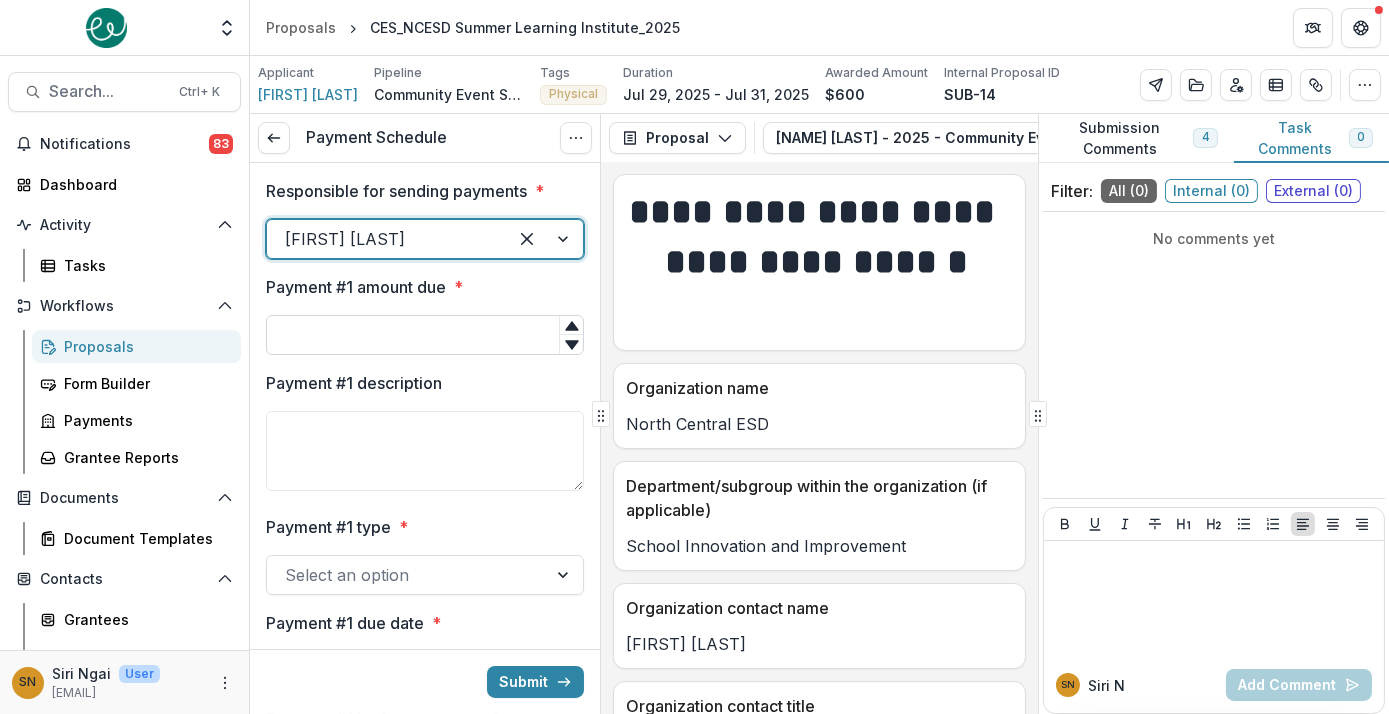 click on "Payment #1 amount due *" at bounding box center [425, 335] 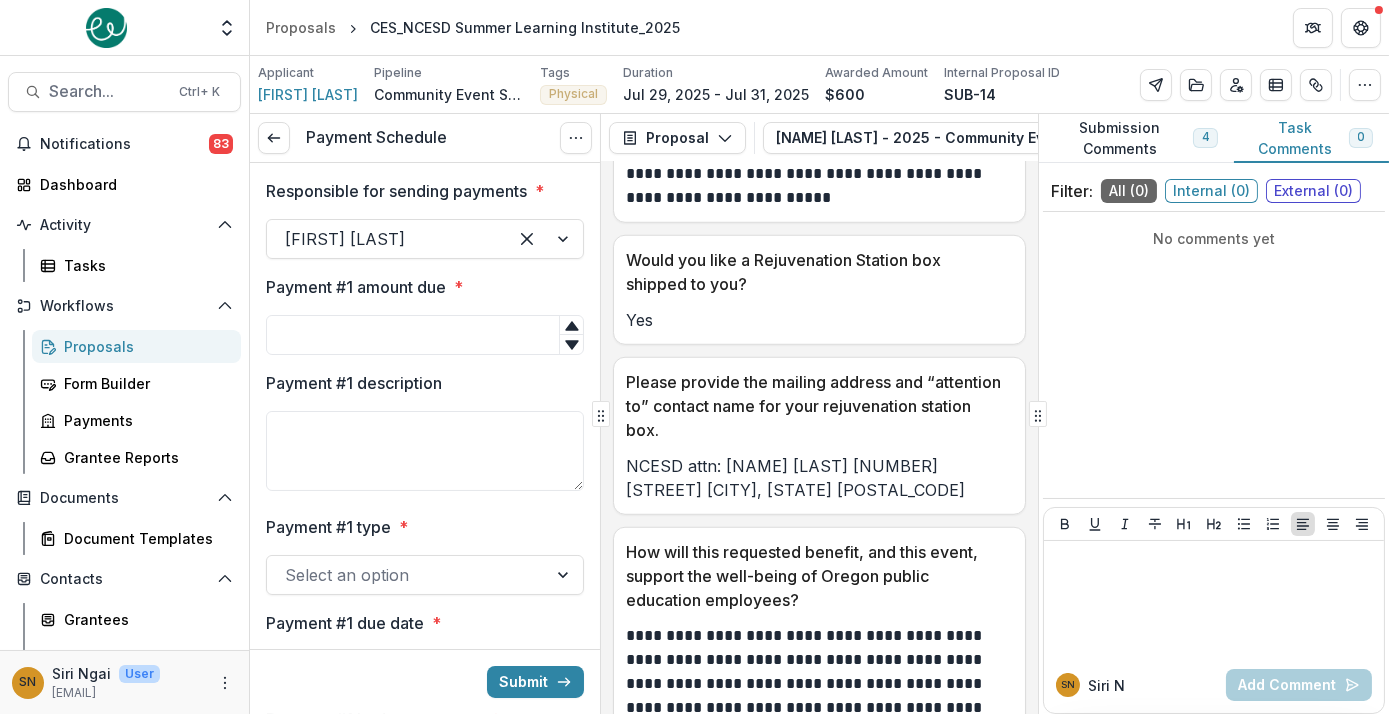 scroll, scrollTop: 3307, scrollLeft: 0, axis: vertical 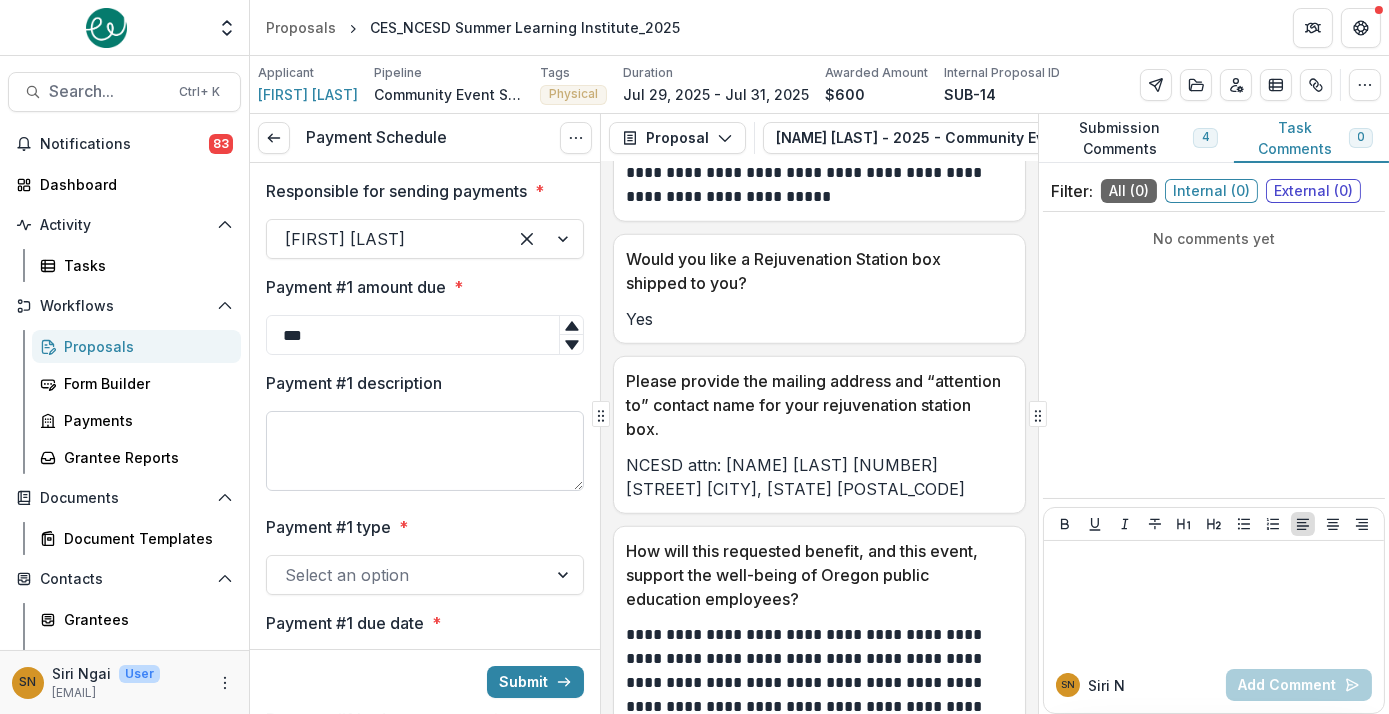 type on "***" 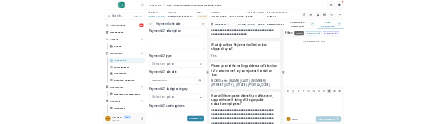 scroll, scrollTop: 0, scrollLeft: 0, axis: both 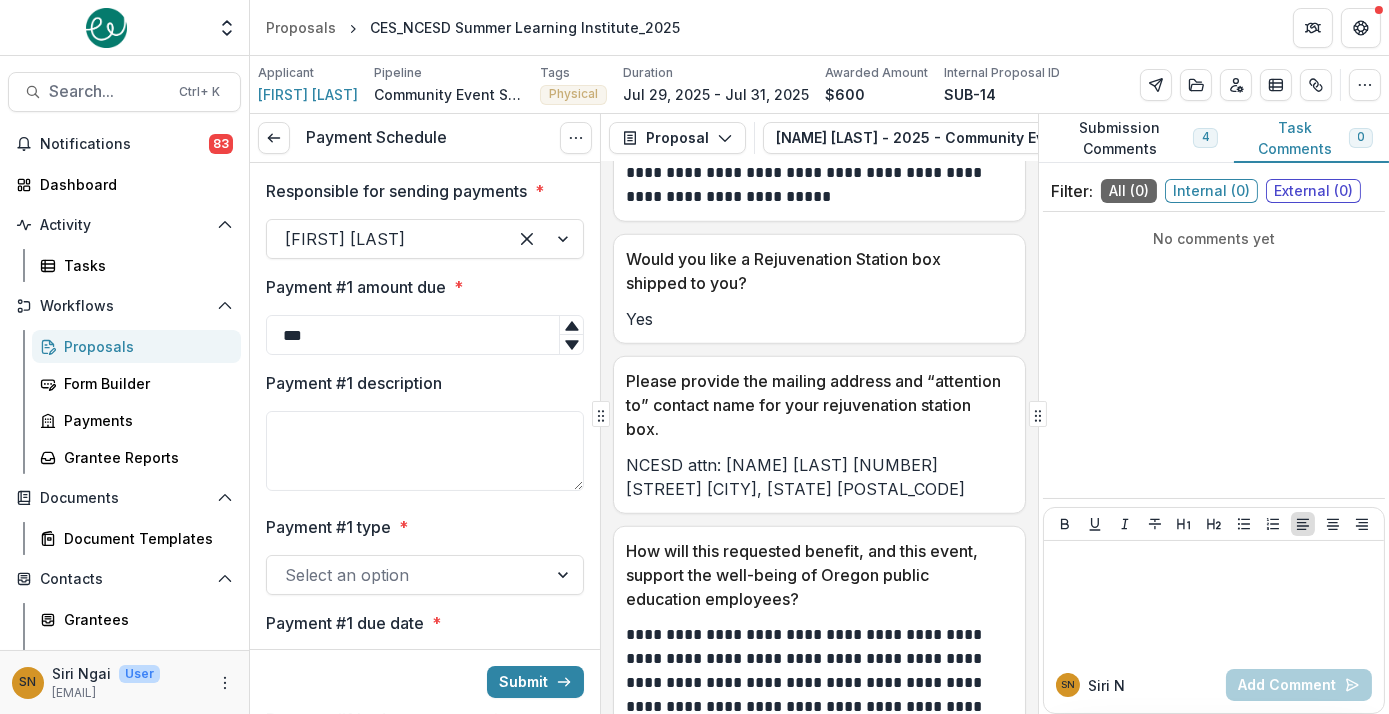 paste on "*********" 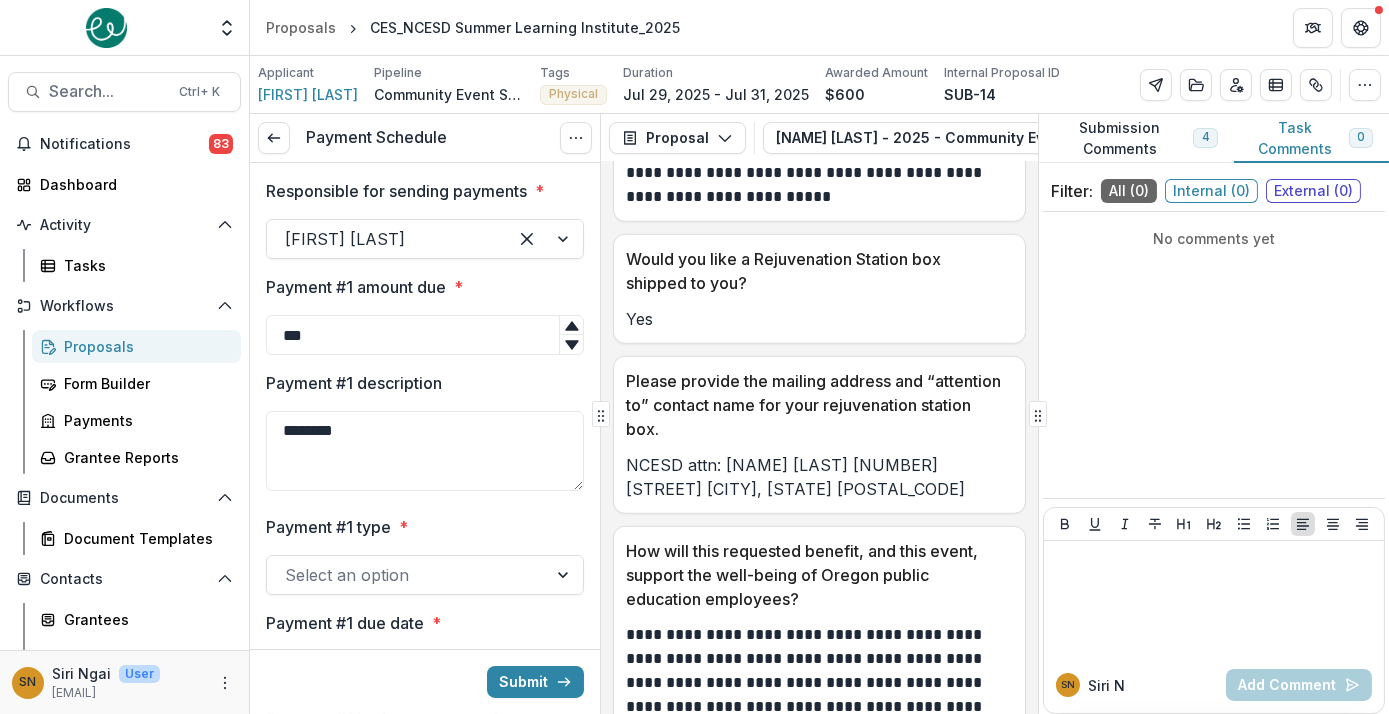 type on "*********" 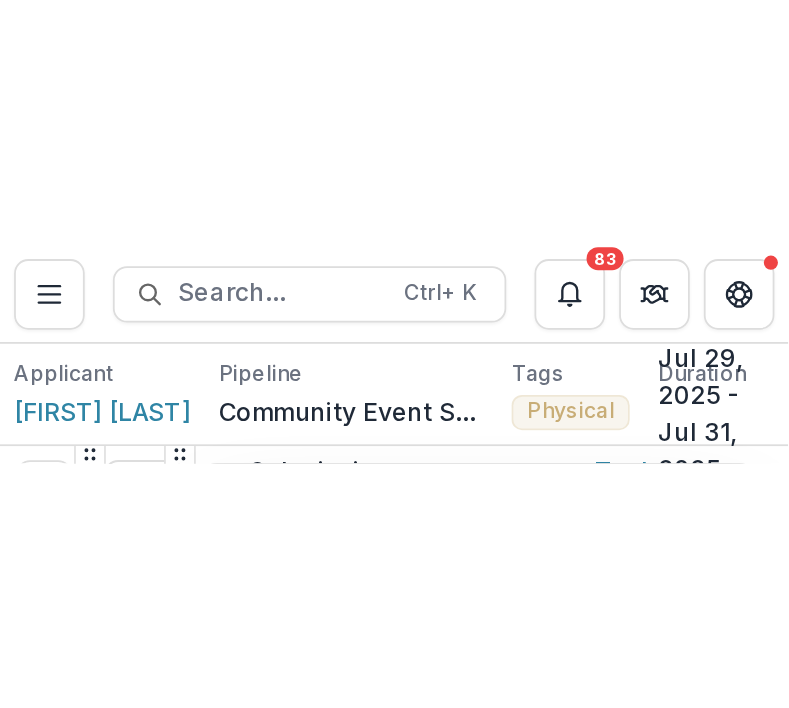scroll, scrollTop: 54866, scrollLeft: 0, axis: vertical 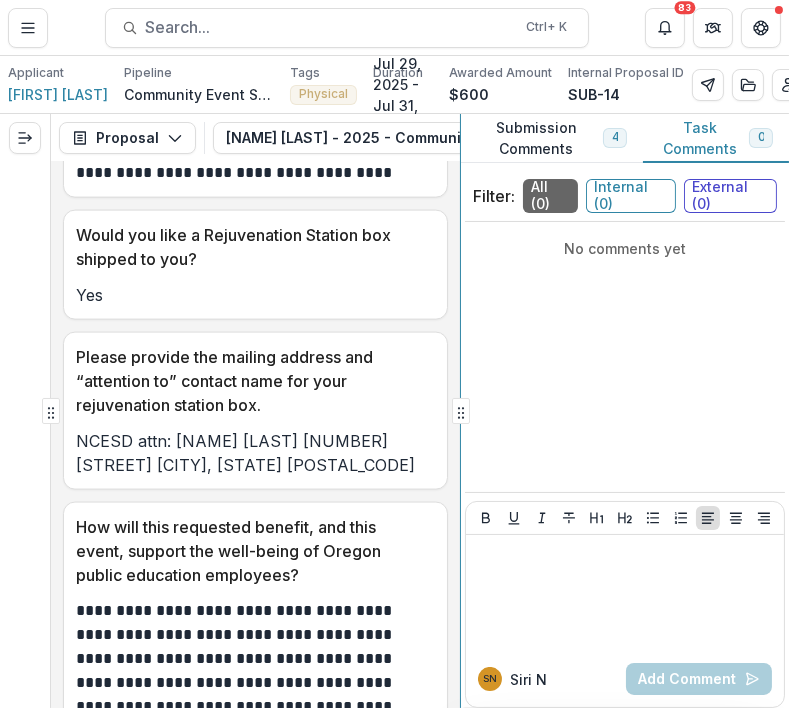 click on "**********" at bounding box center [394, 411] 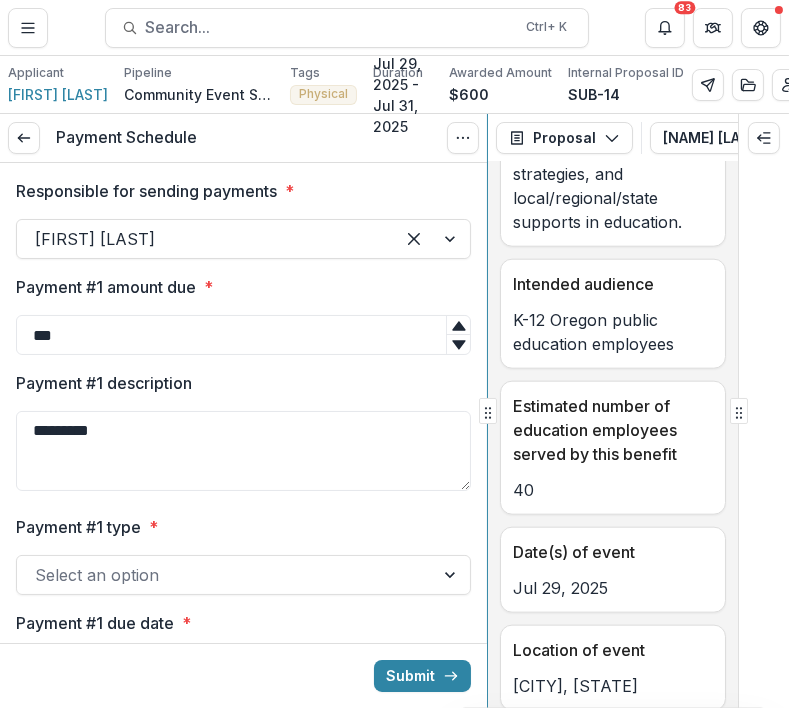scroll, scrollTop: 4872, scrollLeft: 0, axis: vertical 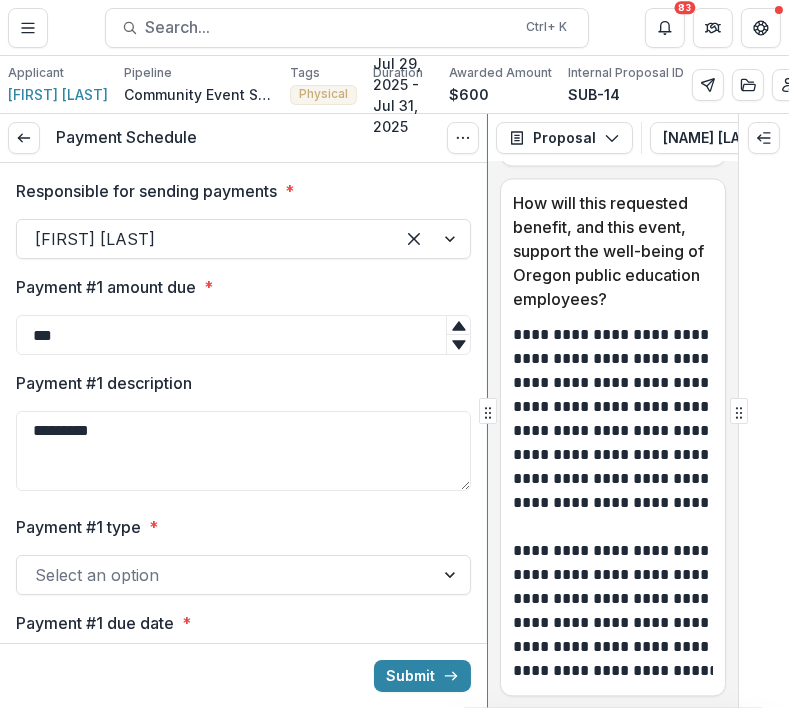 click on "Payment Schedule View task Cancel Task Responsible for sending payments * Danielle King Payment #1 amount due * *** Payment #1 description ********* Payment #1 type * Select an option Payment #1 due date * Payment #1 budget category * Select an option Payment #1 contingencies Payment #2 amount due Payment #2 description Payment #2 type Select an option Payment #2 due date Payment #2 budget category Select an option Payment #2 contingencies Payment #3 amount due Payment #3 description Payment #3 type Select an option Payment #3 due date Payment #3 budget category Select an option Payment #3 contingencies Payment #4 amount due Payment #4 description Payment #4 type Select an option Payment #4 due date Payment #4 budget category Select an option Payment #4 contingencies Payment #5 amount due Payment #5 description Payment #5 type Select an option Payment #5 due date Payment #5 budget category Select an option Payment #5 contingencies Payment #6 amount due Payment #6 description Payment #6 type Select an option 1" at bounding box center [394, 411] 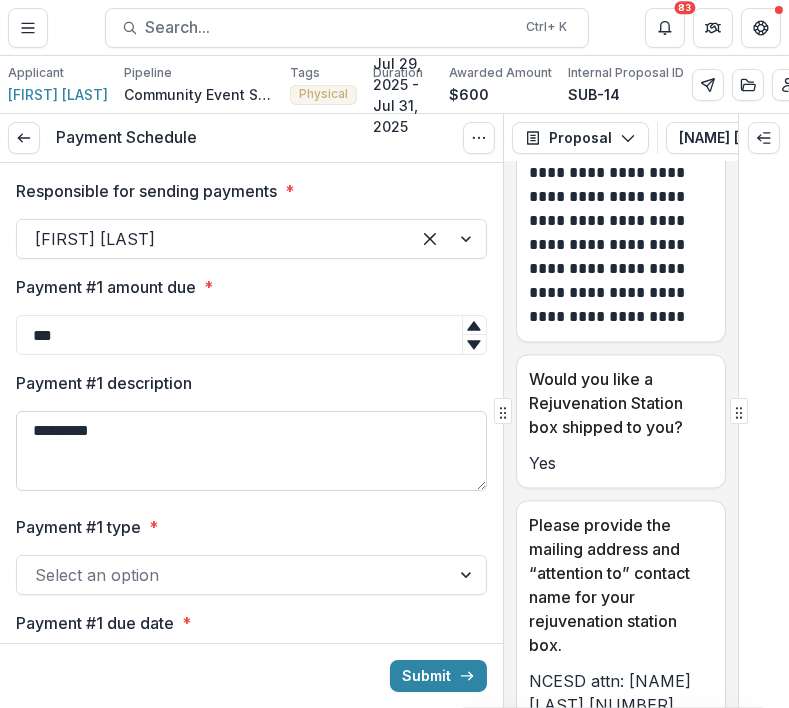 click on "*********" at bounding box center (251, 451) 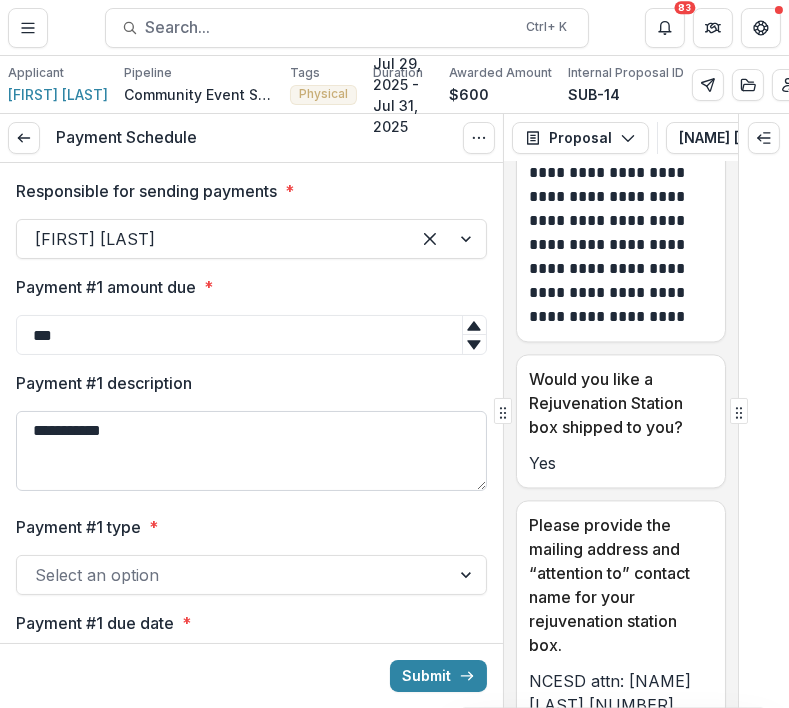 paste on "**********" 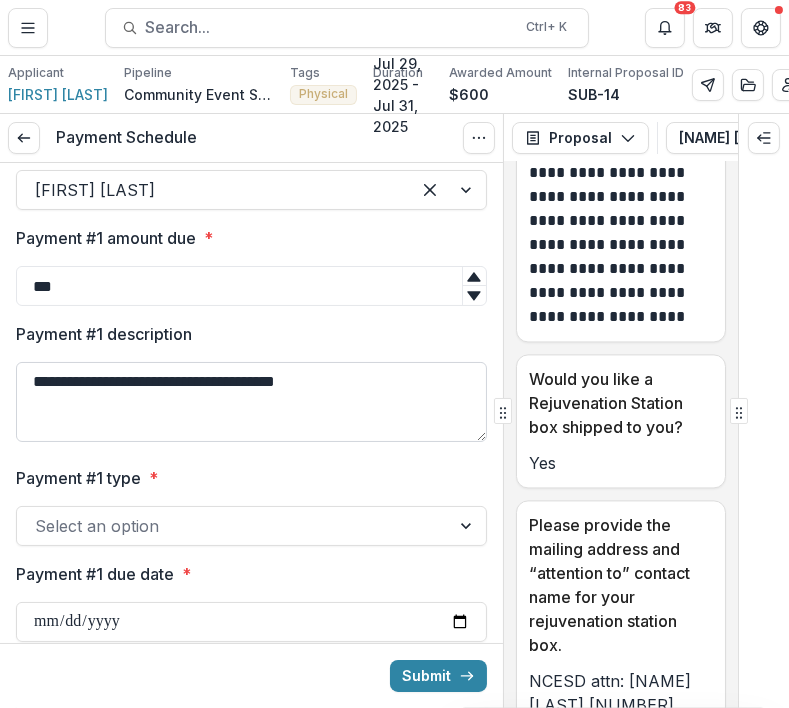 scroll, scrollTop: 87, scrollLeft: 0, axis: vertical 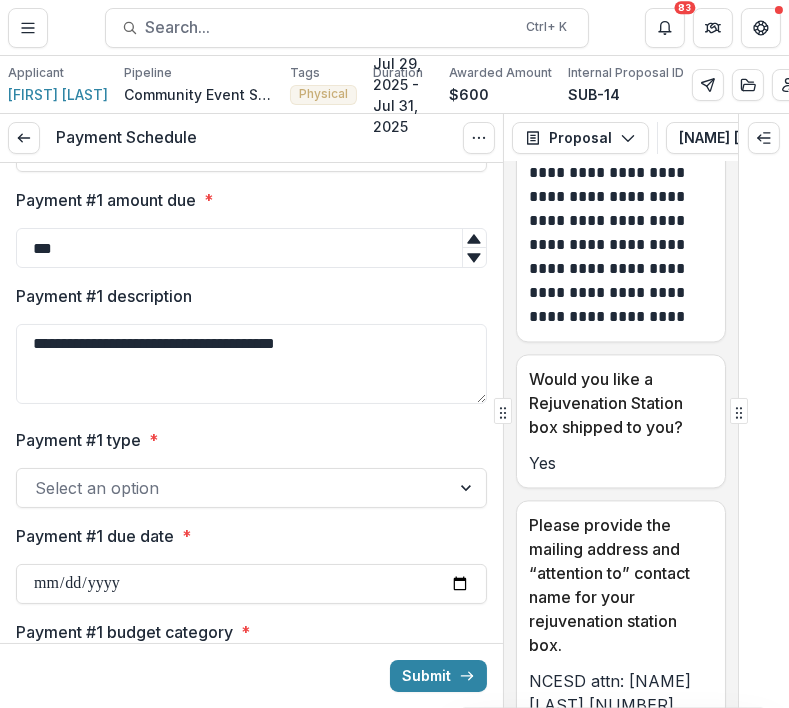 type on "**********" 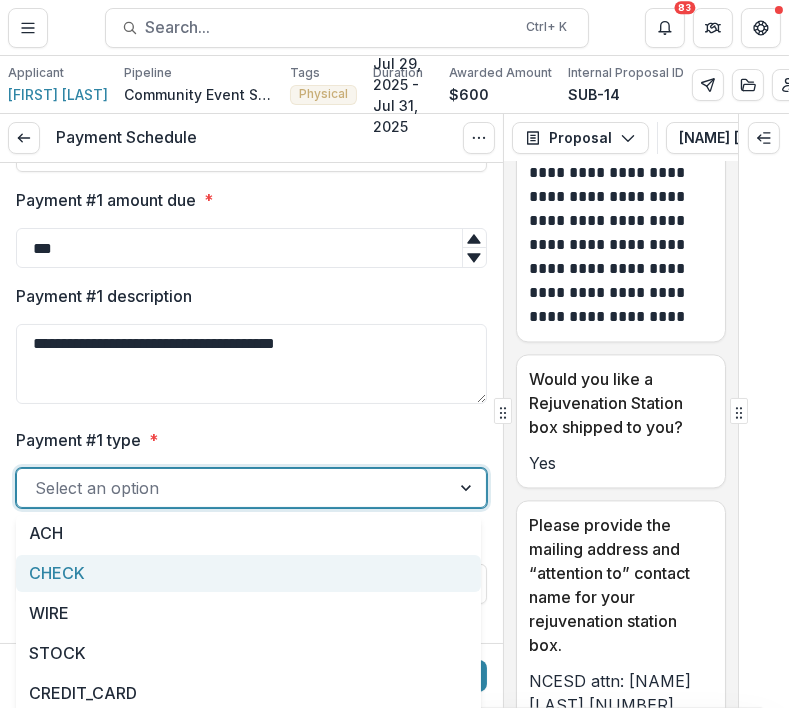 click on "CHECK" at bounding box center (248, 573) 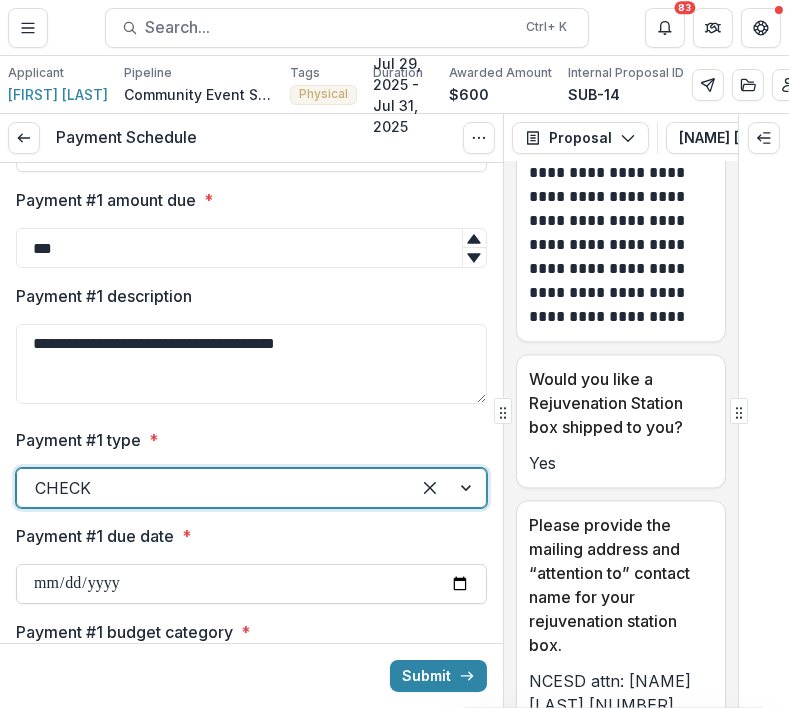 click on "Payment #1 due date *" at bounding box center [251, 584] 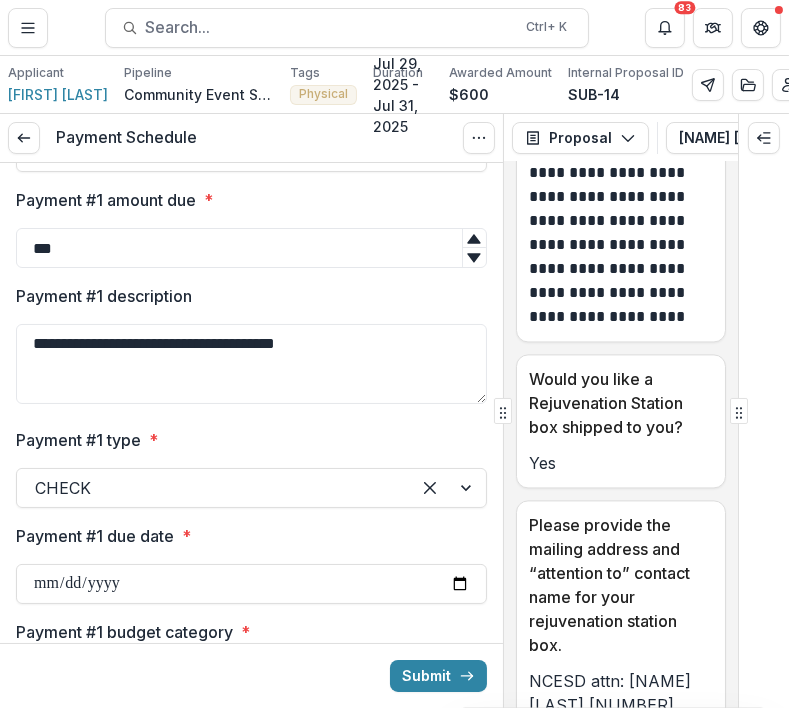 type on "**********" 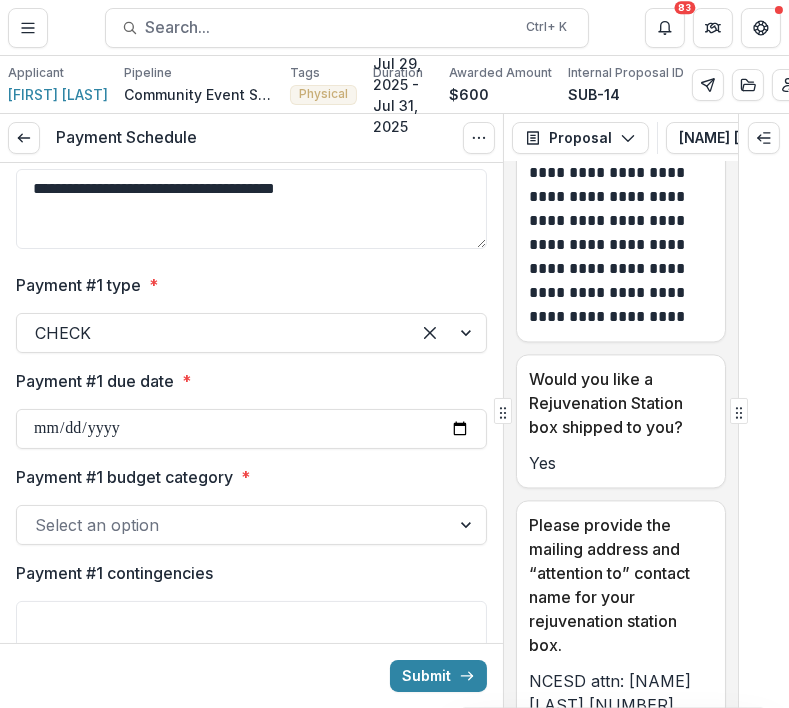 scroll, scrollTop: 240, scrollLeft: 0, axis: vertical 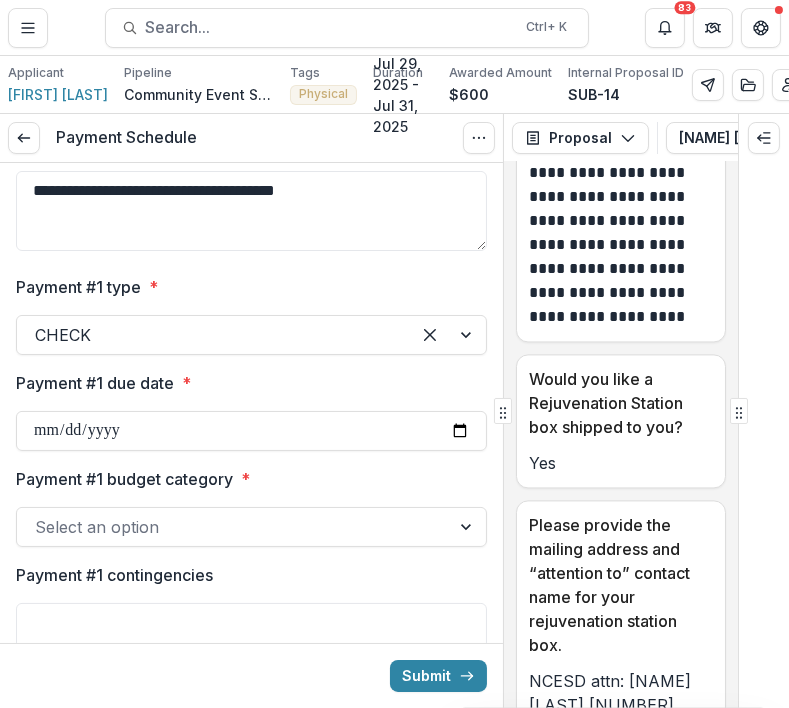 click at bounding box center [233, 527] 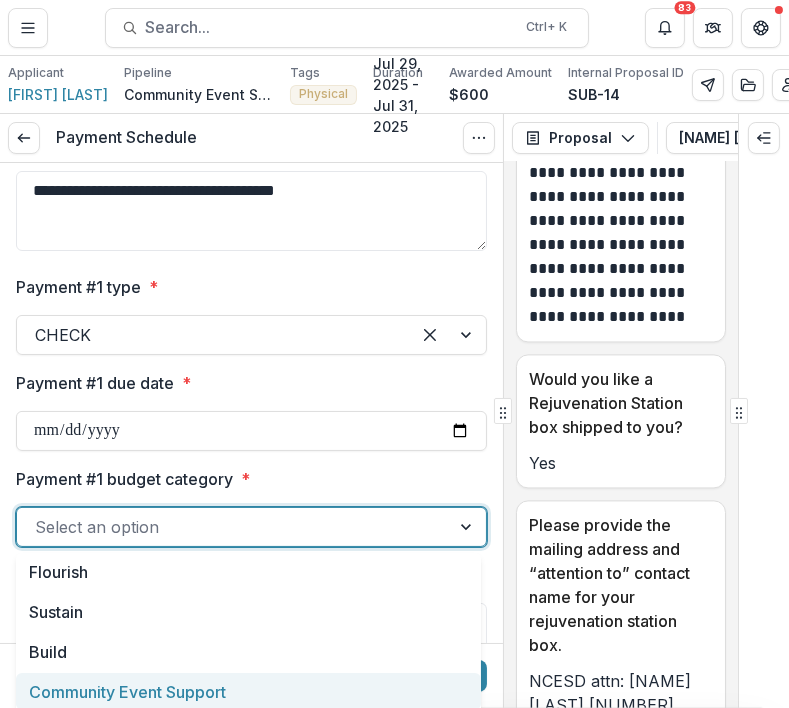 click on "Community Event Support" at bounding box center (248, 691) 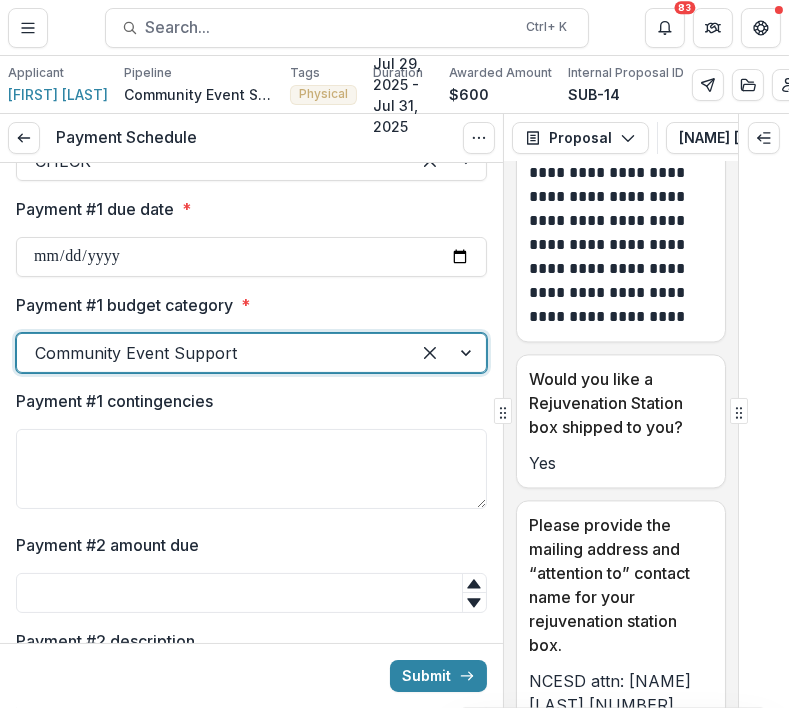 scroll, scrollTop: 413, scrollLeft: 0, axis: vertical 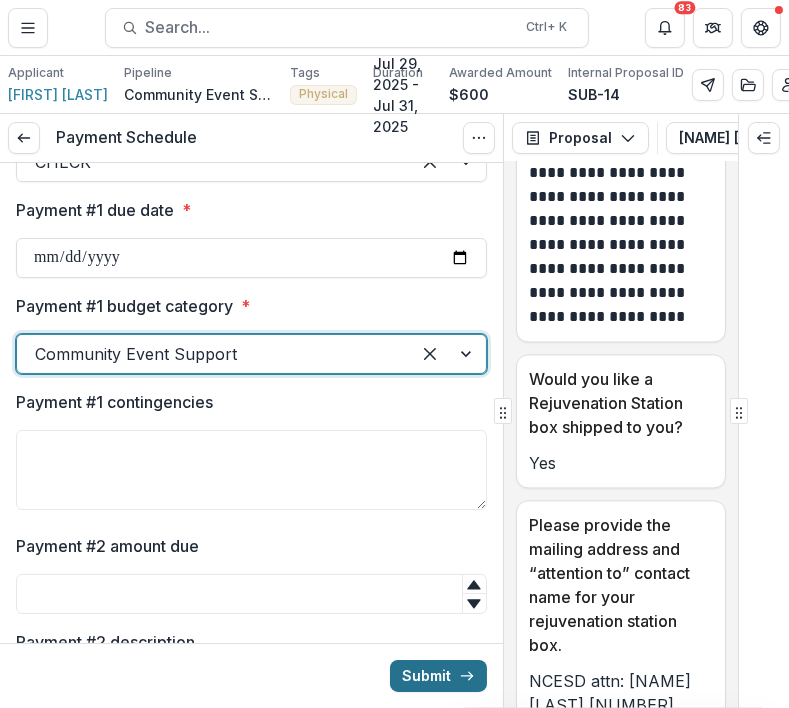 click on "Submit" at bounding box center [438, 676] 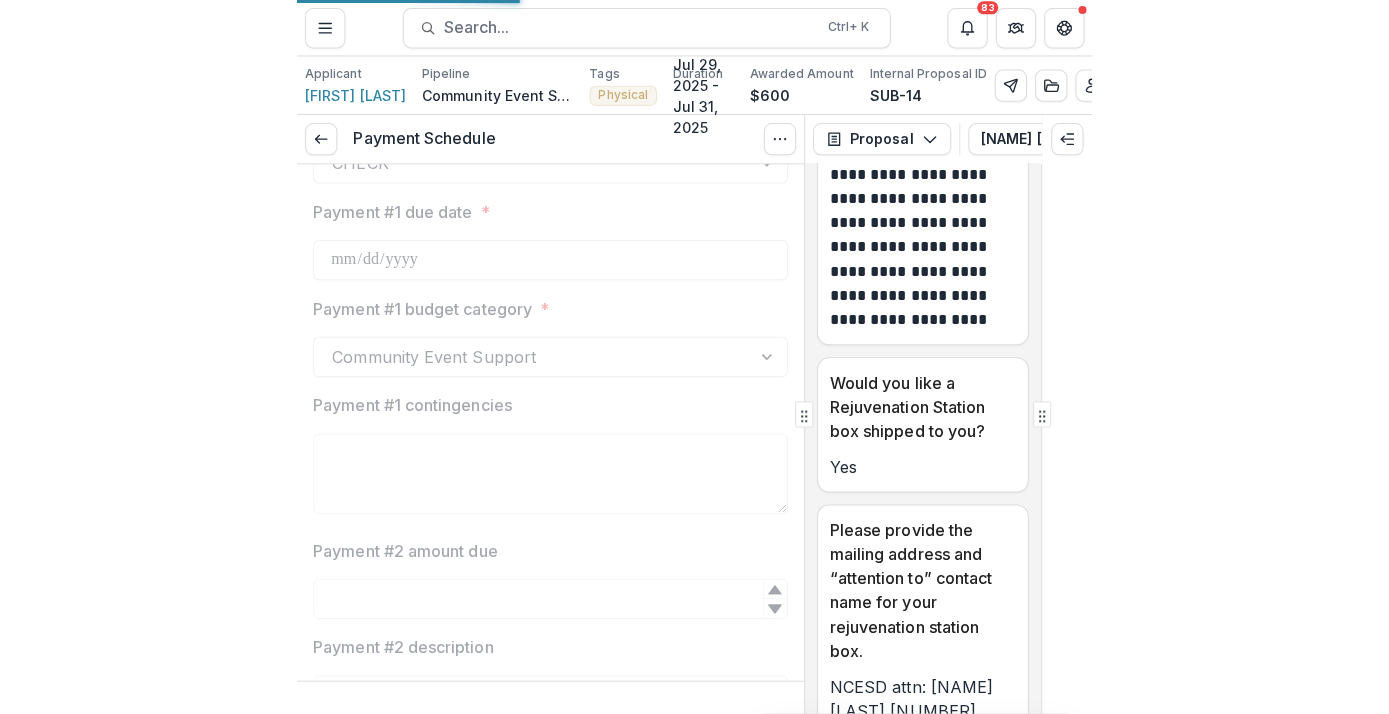 scroll, scrollTop: 5472, scrollLeft: 0, axis: vertical 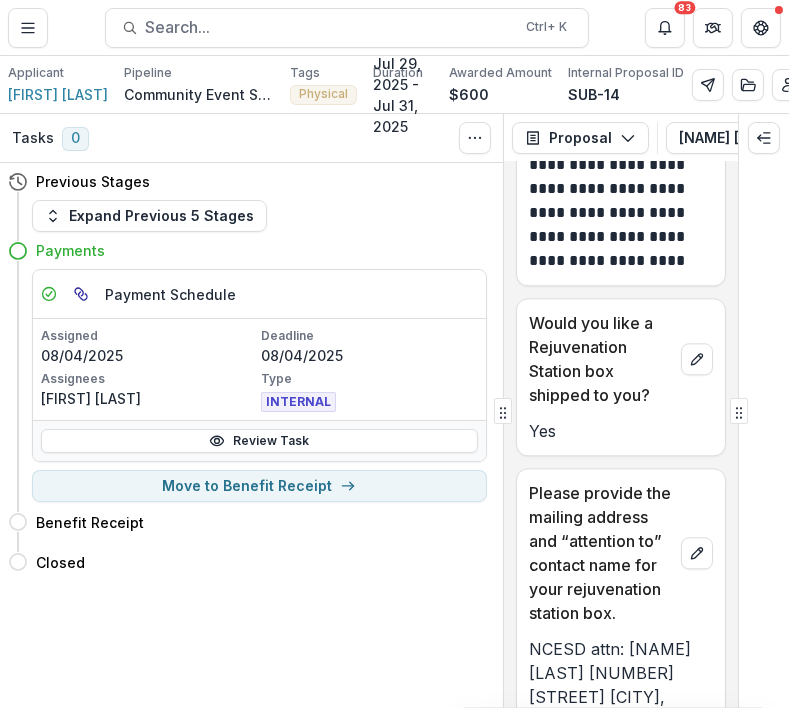 click on "Tasks 0 Show Cancelled Tasks Previous Stages Expand Previous 5 Stages Payments Payment Schedule Assigned 08/04/2025 Deadline 08/04/2025 Assignees Danielle King Type INTERNAL Review Task Move to Benefit Receipt Benefit Receipt Move here Closed Move here" at bounding box center (251, 411) 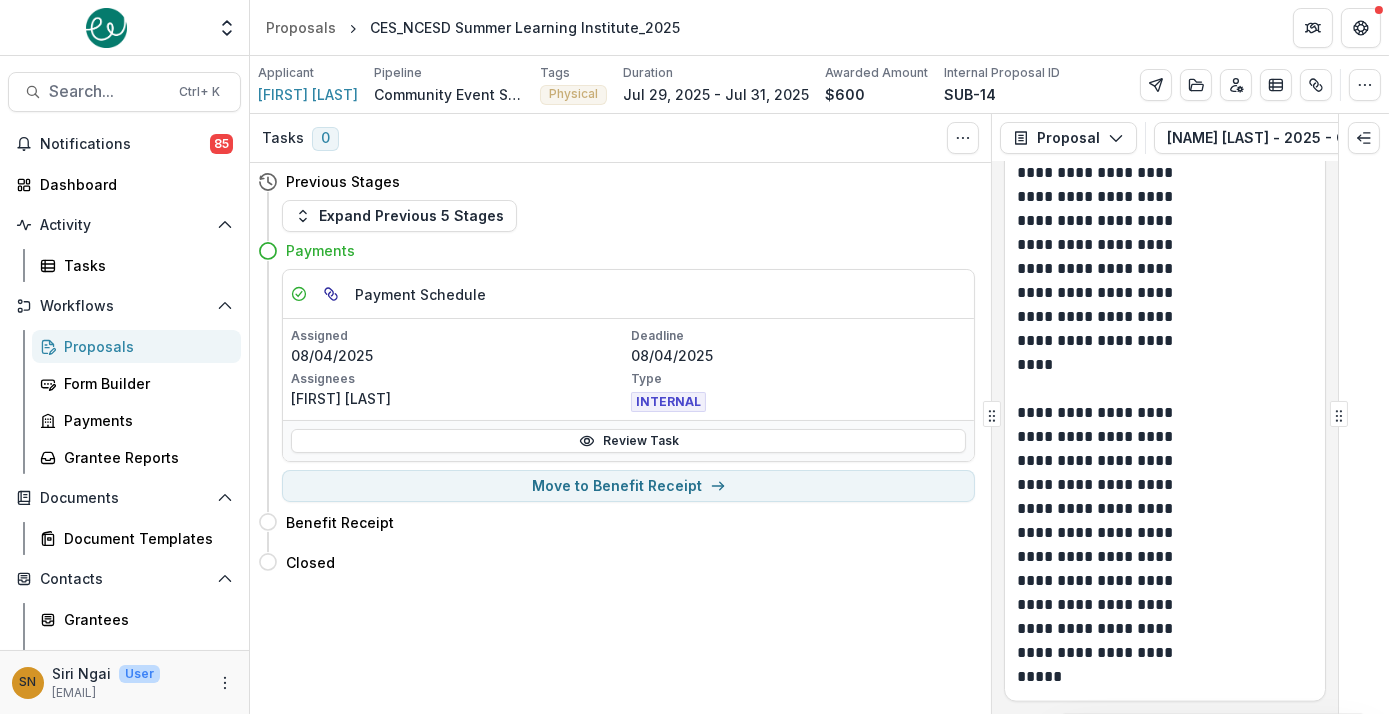 scroll, scrollTop: 3883, scrollLeft: 0, axis: vertical 